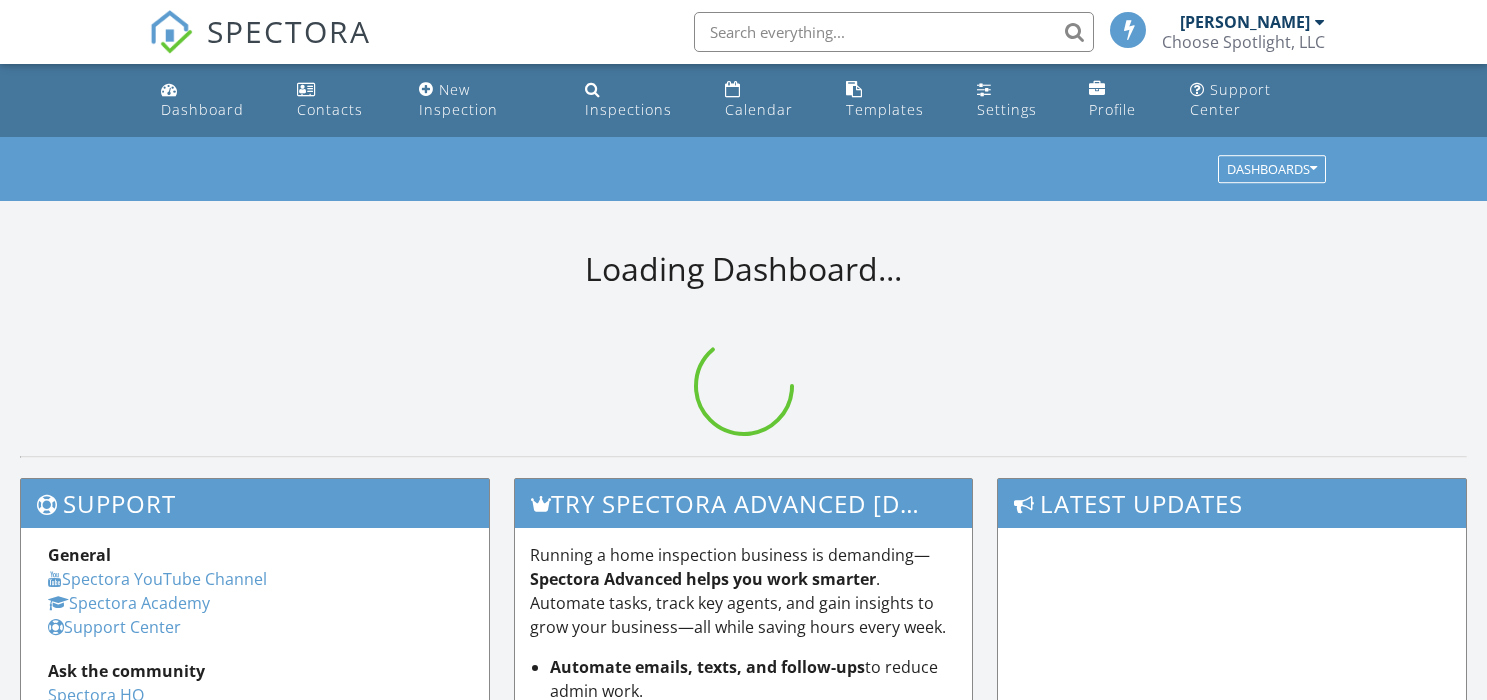scroll, scrollTop: 0, scrollLeft: 0, axis: both 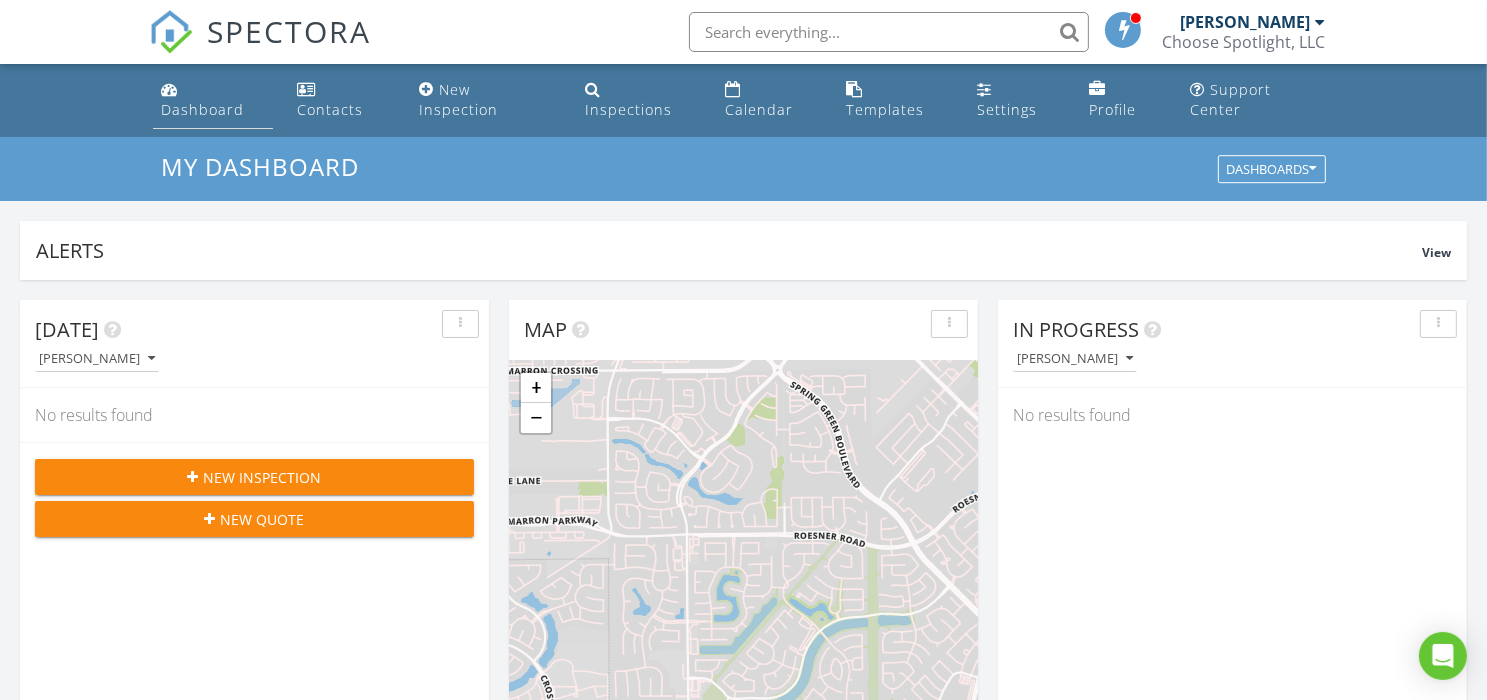 click on "Dashboard" at bounding box center [202, 109] 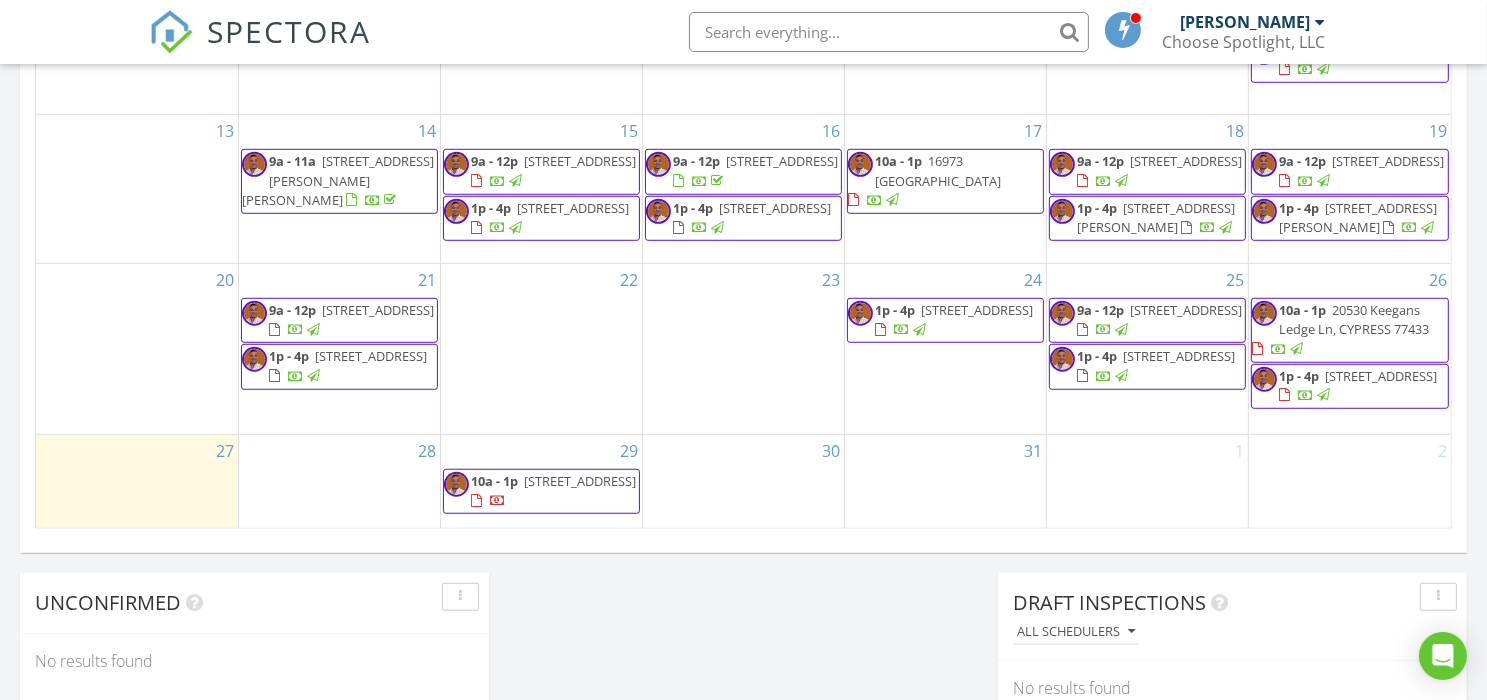 scroll, scrollTop: 1292, scrollLeft: 0, axis: vertical 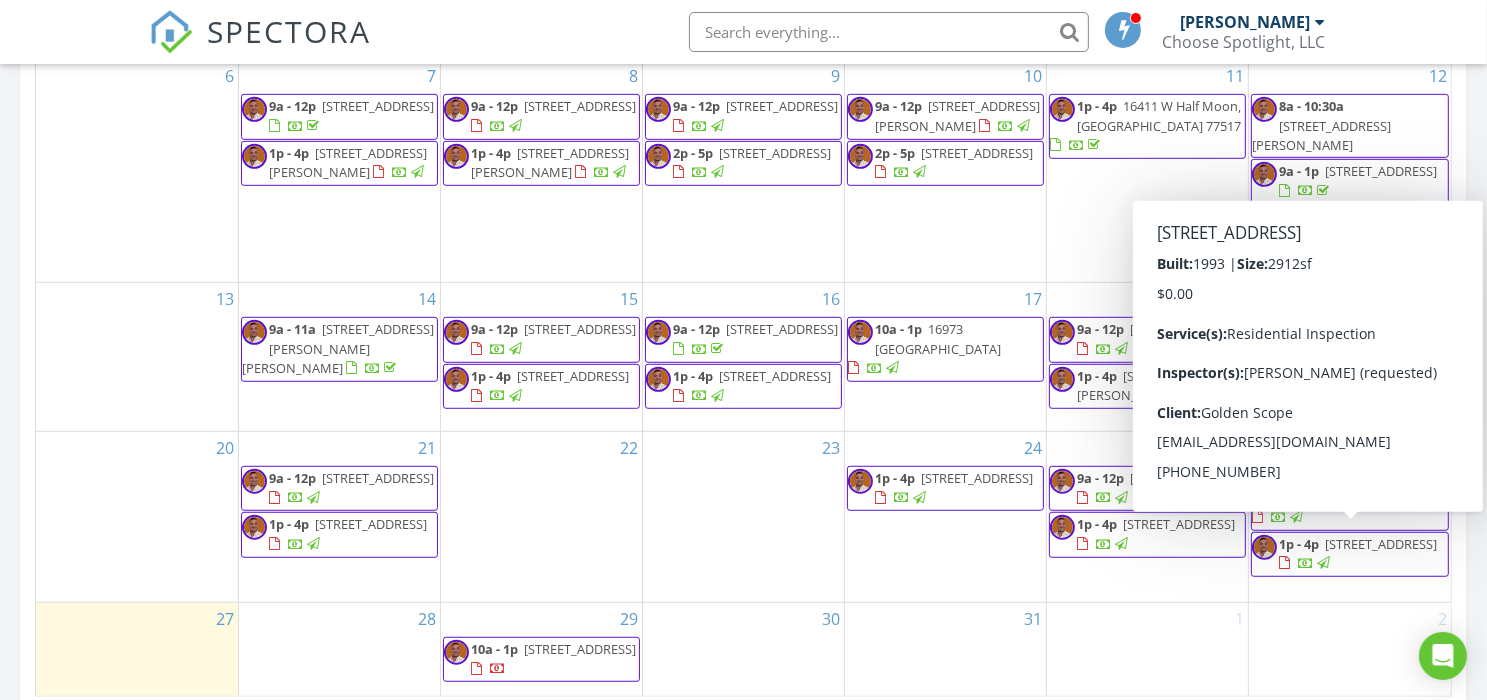 click at bounding box center [1323, 563] 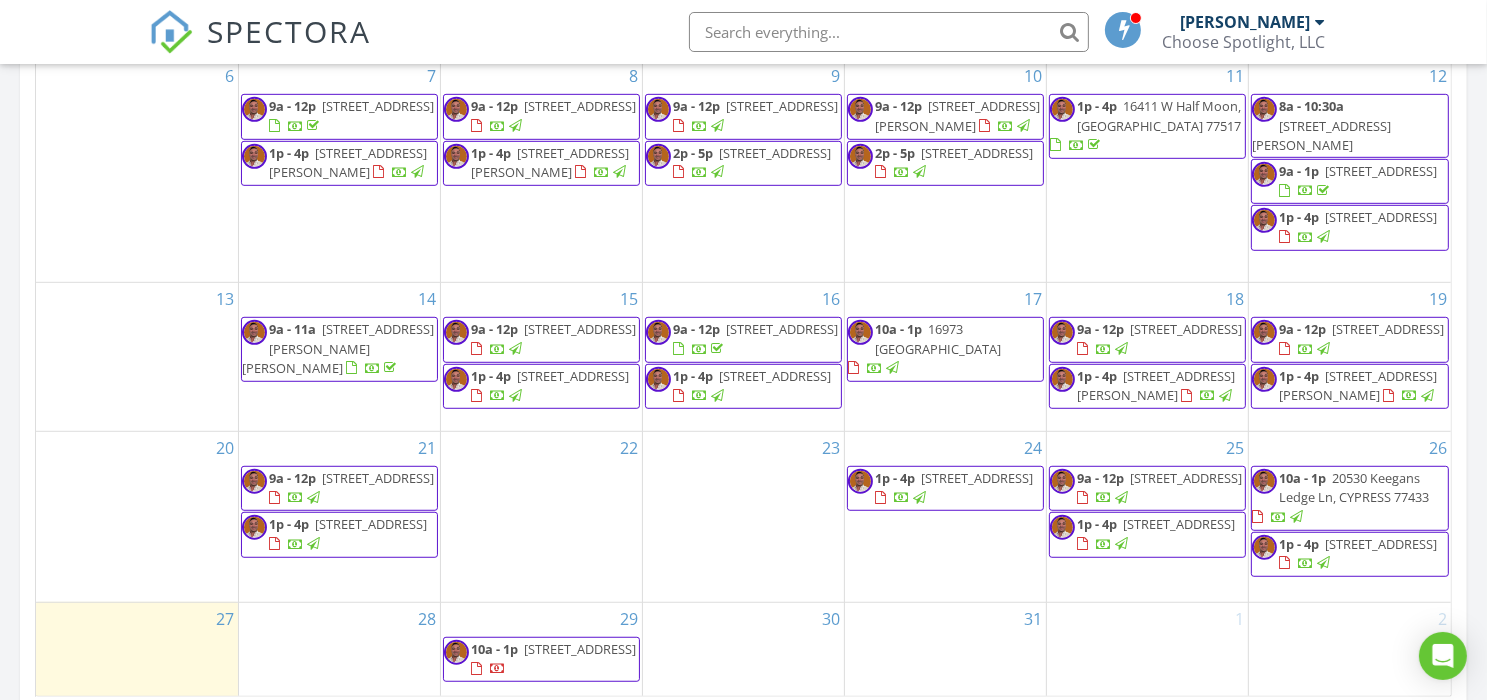 click on "17935 Western Pass Ln, Houston 77095" at bounding box center [1381, 544] 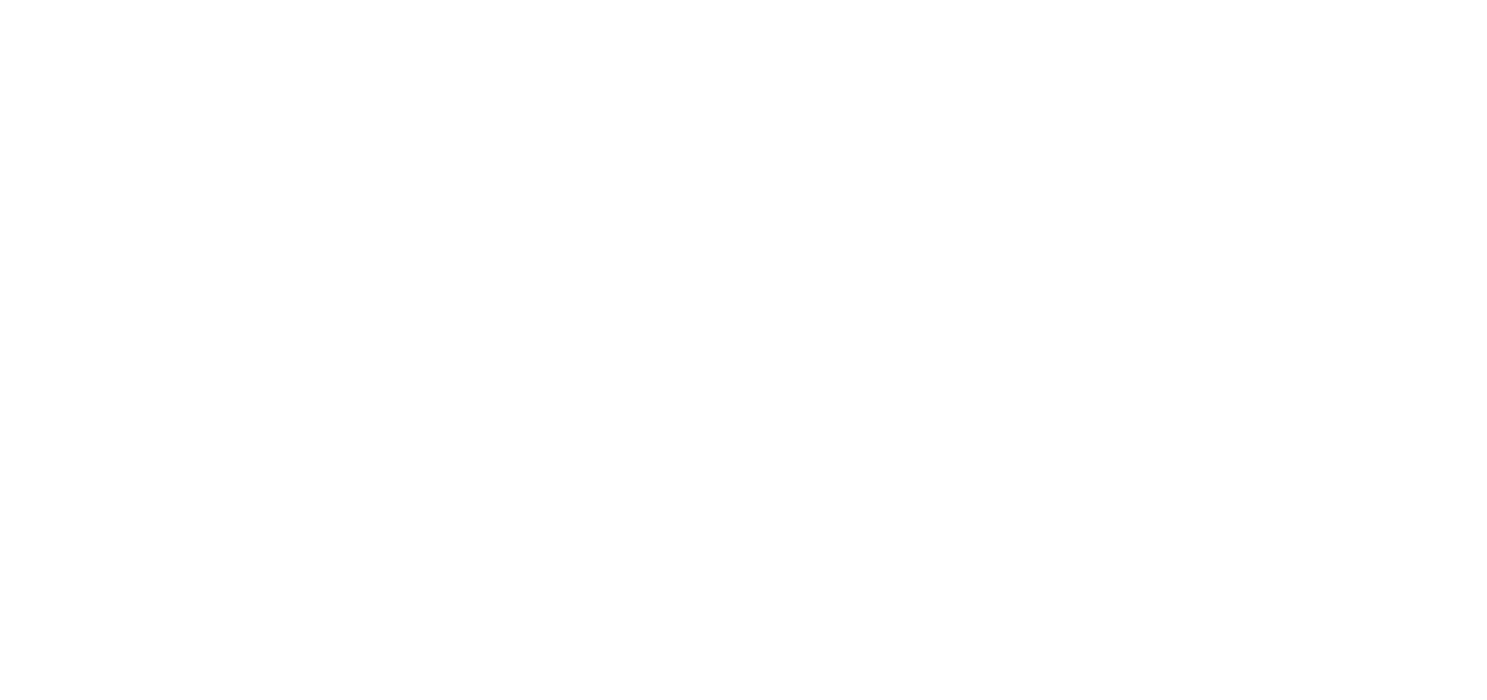 scroll, scrollTop: 0, scrollLeft: 0, axis: both 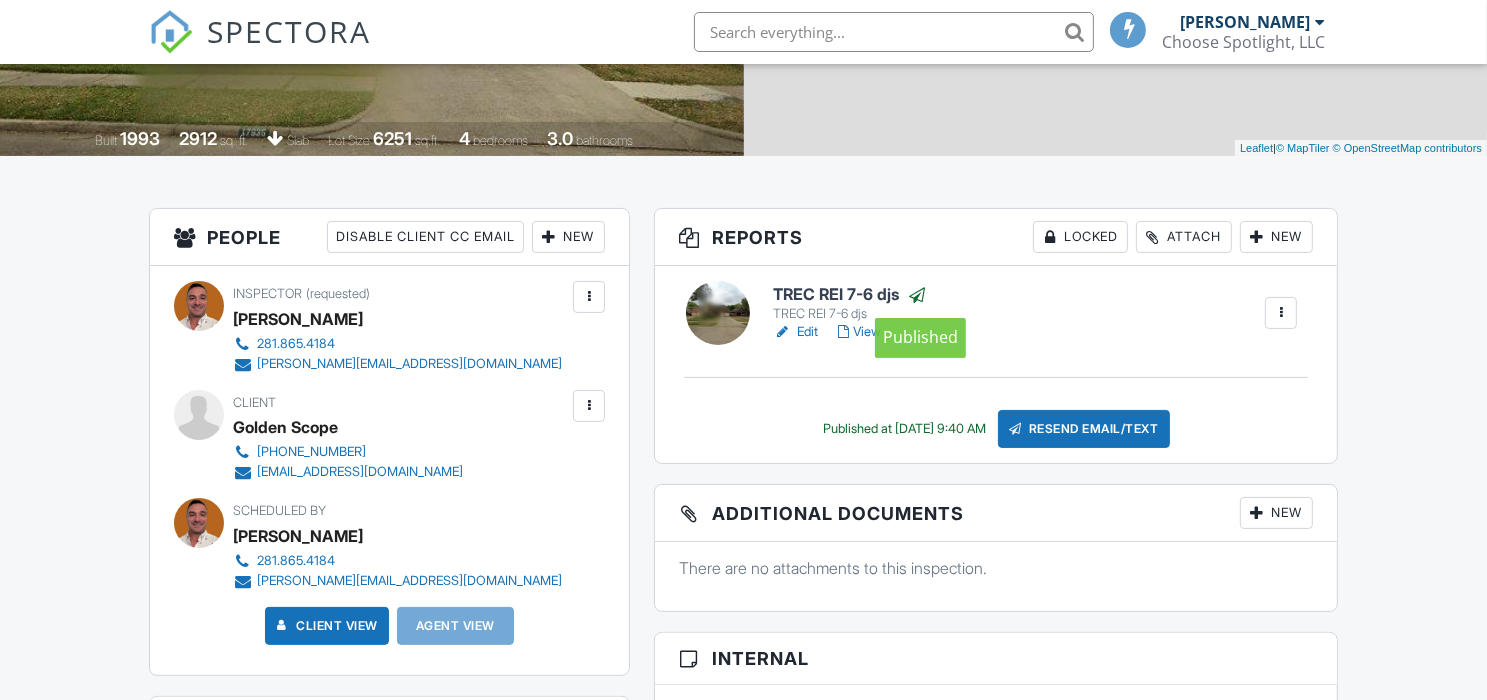 click at bounding box center (917, 295) 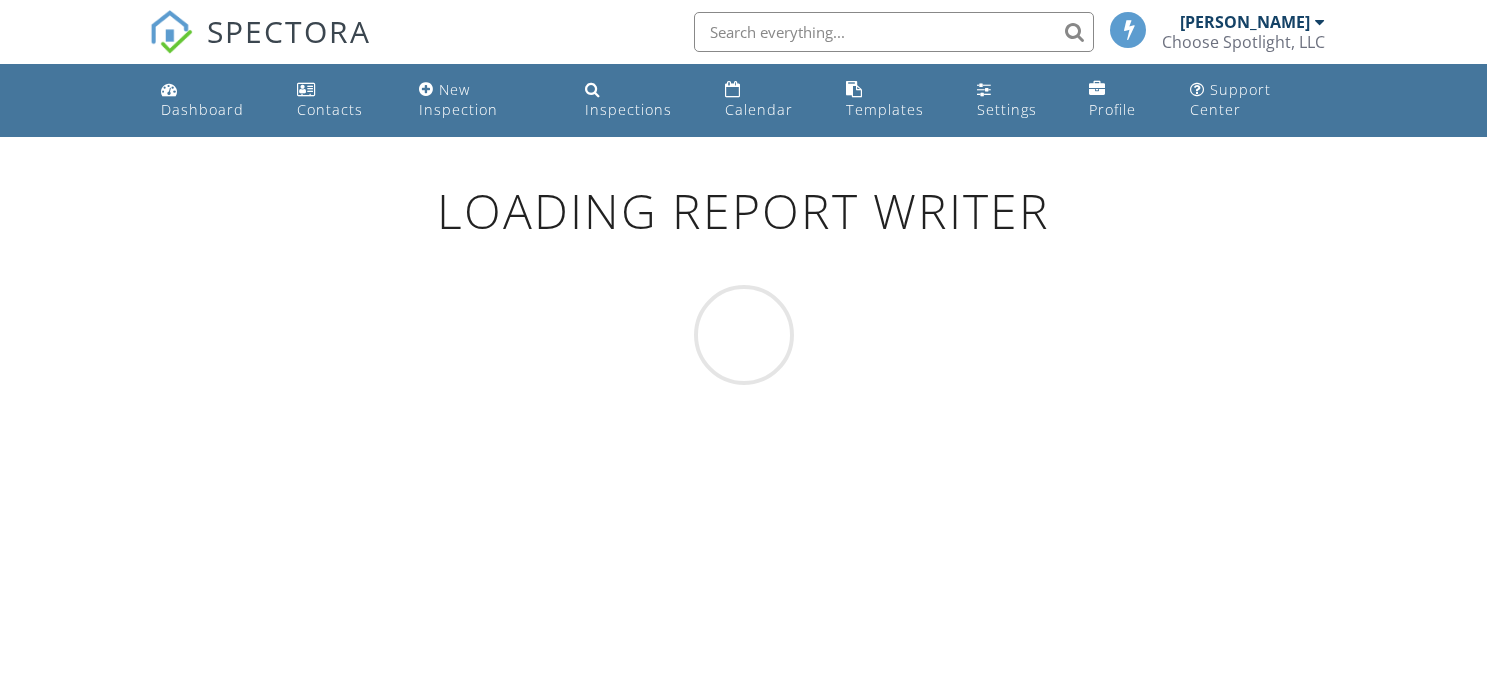 scroll, scrollTop: 0, scrollLeft: 0, axis: both 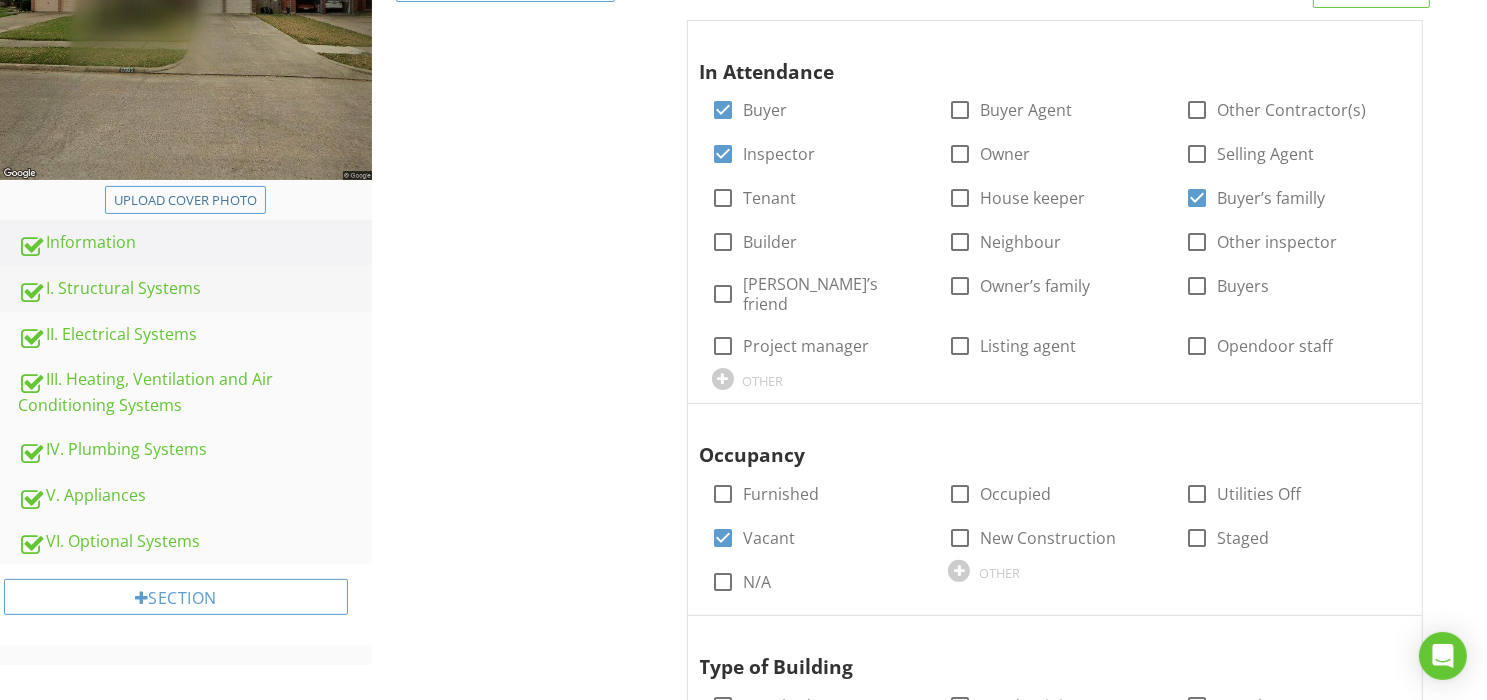 click on "I. Structural Systems" at bounding box center [195, 289] 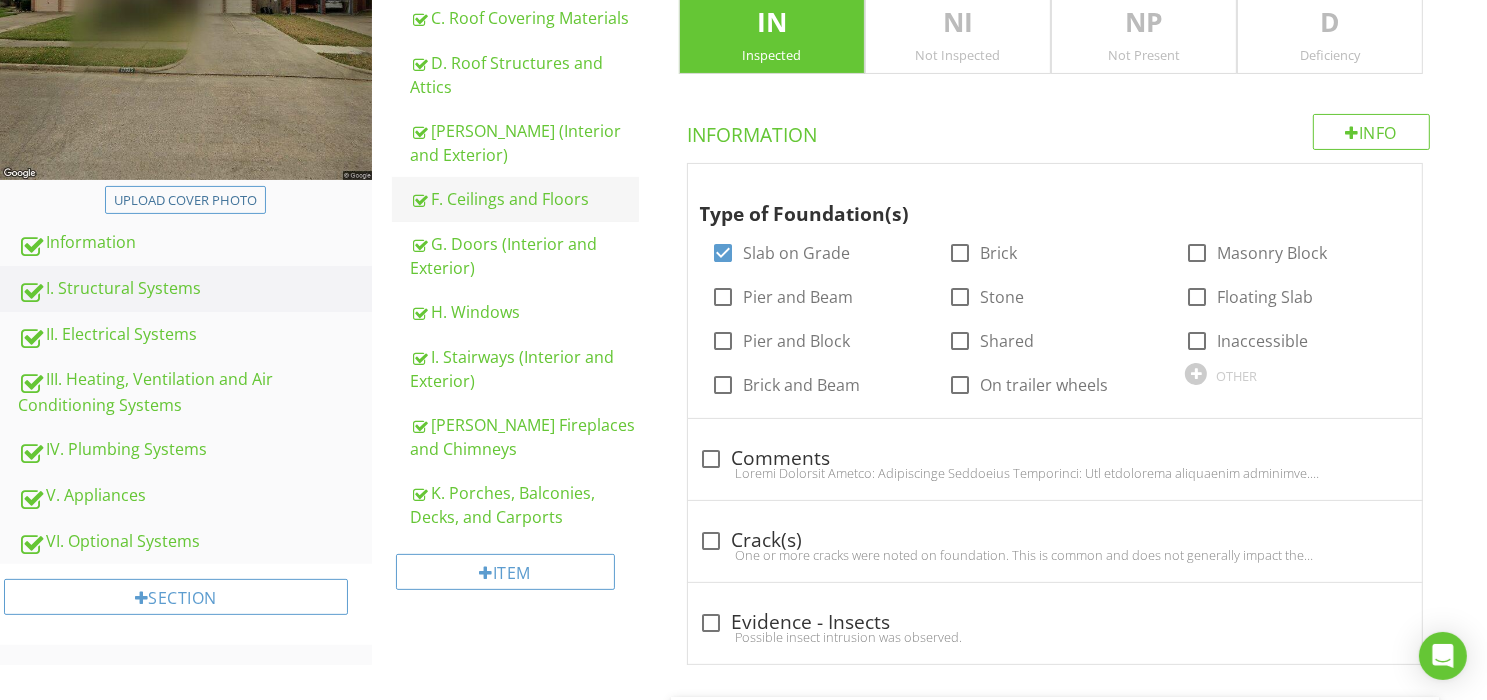 click on "F. Ceilings and Floors" at bounding box center (524, 199) 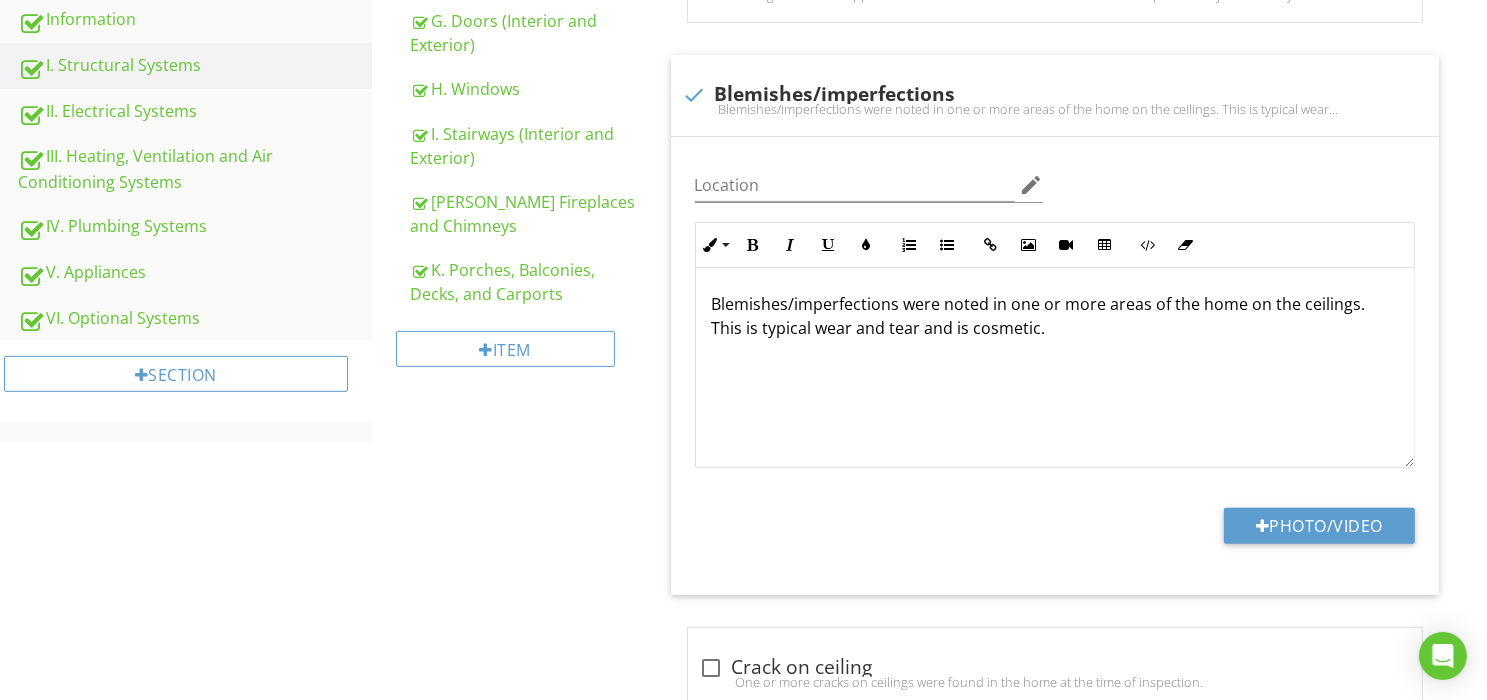 scroll, scrollTop: 636, scrollLeft: 0, axis: vertical 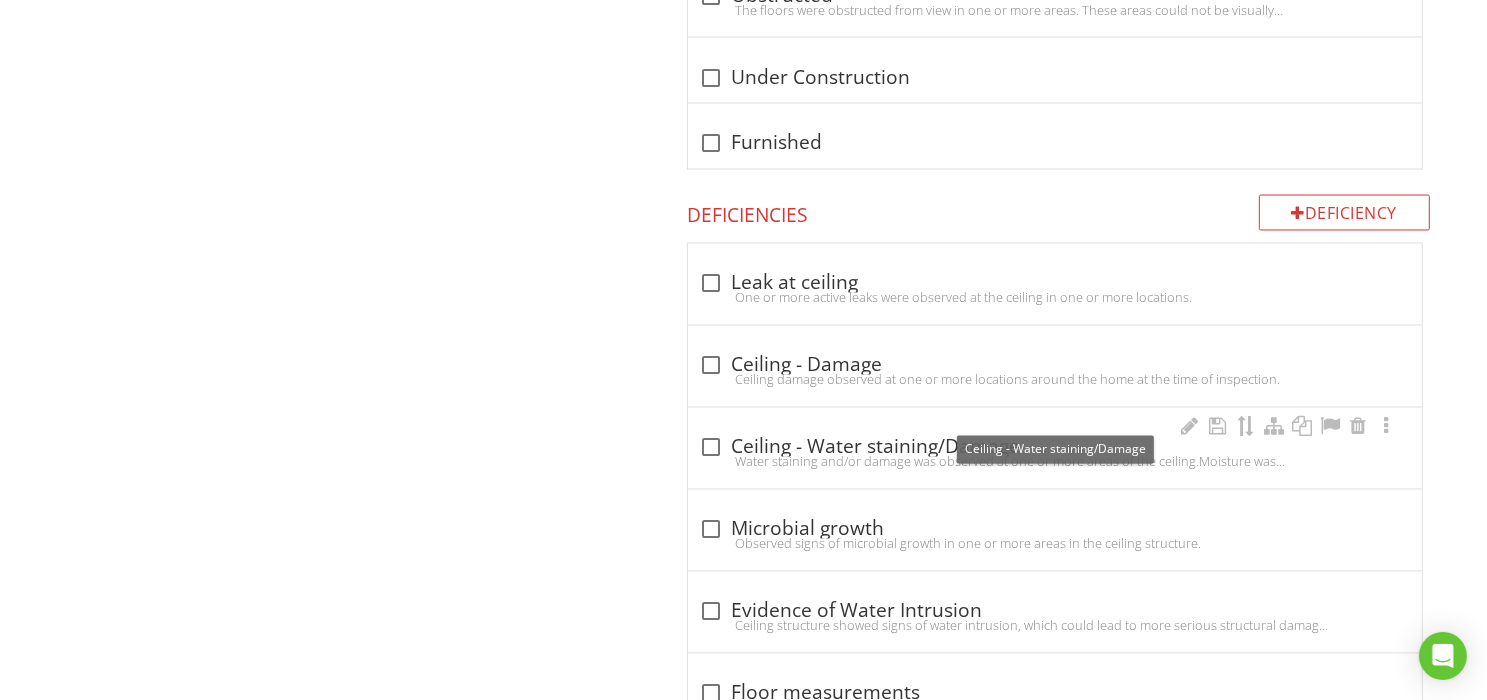 click at bounding box center (712, 448) 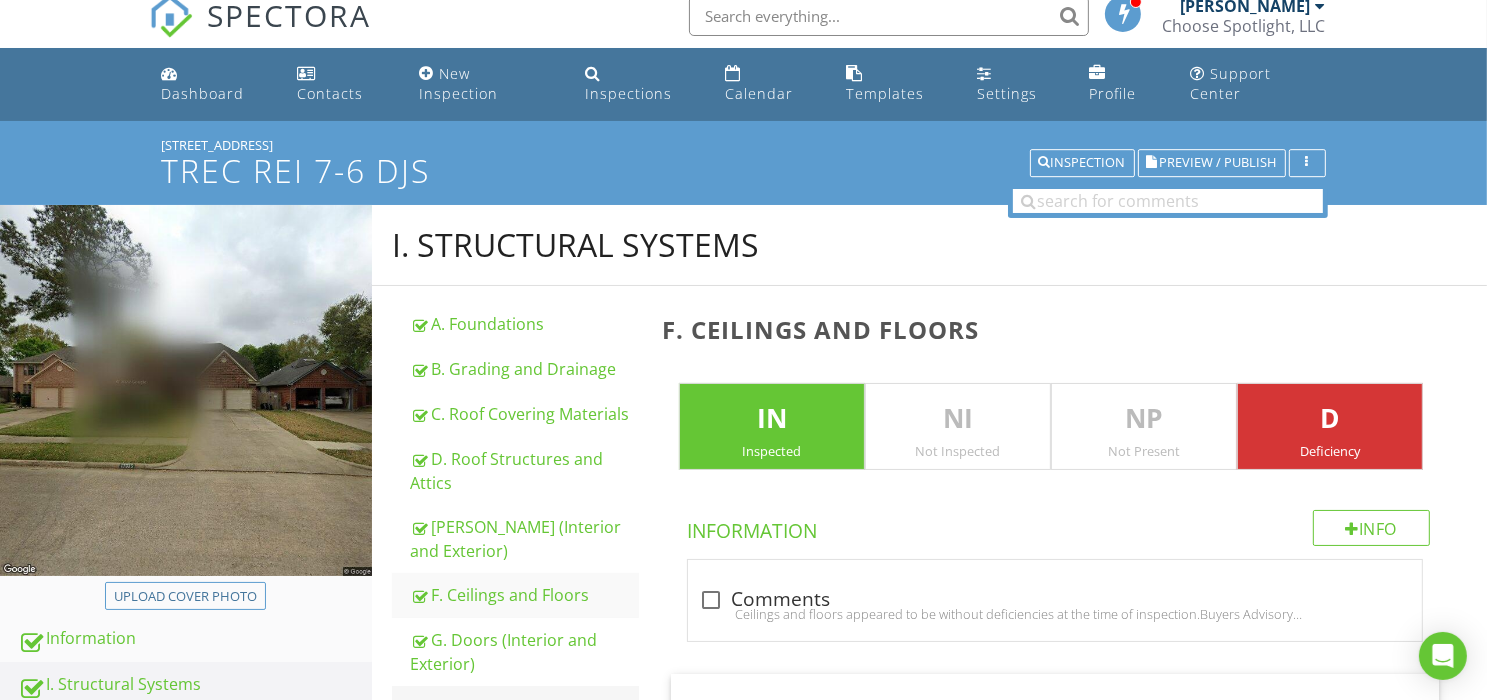 scroll, scrollTop: 0, scrollLeft: 0, axis: both 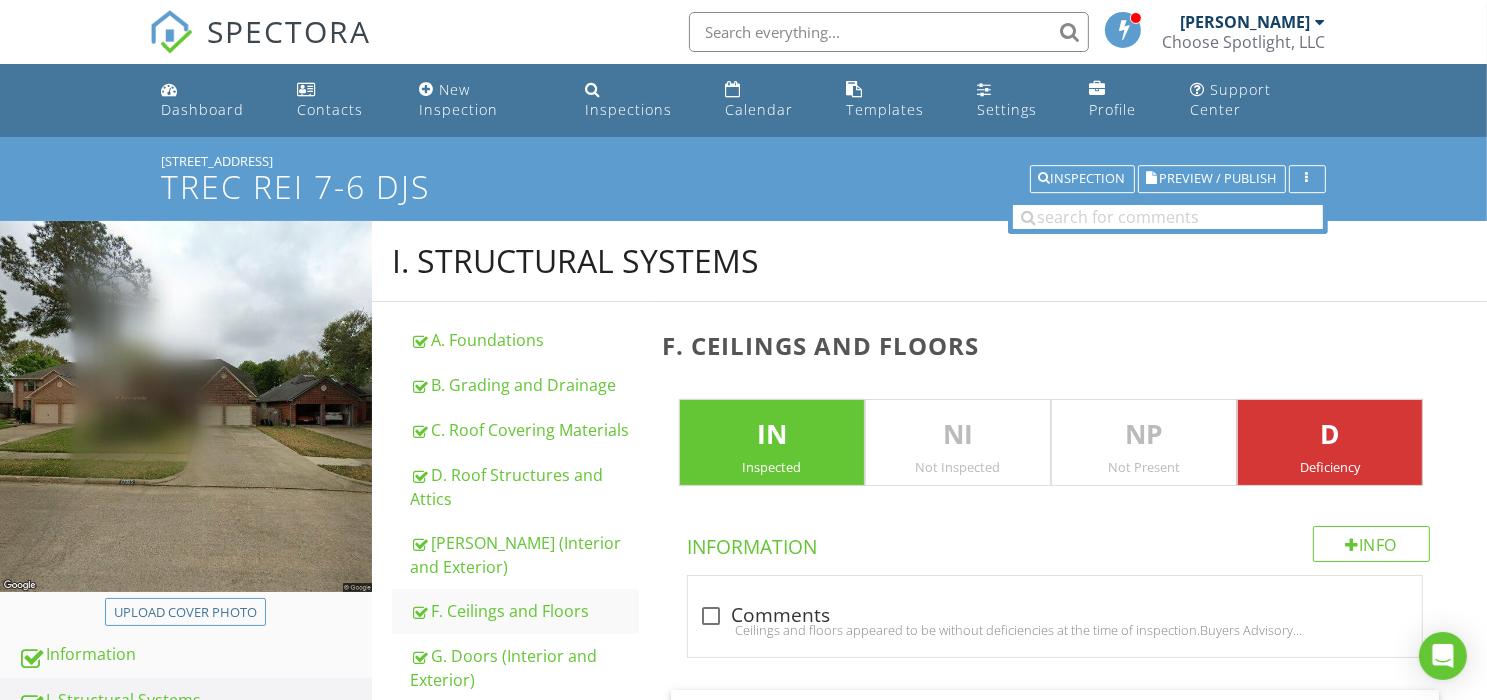 click on "I. Structural Systems" at bounding box center [929, 261] 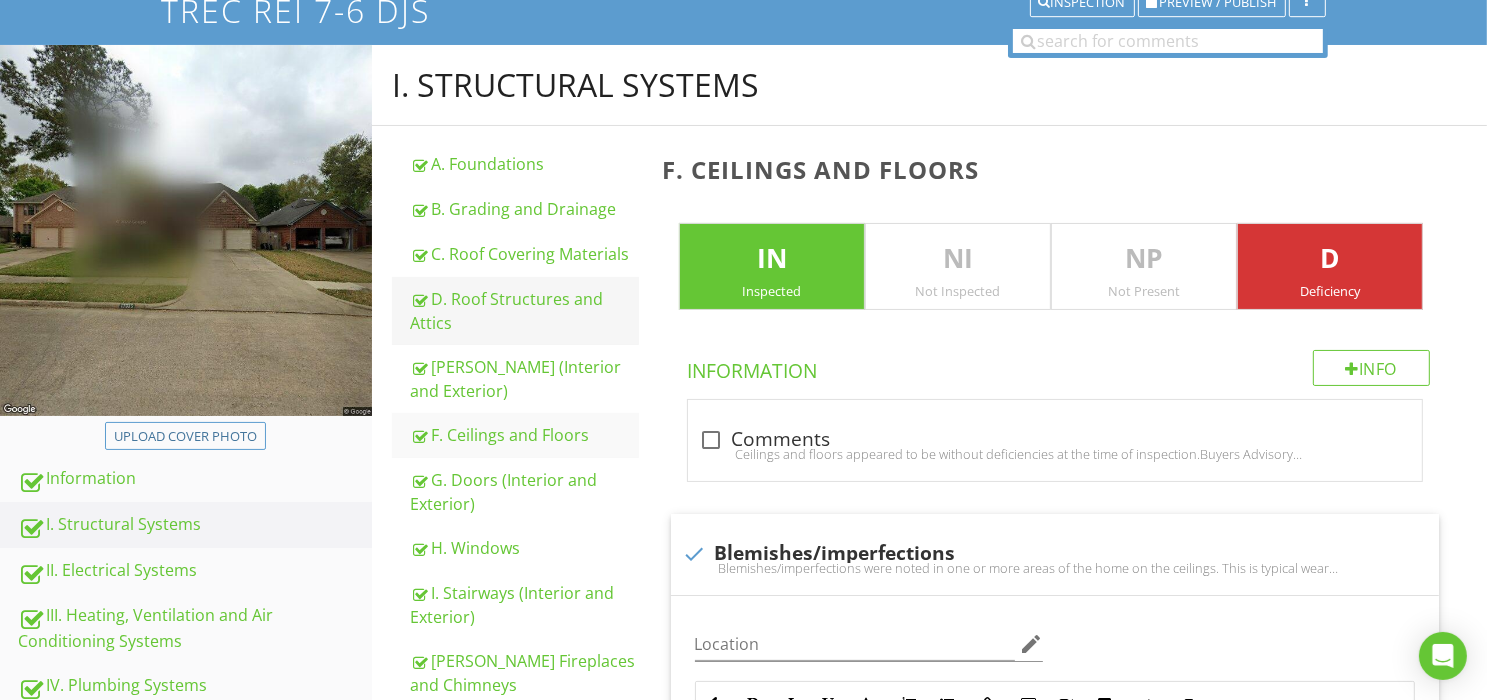scroll, scrollTop: 0, scrollLeft: 0, axis: both 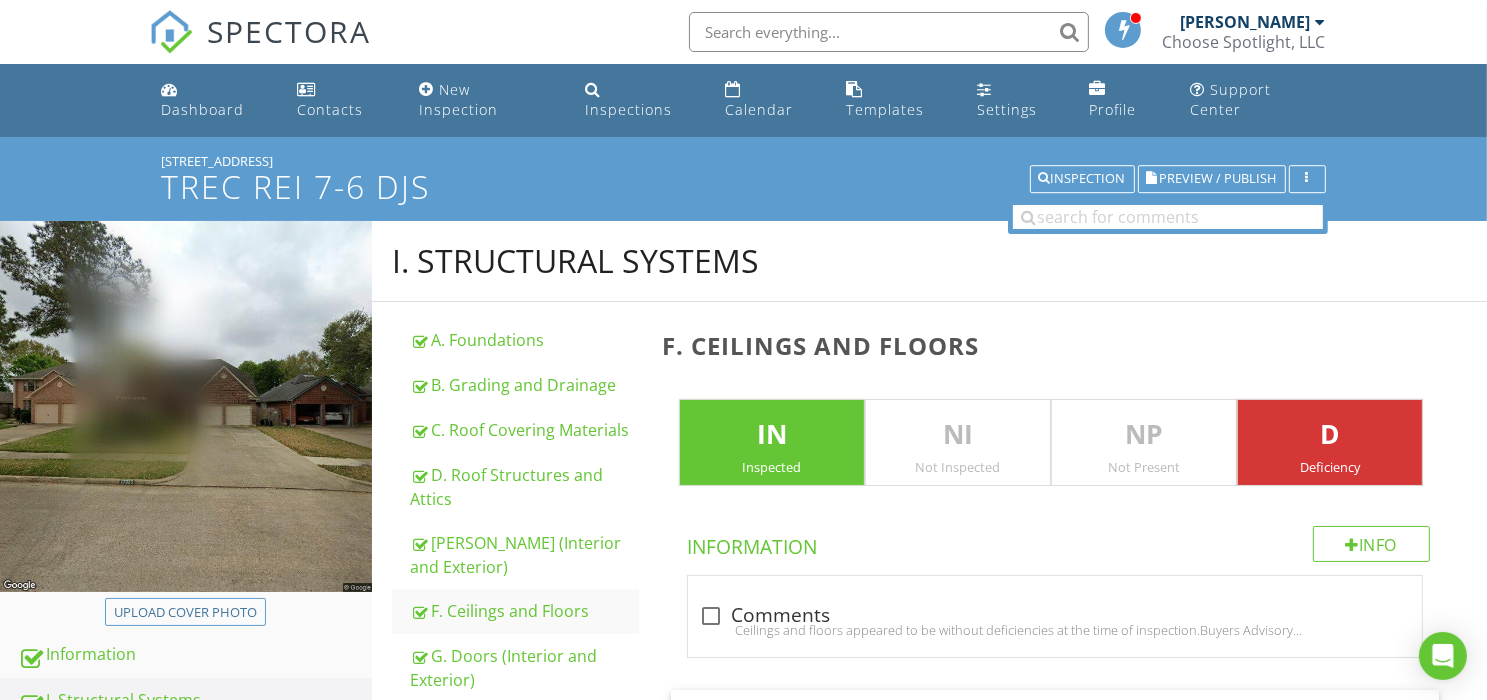 drag, startPoint x: 481, startPoint y: 411, endPoint x: 955, endPoint y: 398, distance: 474.17822 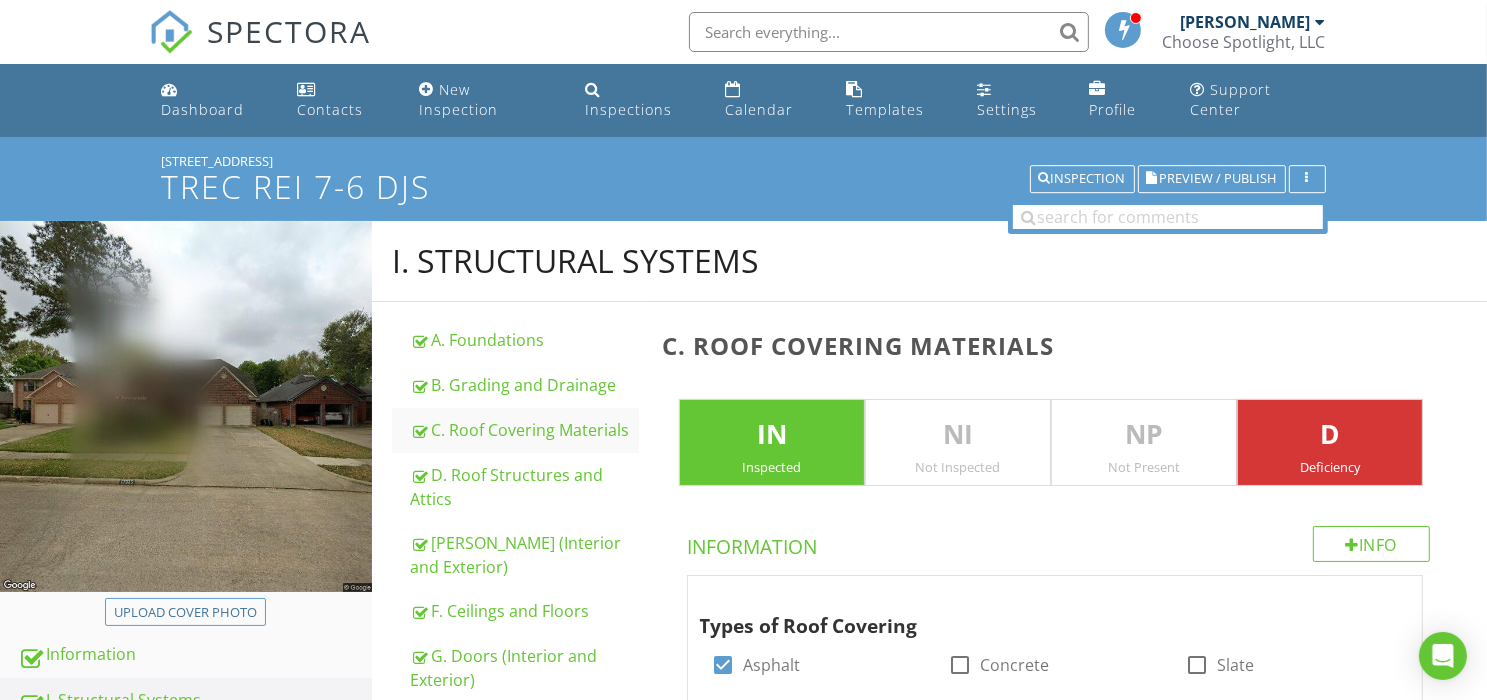 type on "Roof" 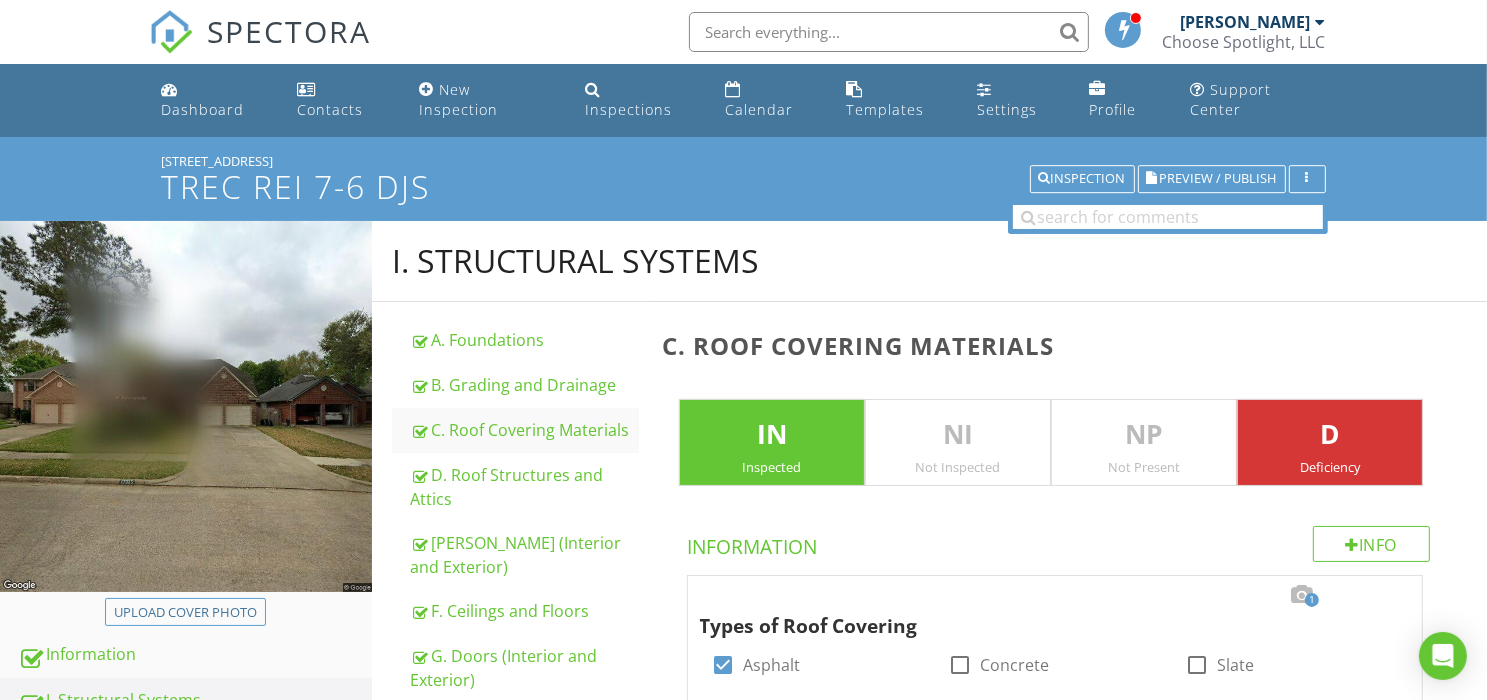 type on "Roof" 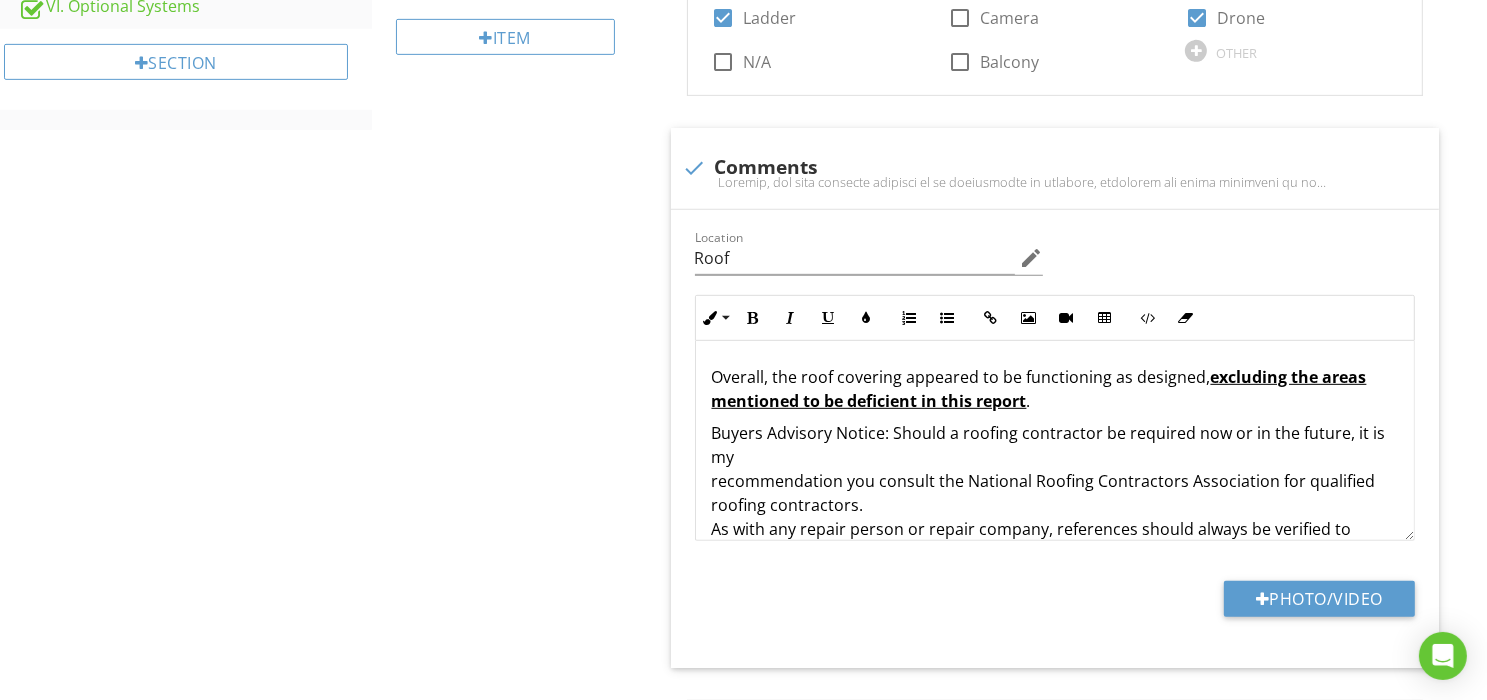 scroll, scrollTop: 1044, scrollLeft: 0, axis: vertical 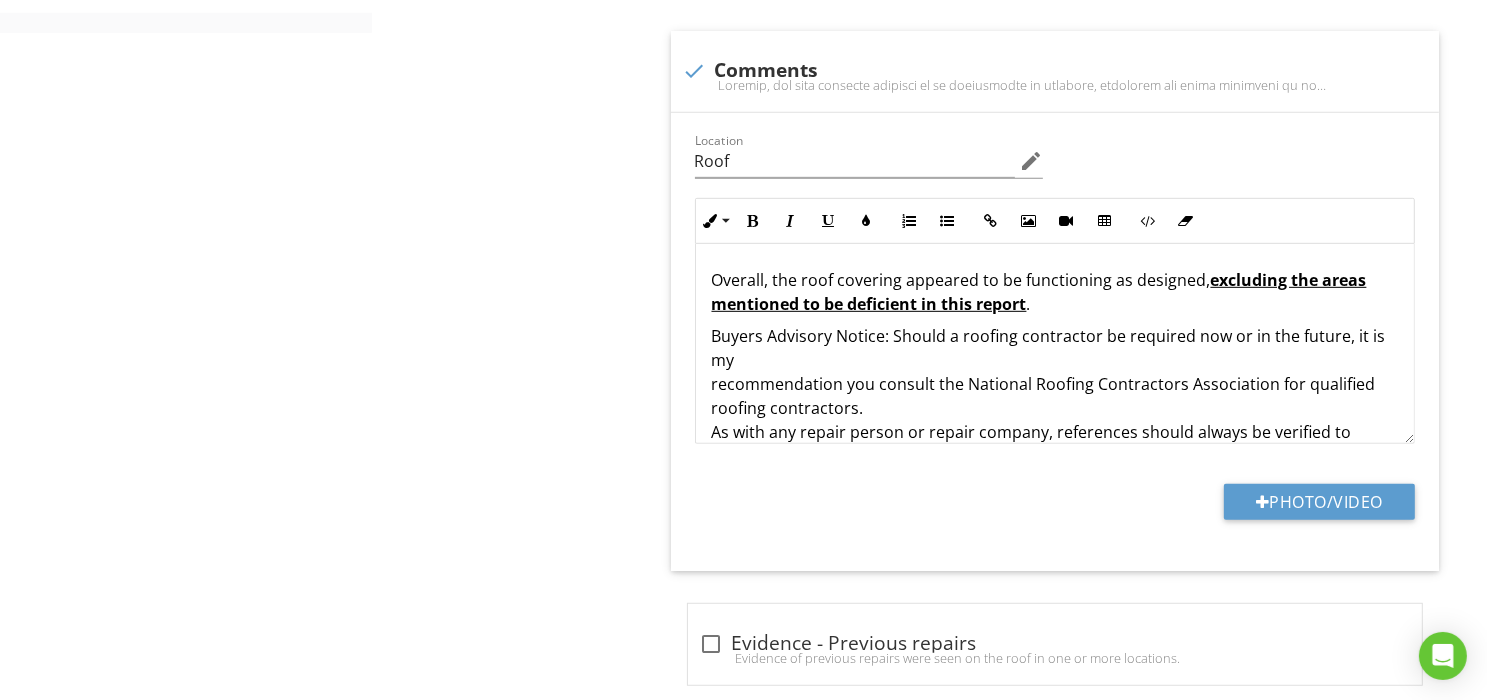 type on "Roof" 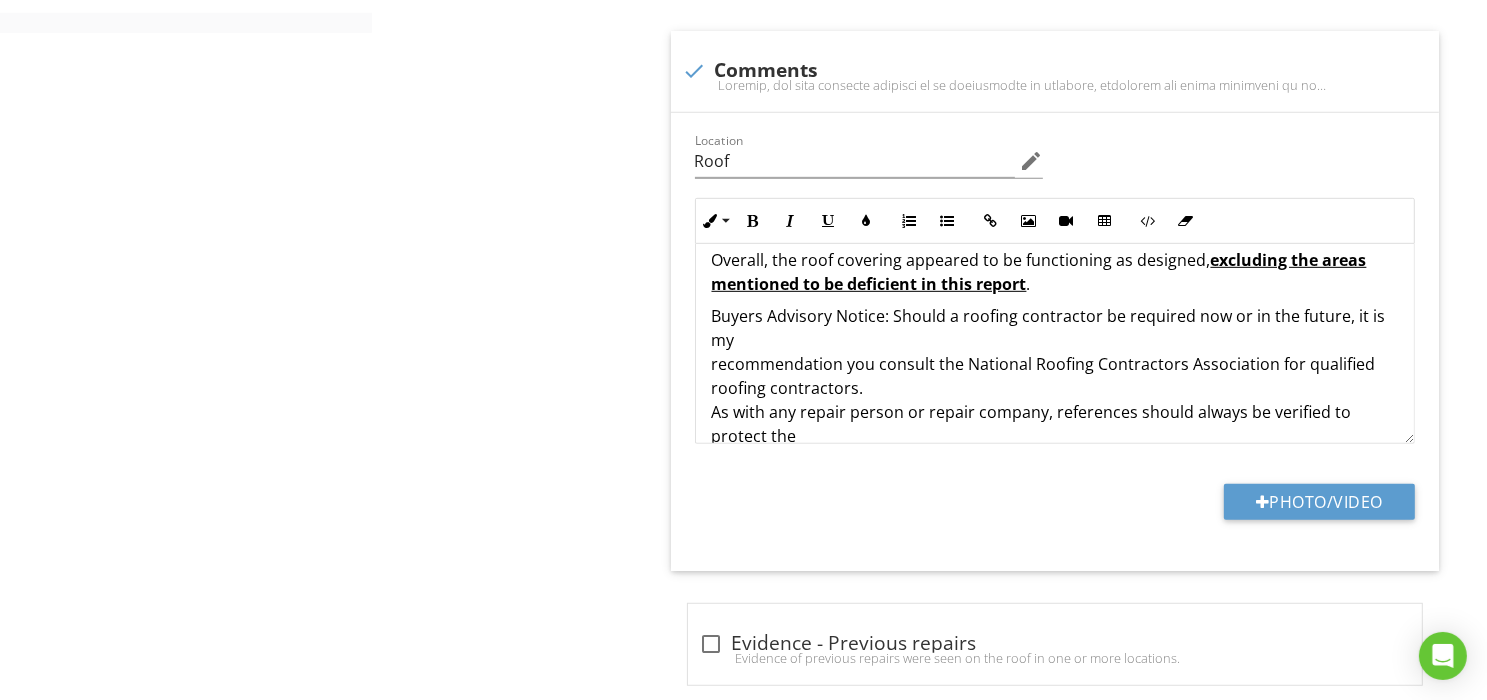 scroll, scrollTop: 23, scrollLeft: 0, axis: vertical 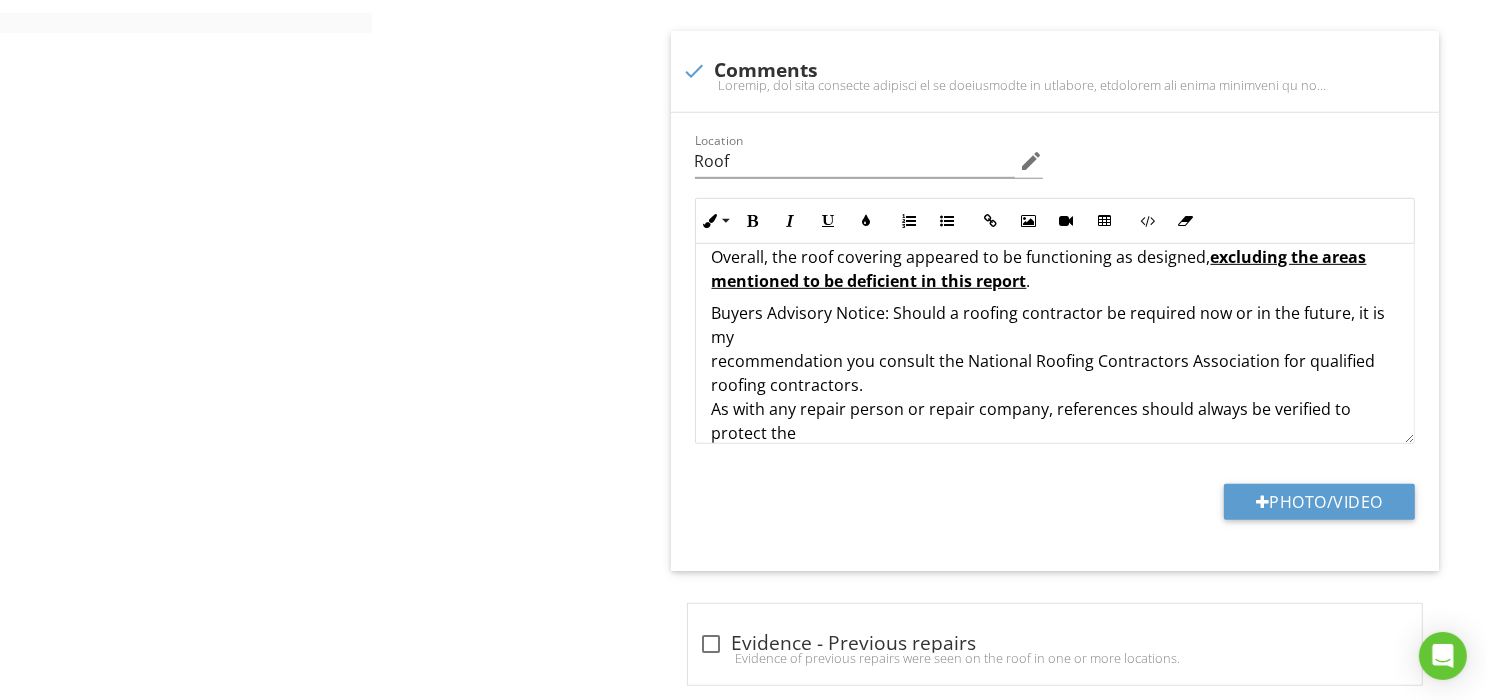 type on "Roof" 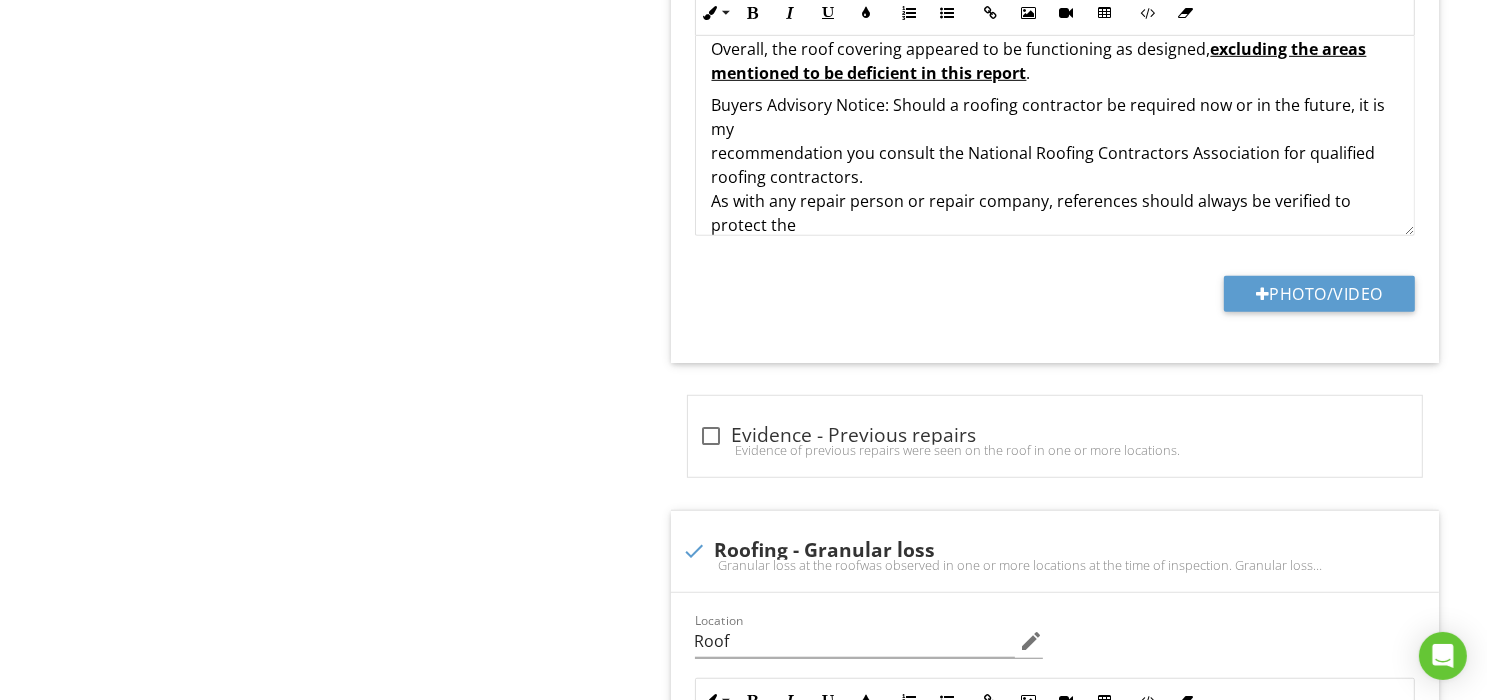 type on "Roof" 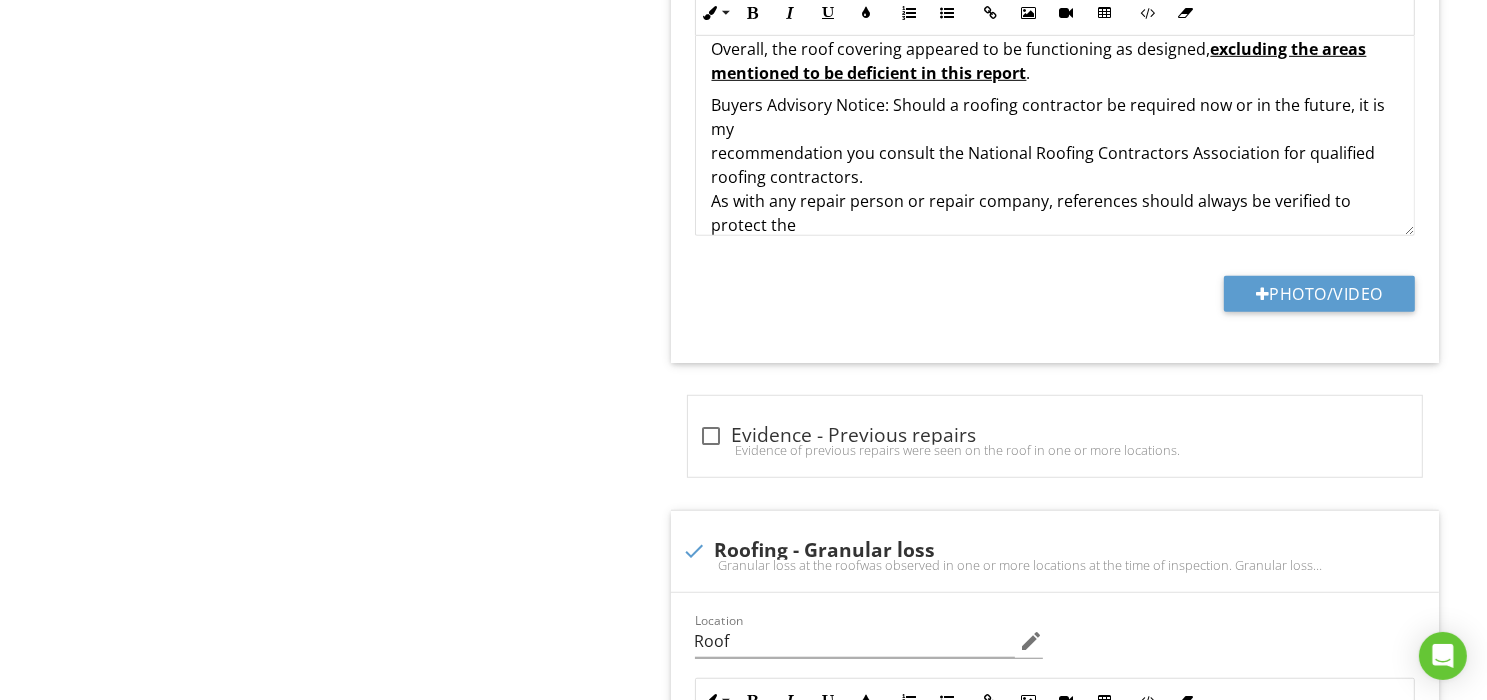 type on "Roof" 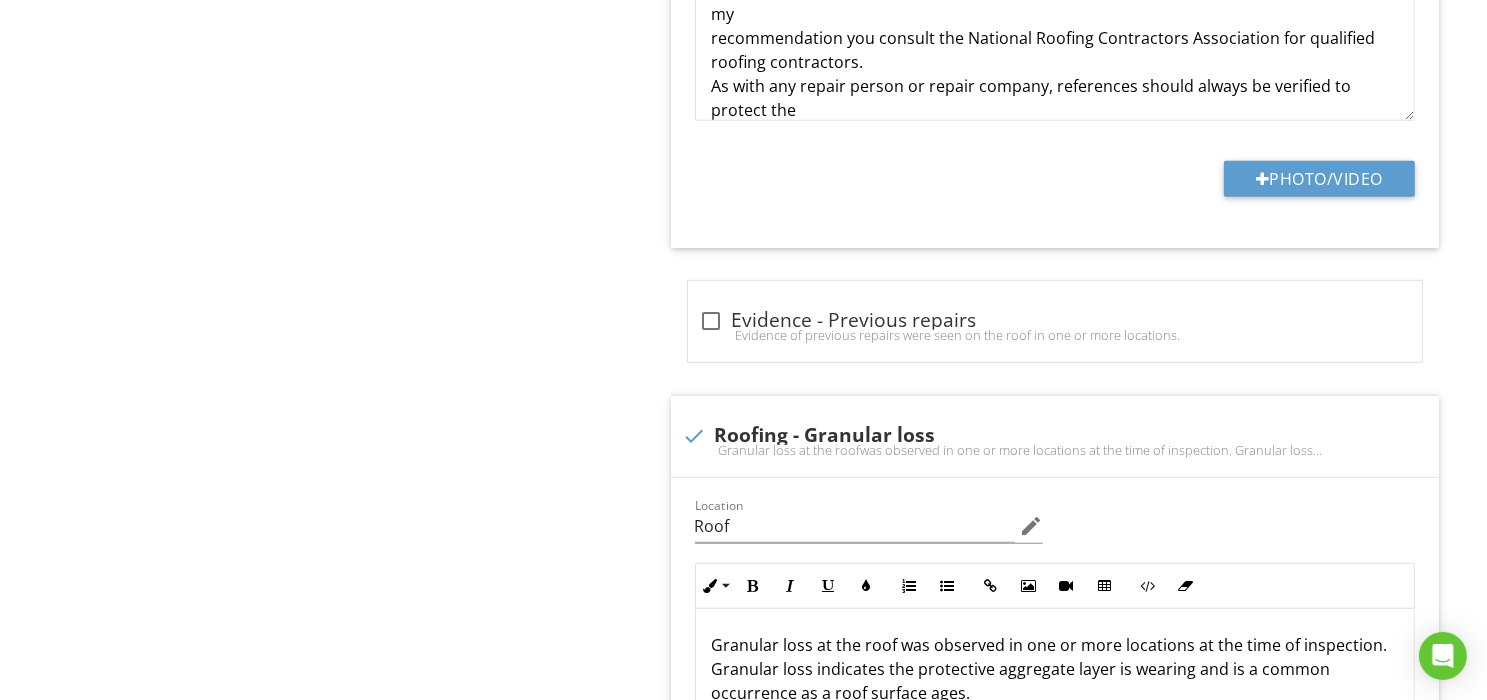 type on "Roof" 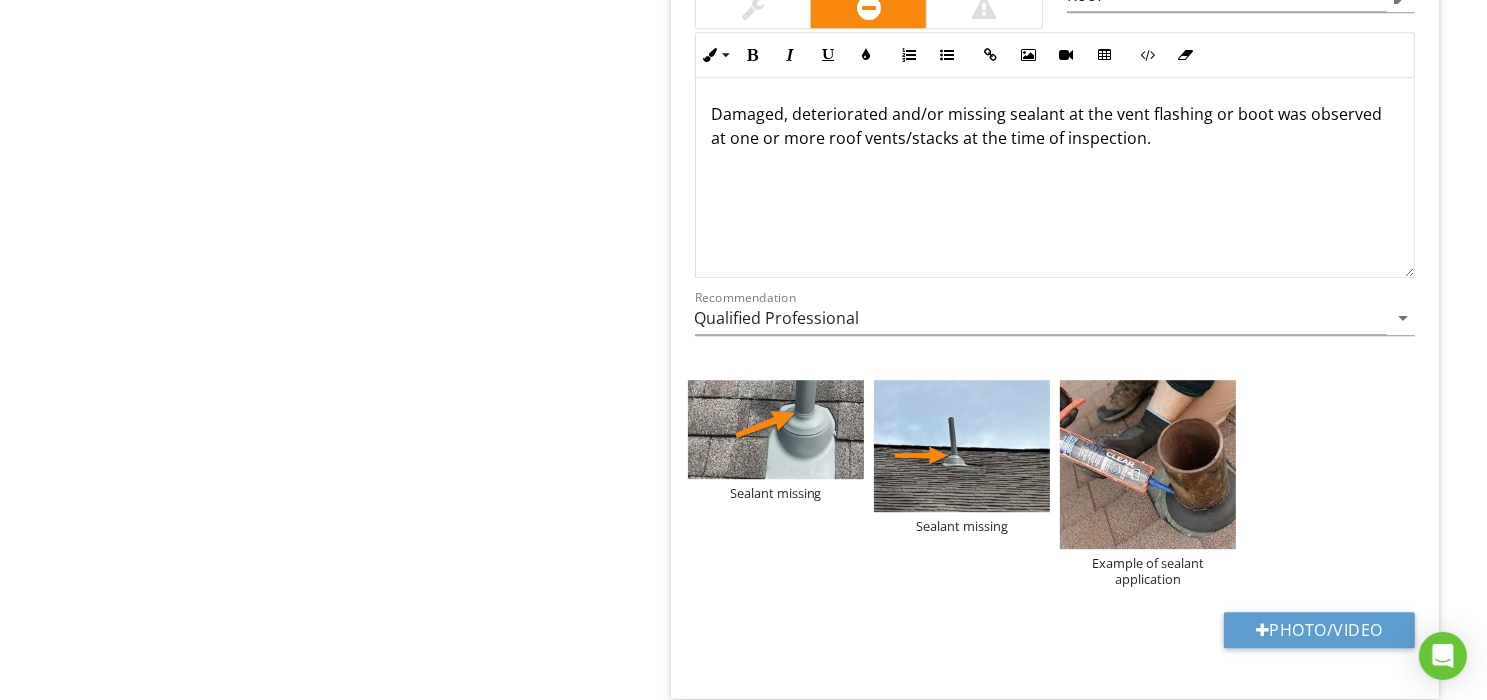 scroll, scrollTop: 5538, scrollLeft: 0, axis: vertical 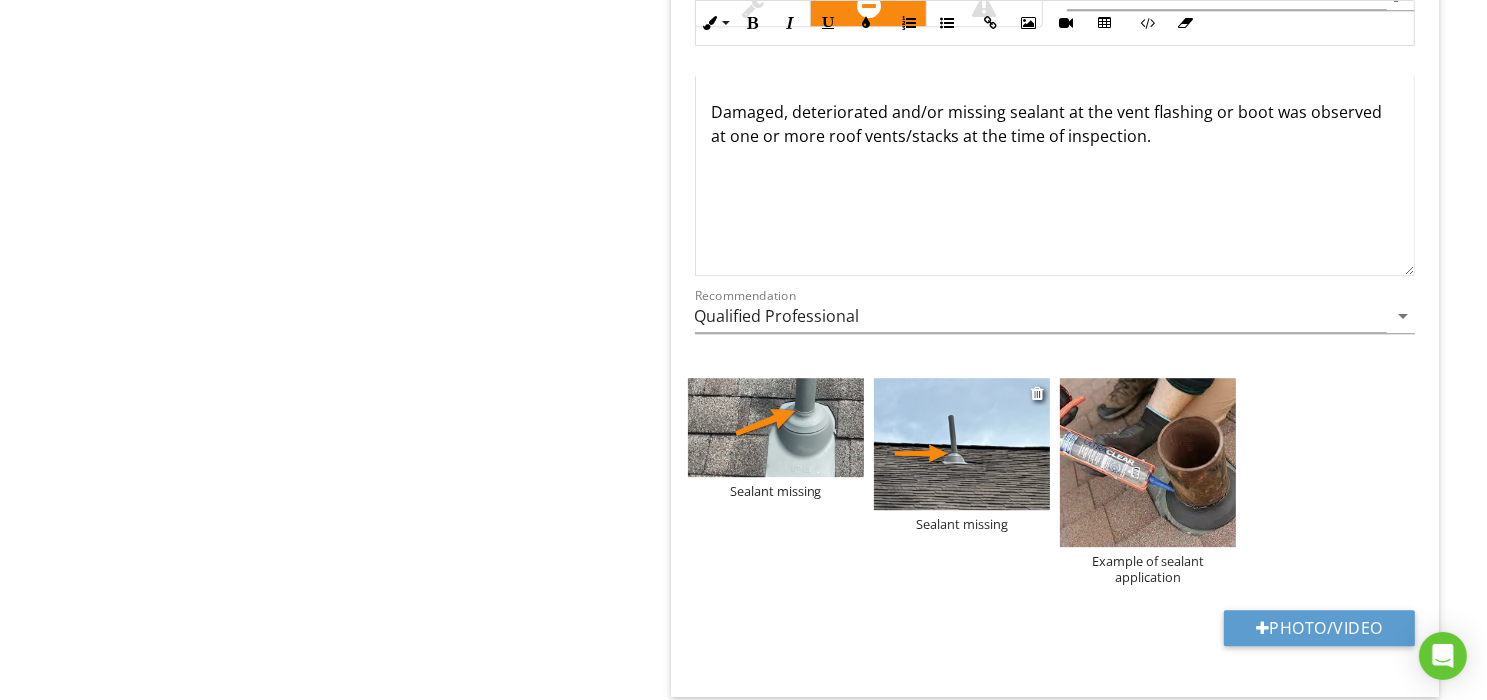type on "Roof" 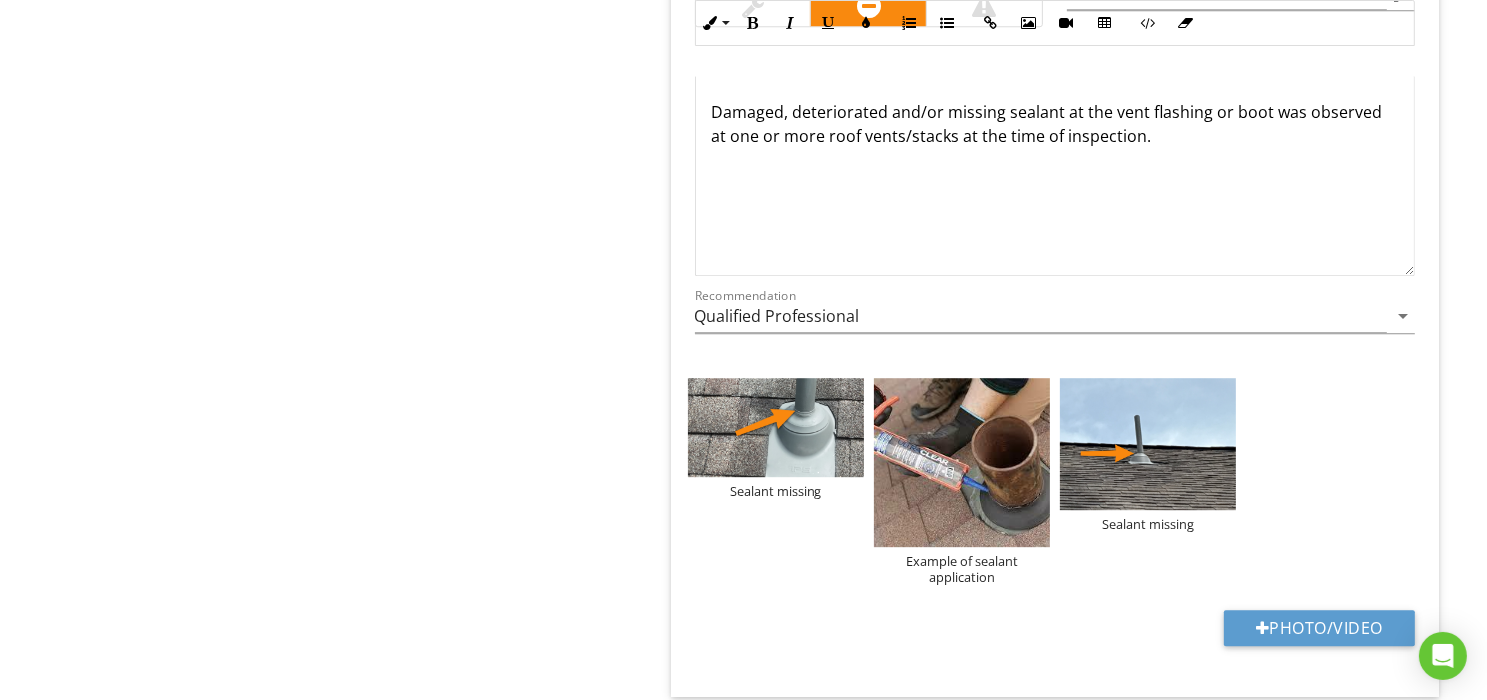 type on "Roof" 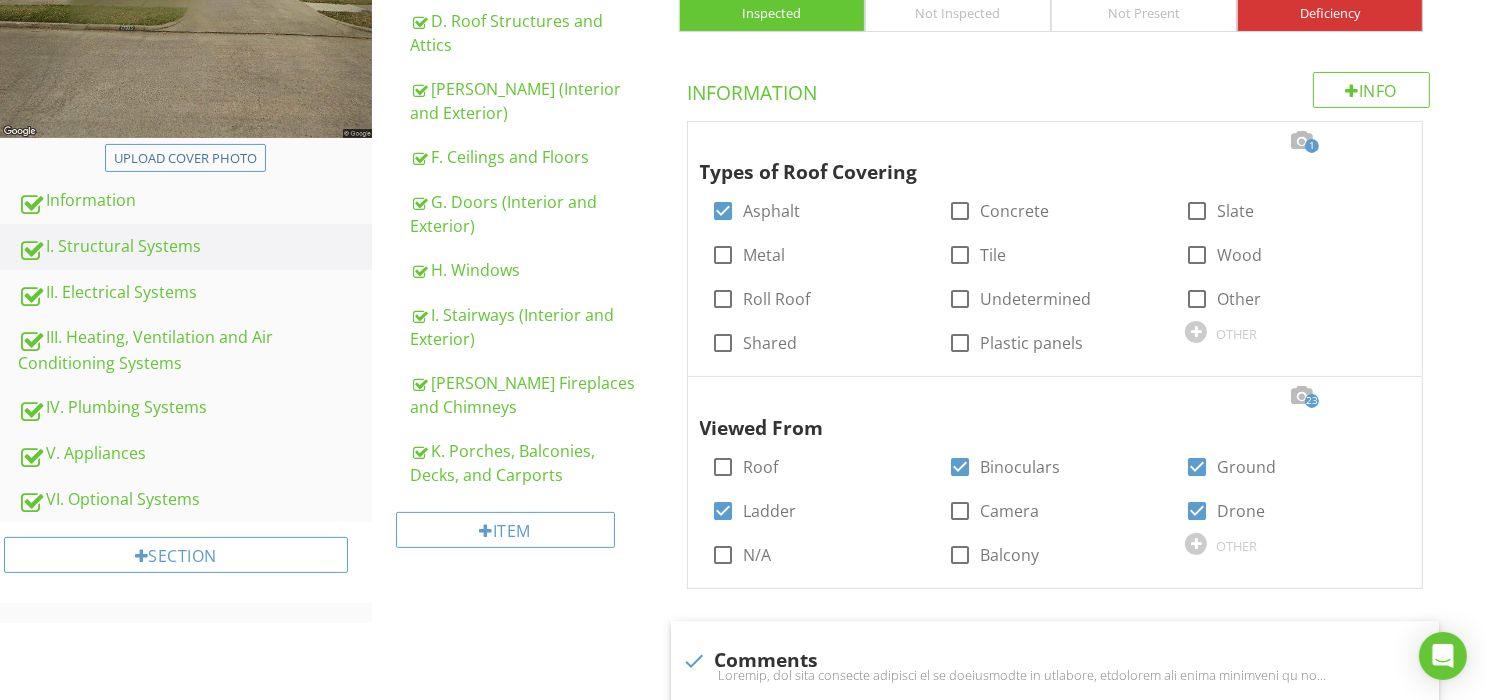 scroll, scrollTop: 455, scrollLeft: 0, axis: vertical 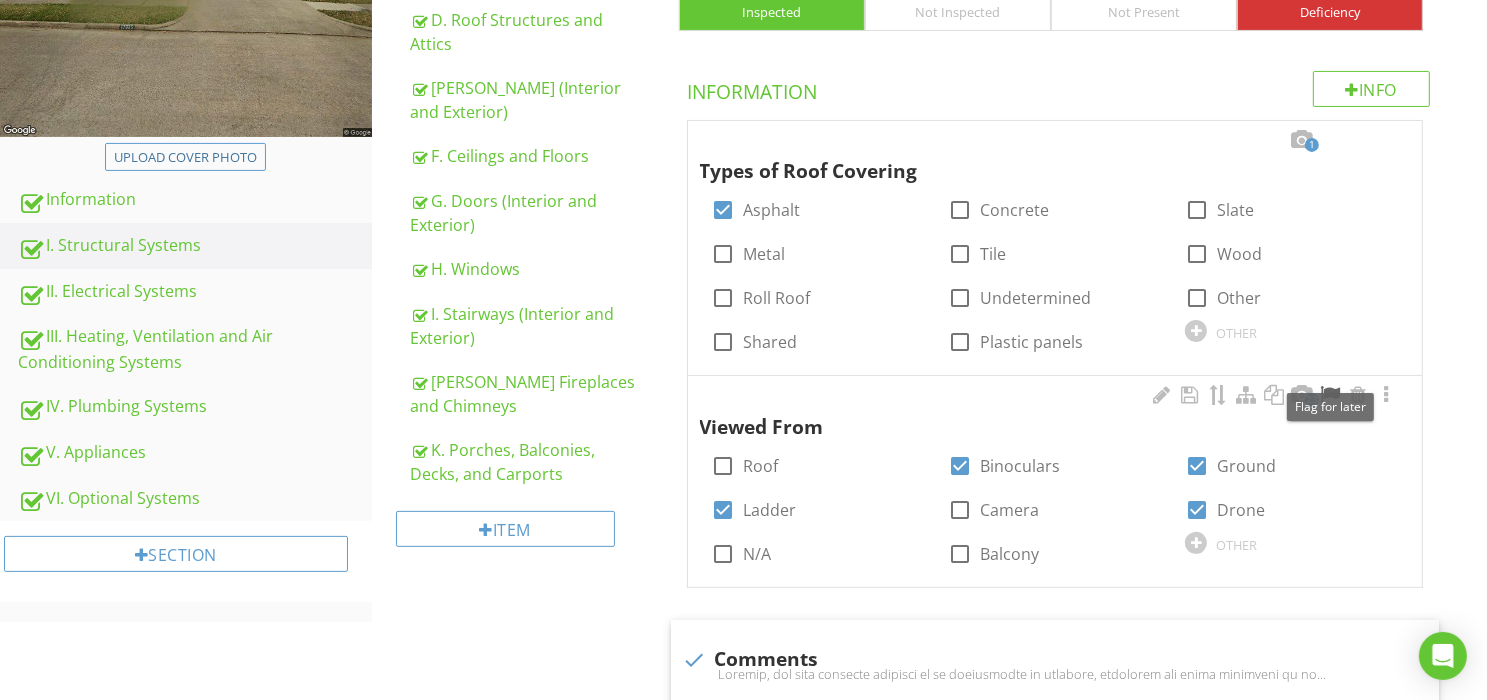 click at bounding box center (1330, 395) 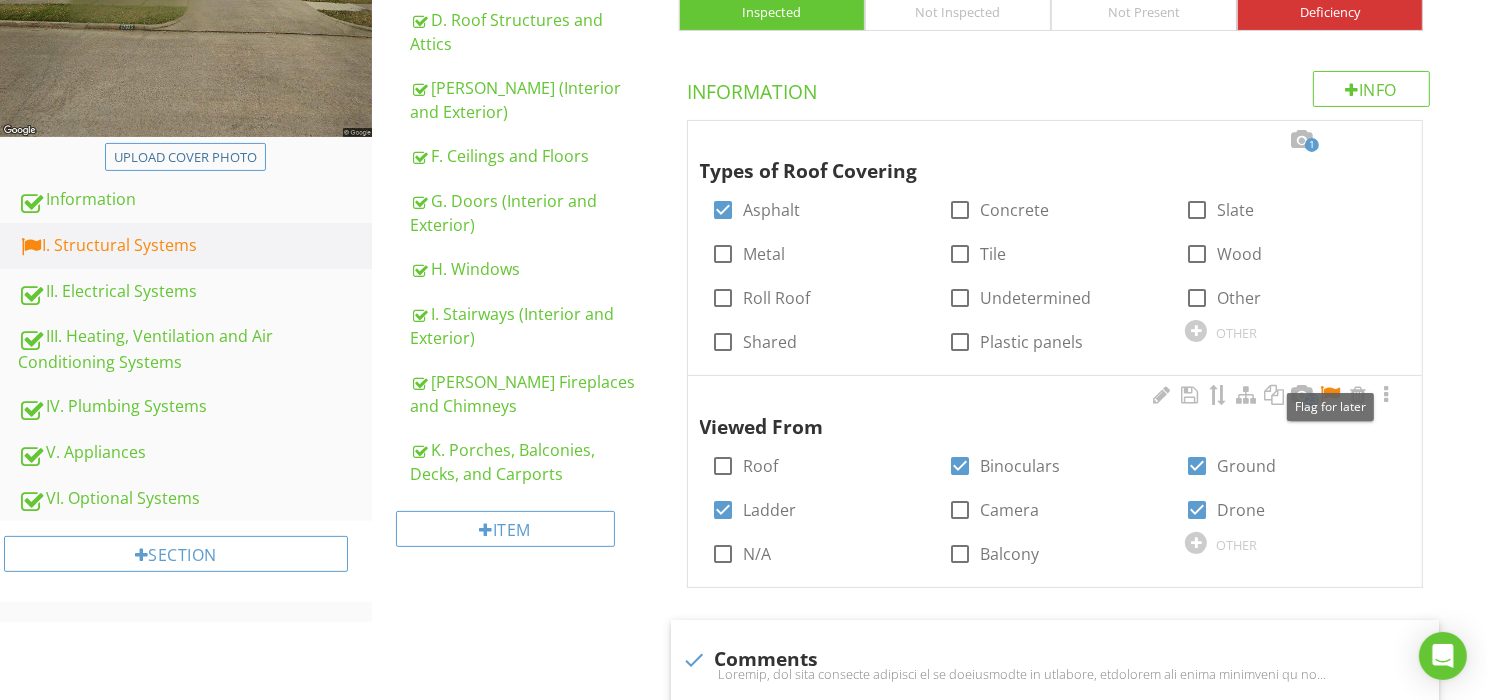 click at bounding box center (1330, 395) 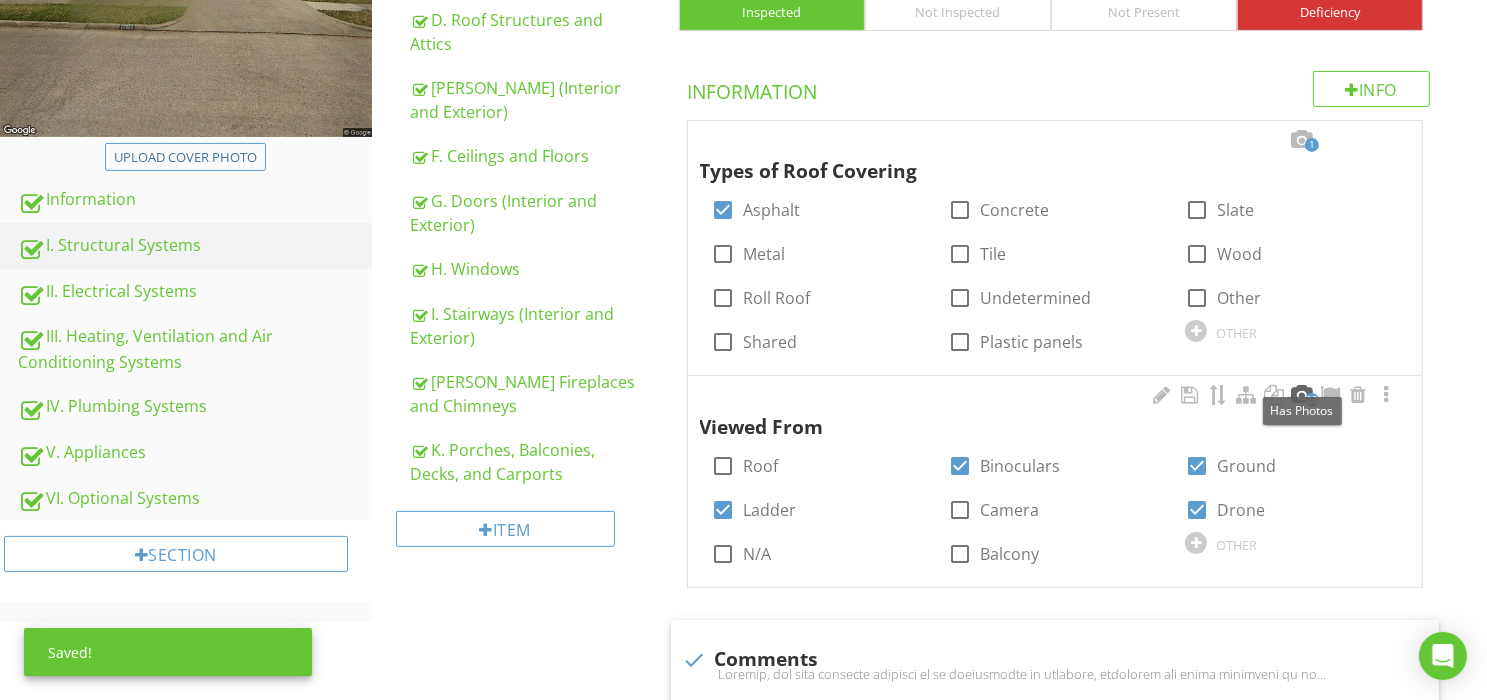 click at bounding box center (1302, 395) 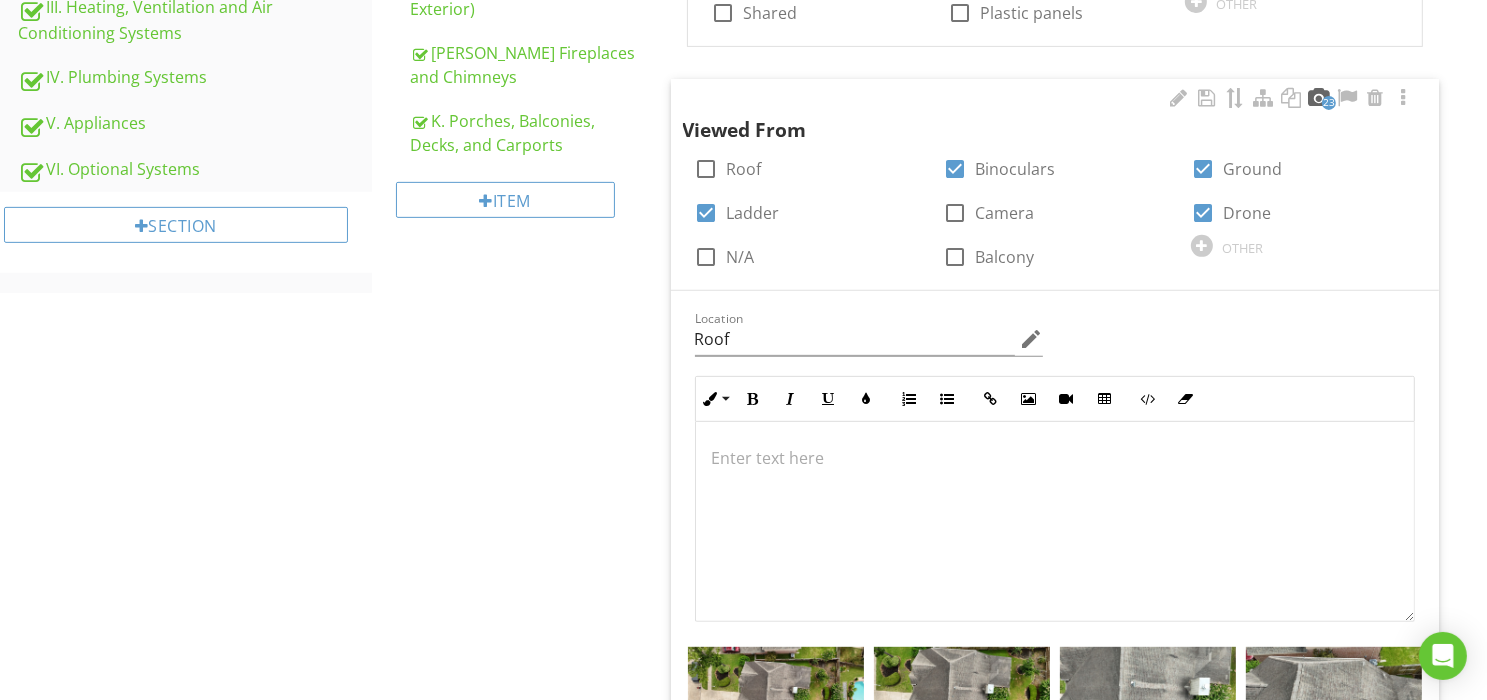 scroll, scrollTop: 856, scrollLeft: 0, axis: vertical 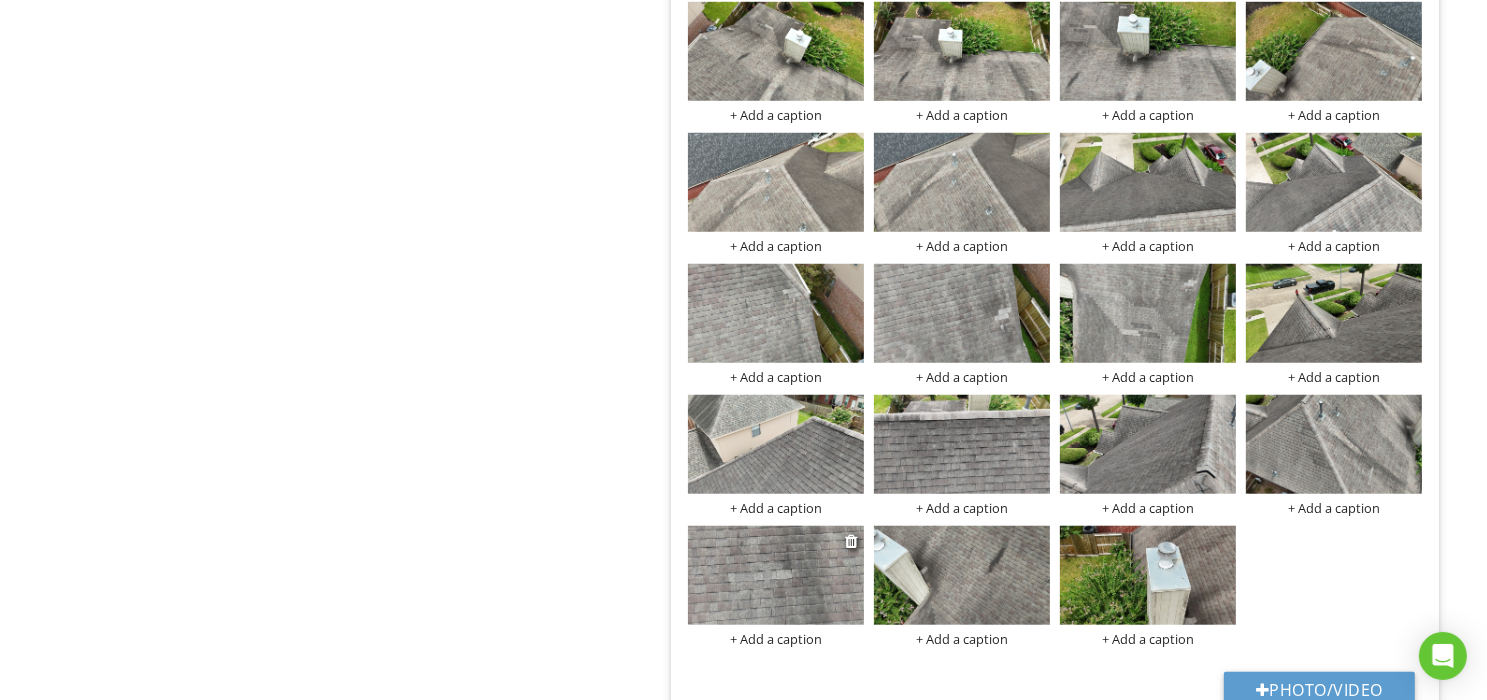 click at bounding box center (776, 575) 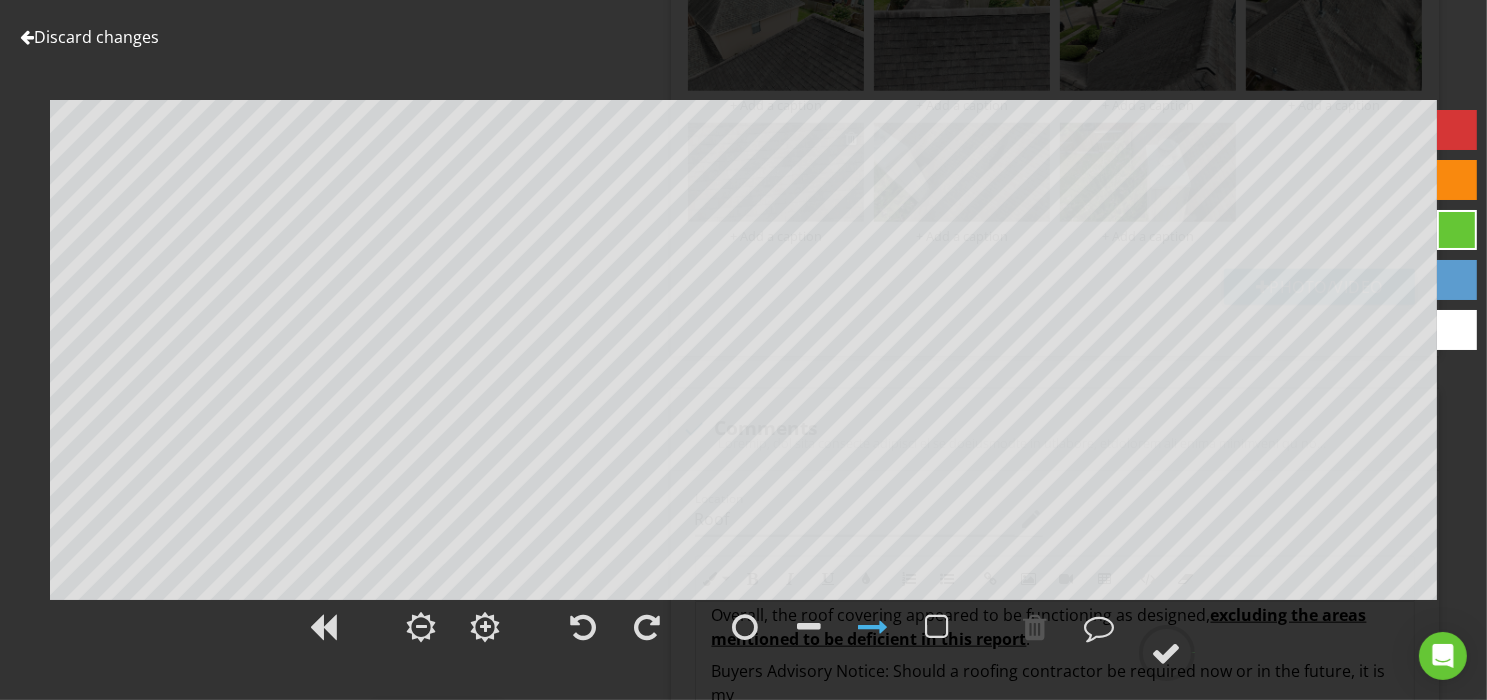 scroll, scrollTop: 2028, scrollLeft: 0, axis: vertical 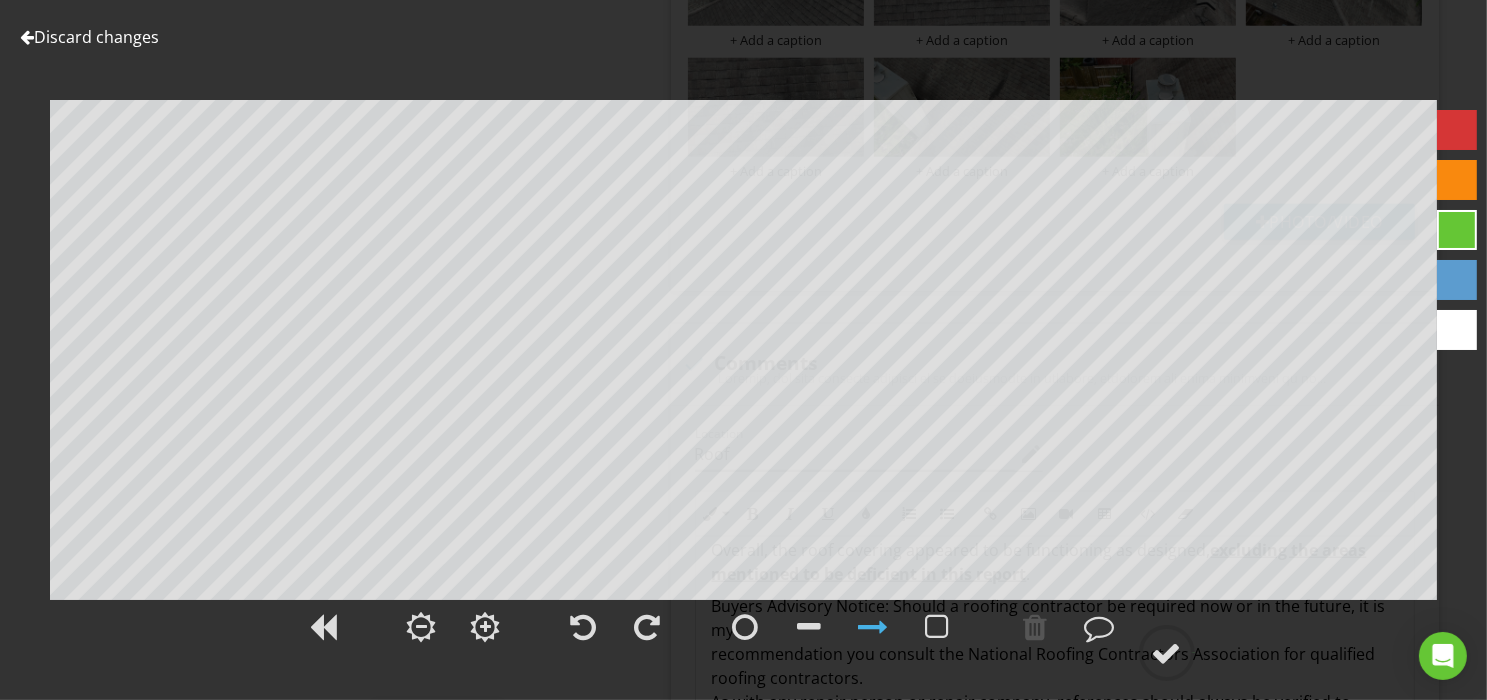 click on "Discard changes" at bounding box center [89, 37] 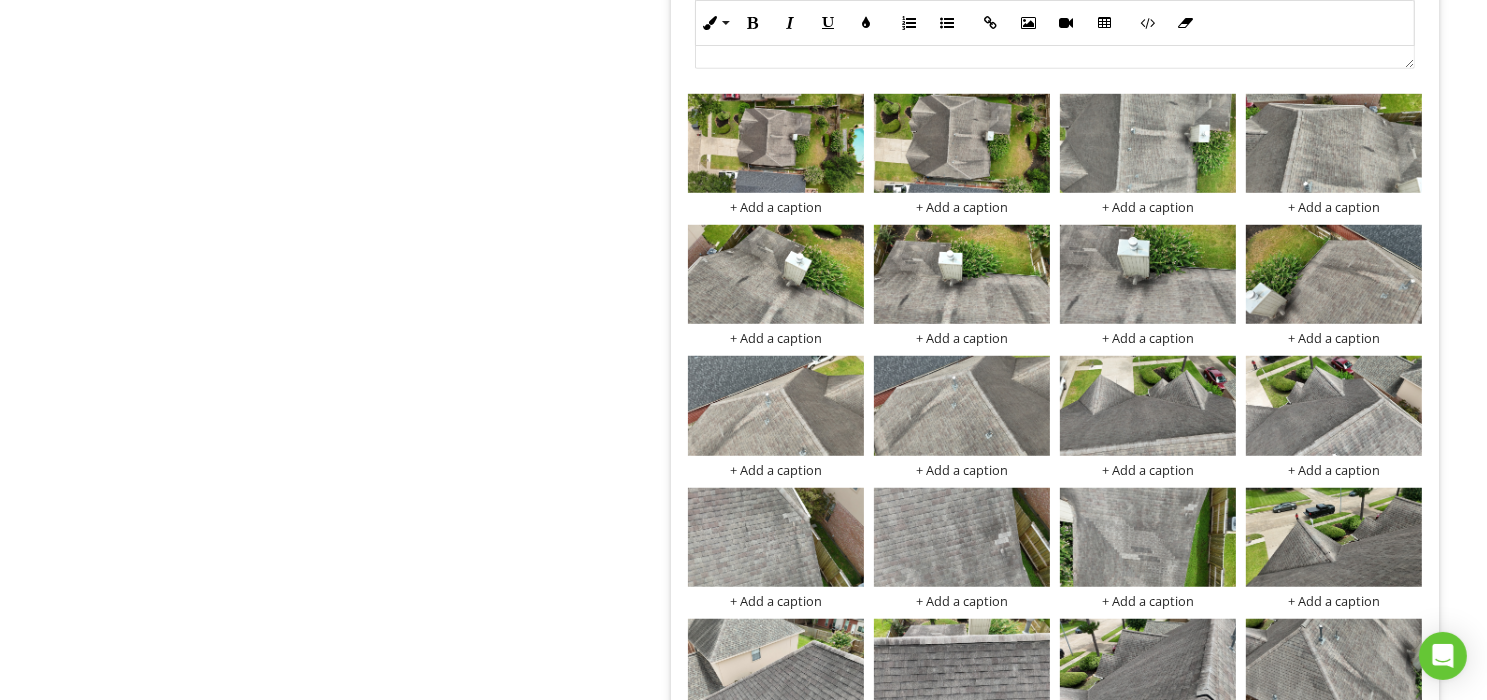 scroll, scrollTop: 1344, scrollLeft: 0, axis: vertical 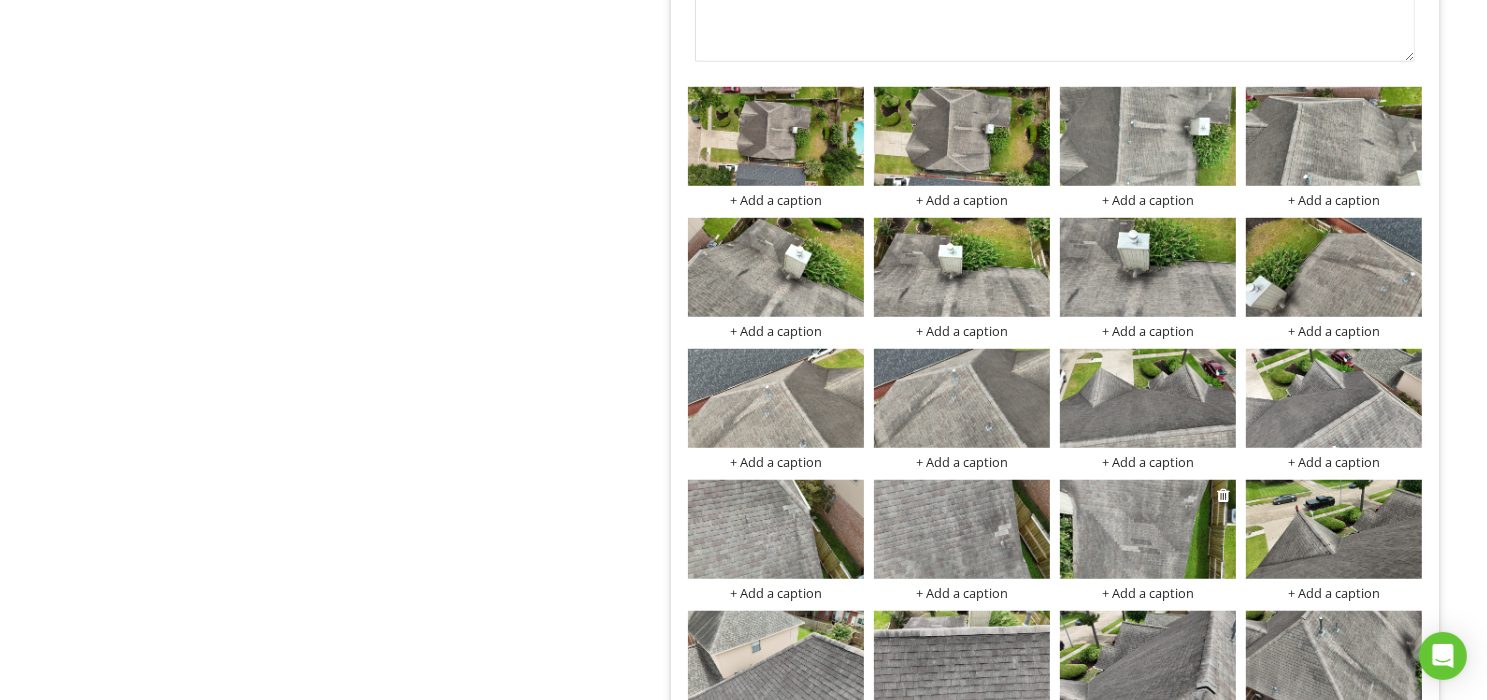 click at bounding box center [1148, 529] 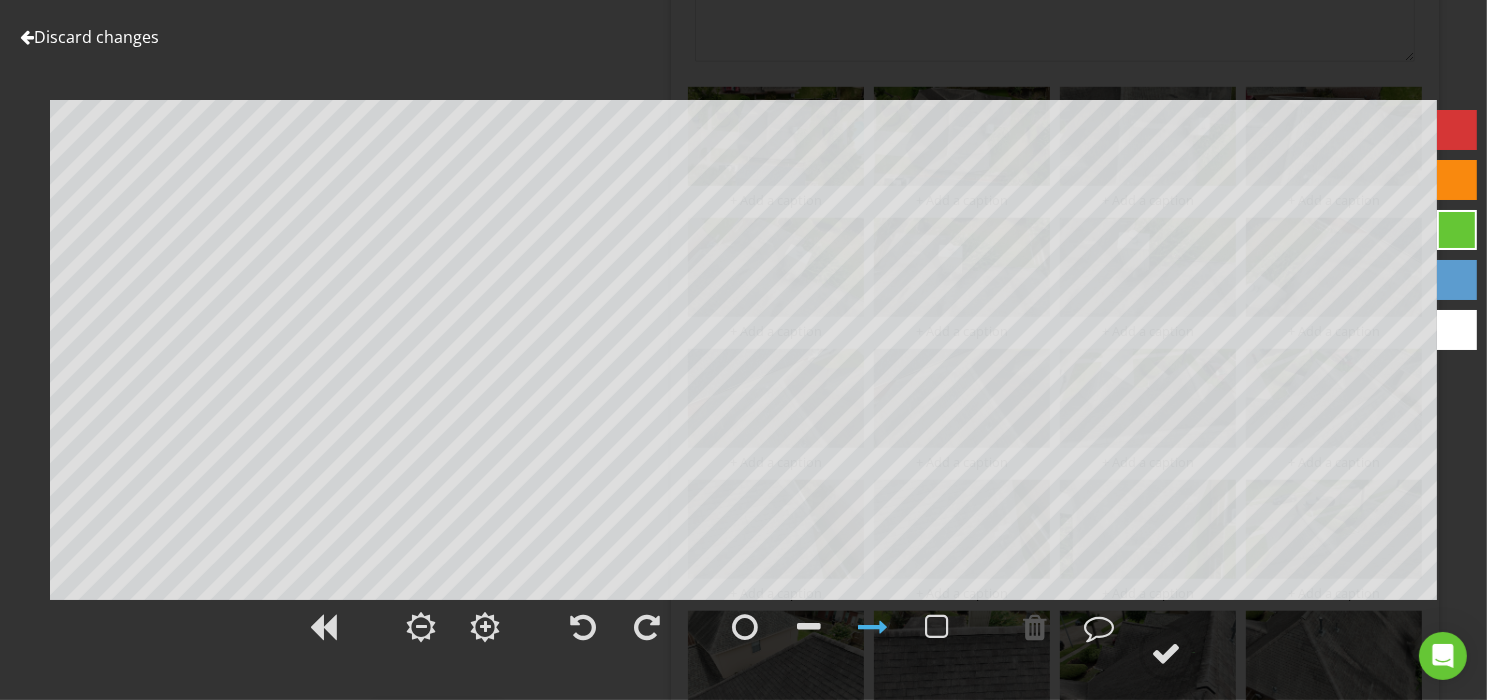 click on "Discard changes" at bounding box center (89, 37) 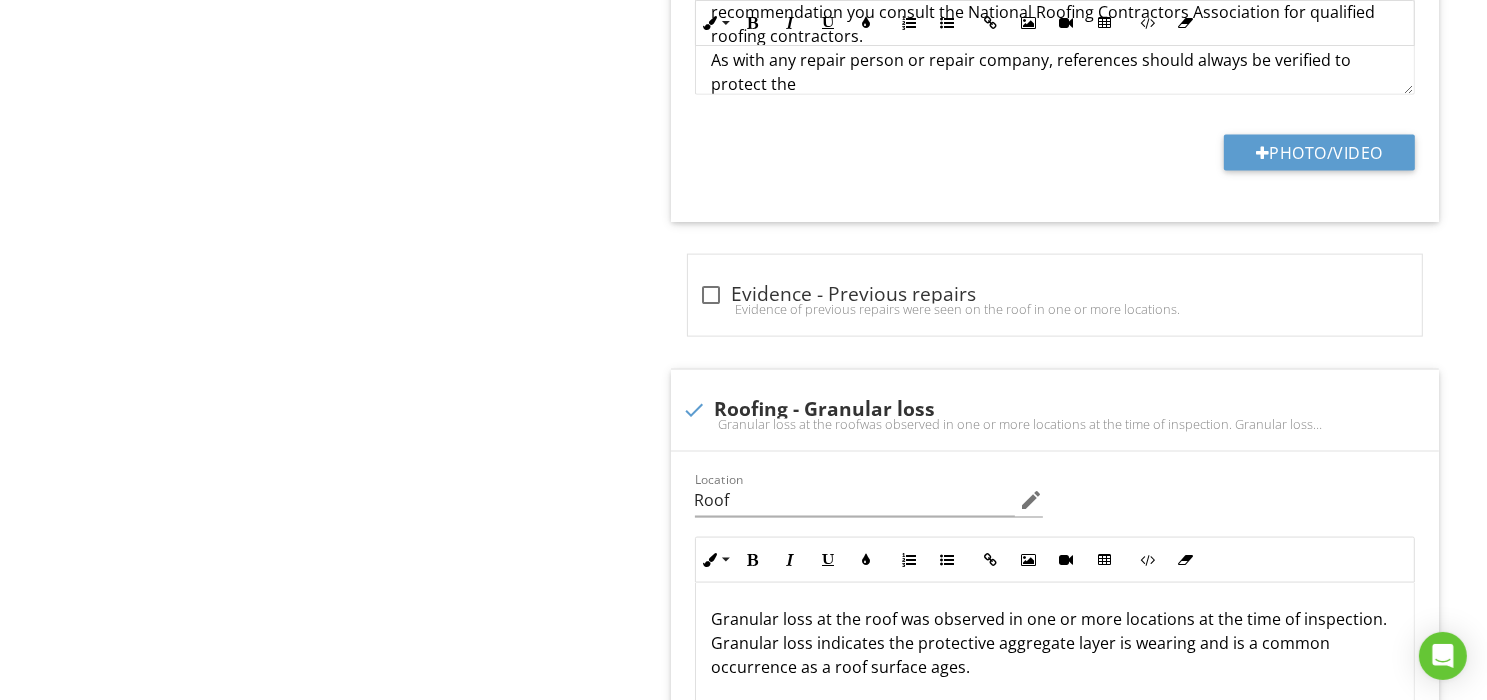 scroll, scrollTop: 2688, scrollLeft: 0, axis: vertical 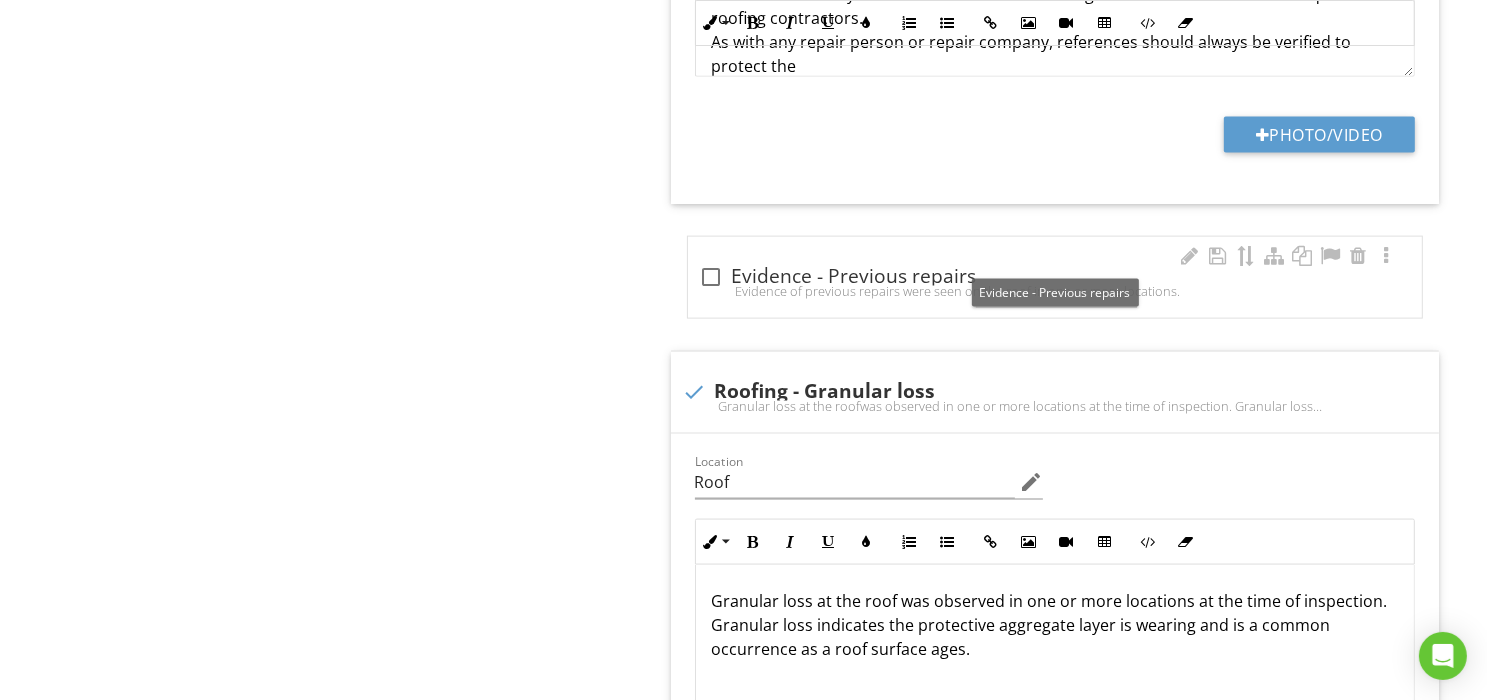 click at bounding box center [712, 277] 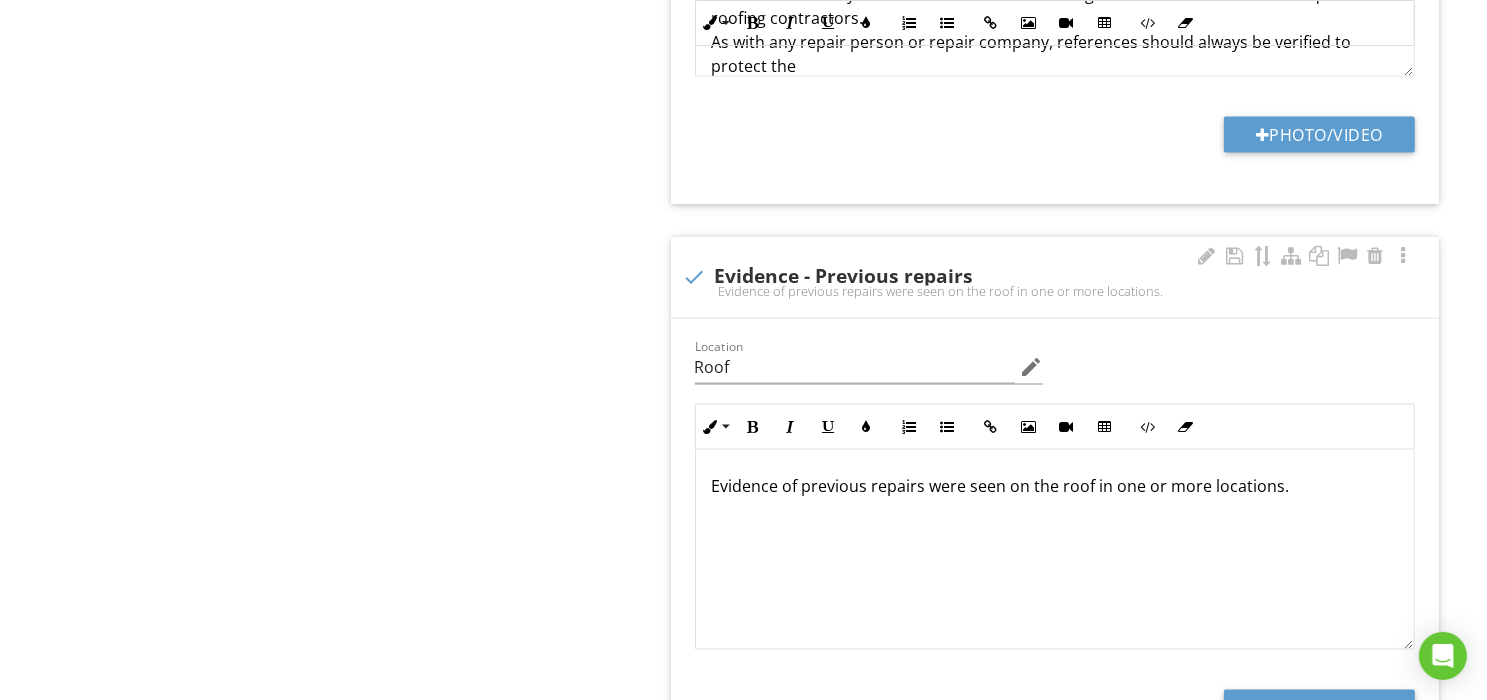 click on "Evidence of previous repairs were seen on the roof in one or more locations." at bounding box center (1055, 550) 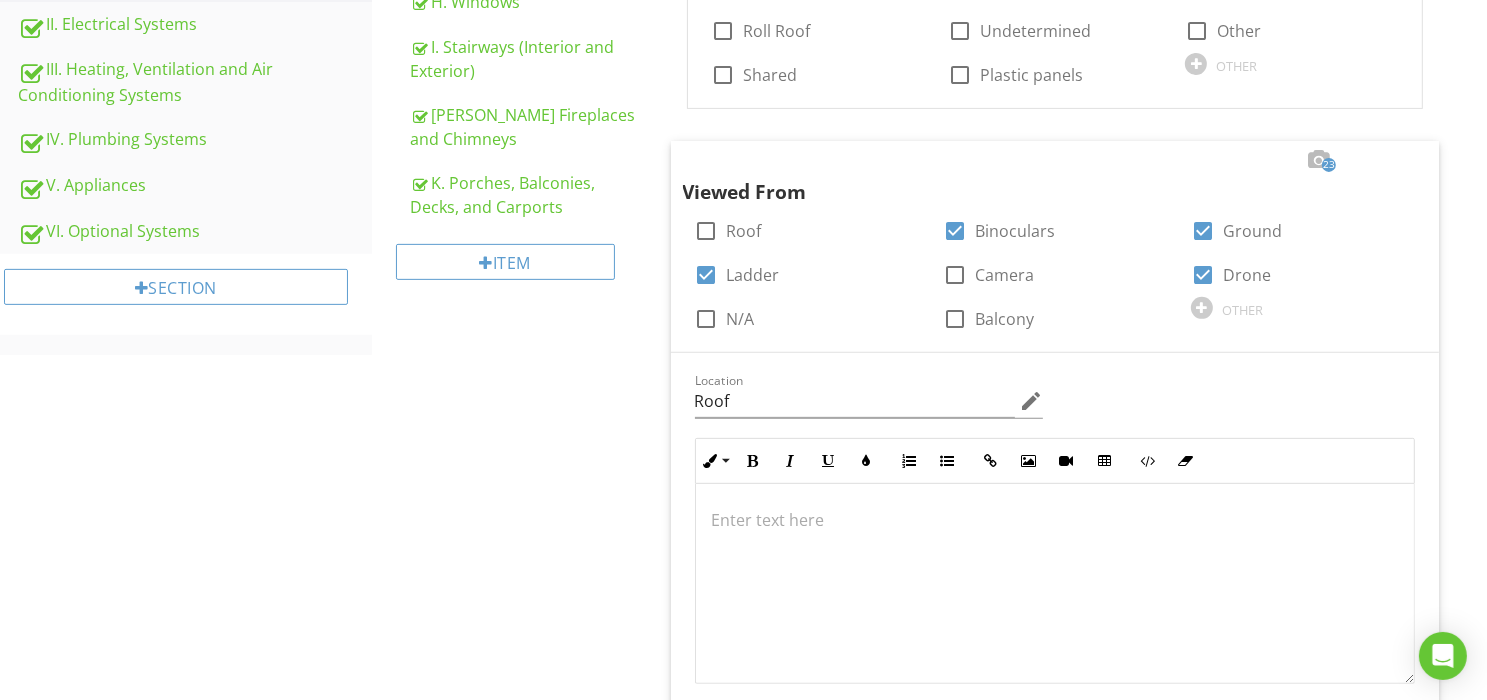 scroll, scrollTop: 720, scrollLeft: 0, axis: vertical 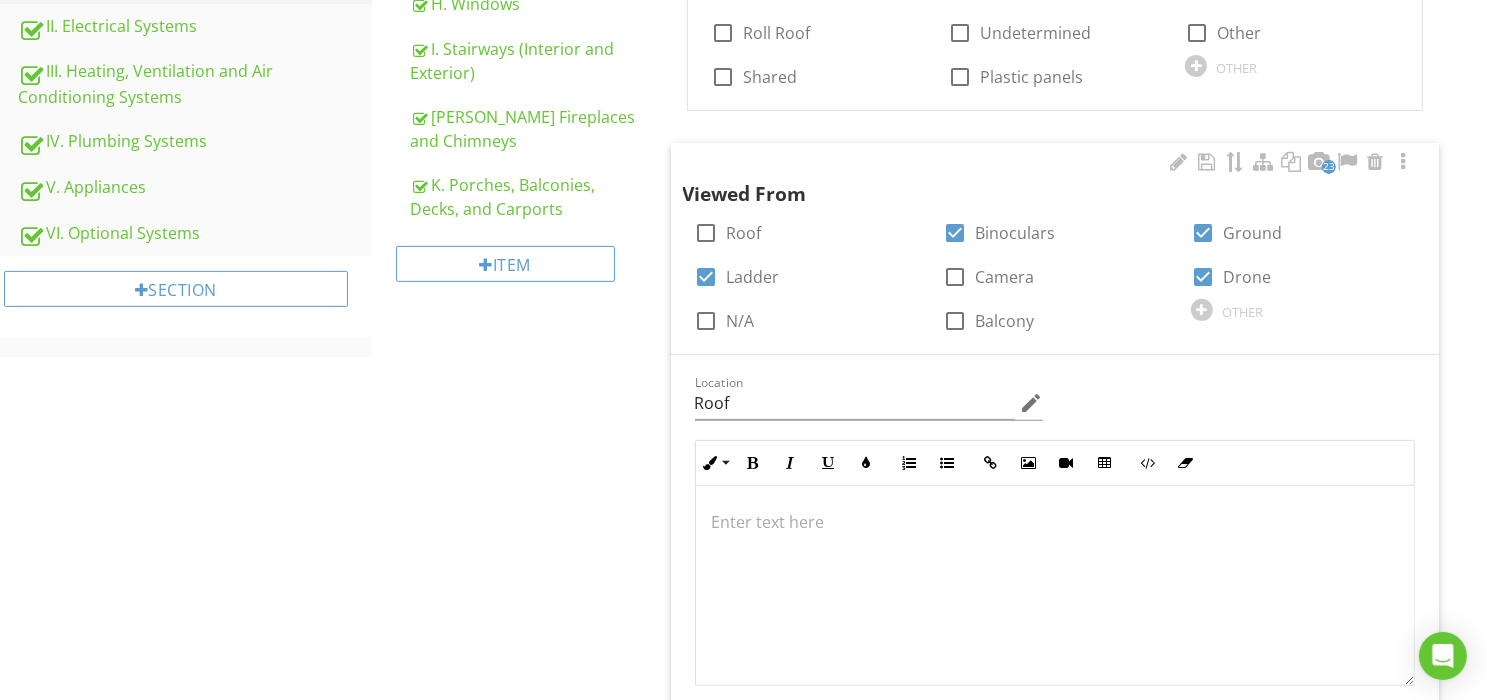 click at bounding box center [1055, 586] 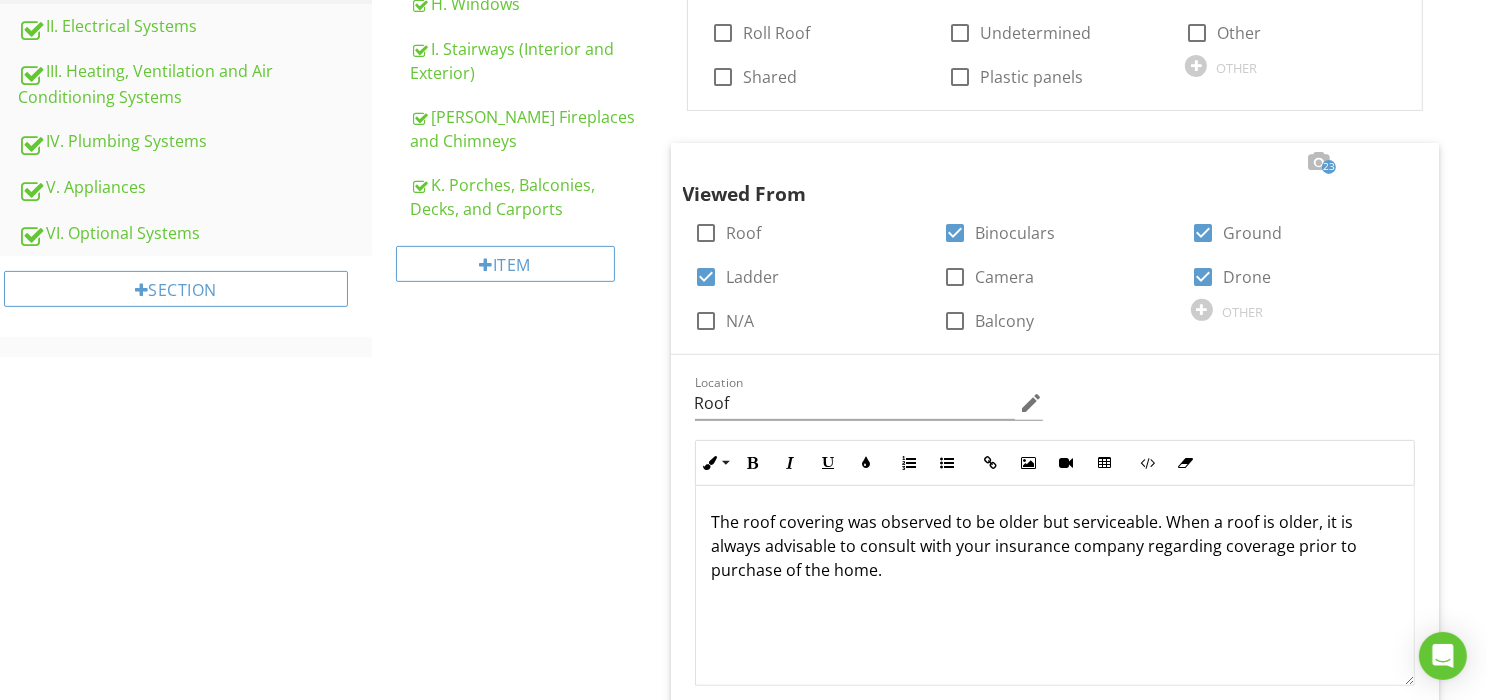 click on "I. Structural Systems
A. Foundations
B. Grading and Drainage
C. Roof Covering Materials
D. Roof Structures and Attics
E. Walls (Interior and Exterior)
F. Ceilings and Floors
G. Doors (Interior and Exterior)
H. Windows
I. Stairways (Interior and Exterior)
J. Fireplaces and Chimneys
K. Porches, Balconies, Decks, and Carports
Item
C. Roof Covering Materials
IN   Inspected NI   Not Inspected NP   Not Present D   Deficiency
Info
Information                 1
Types of Roof Covering
check_box Asphalt   check_box_outline_blank Concrete   Slate   Metal" at bounding box center [929, 6535] 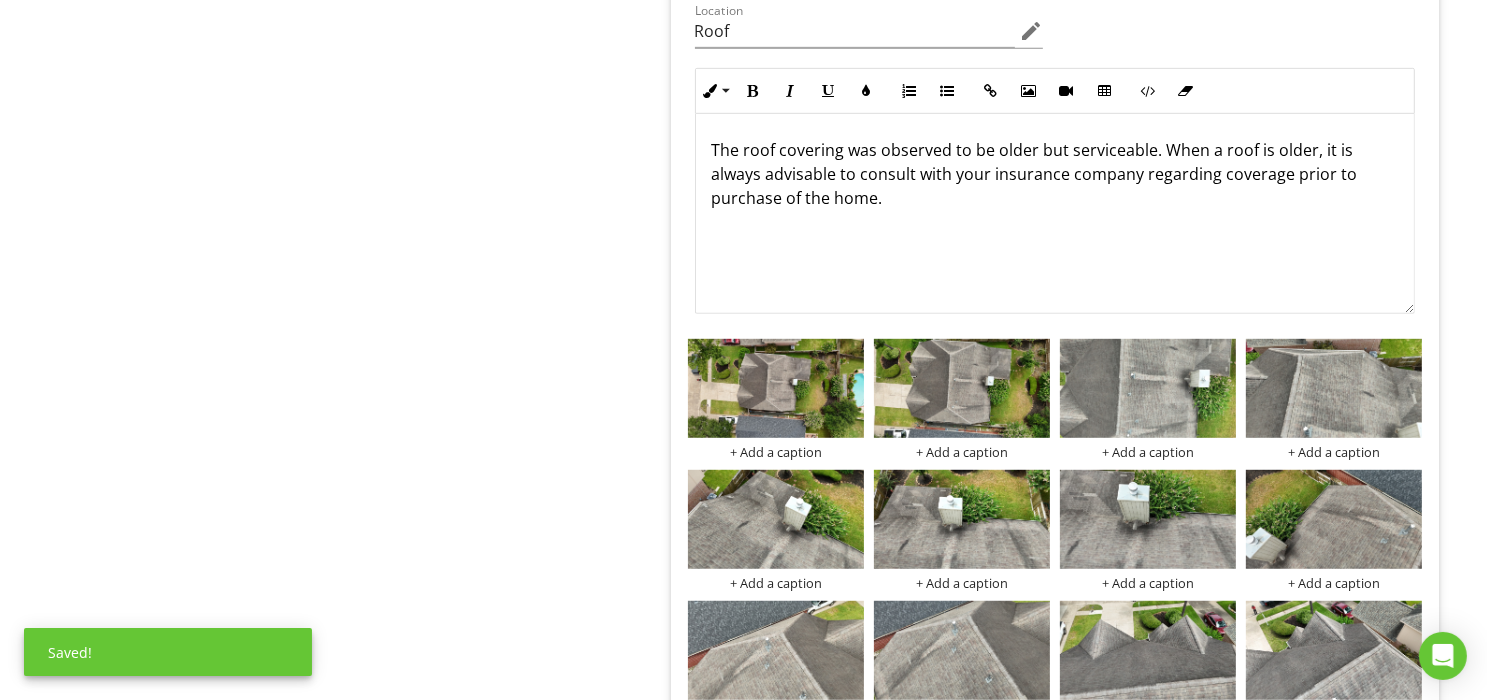 scroll, scrollTop: 1088, scrollLeft: 0, axis: vertical 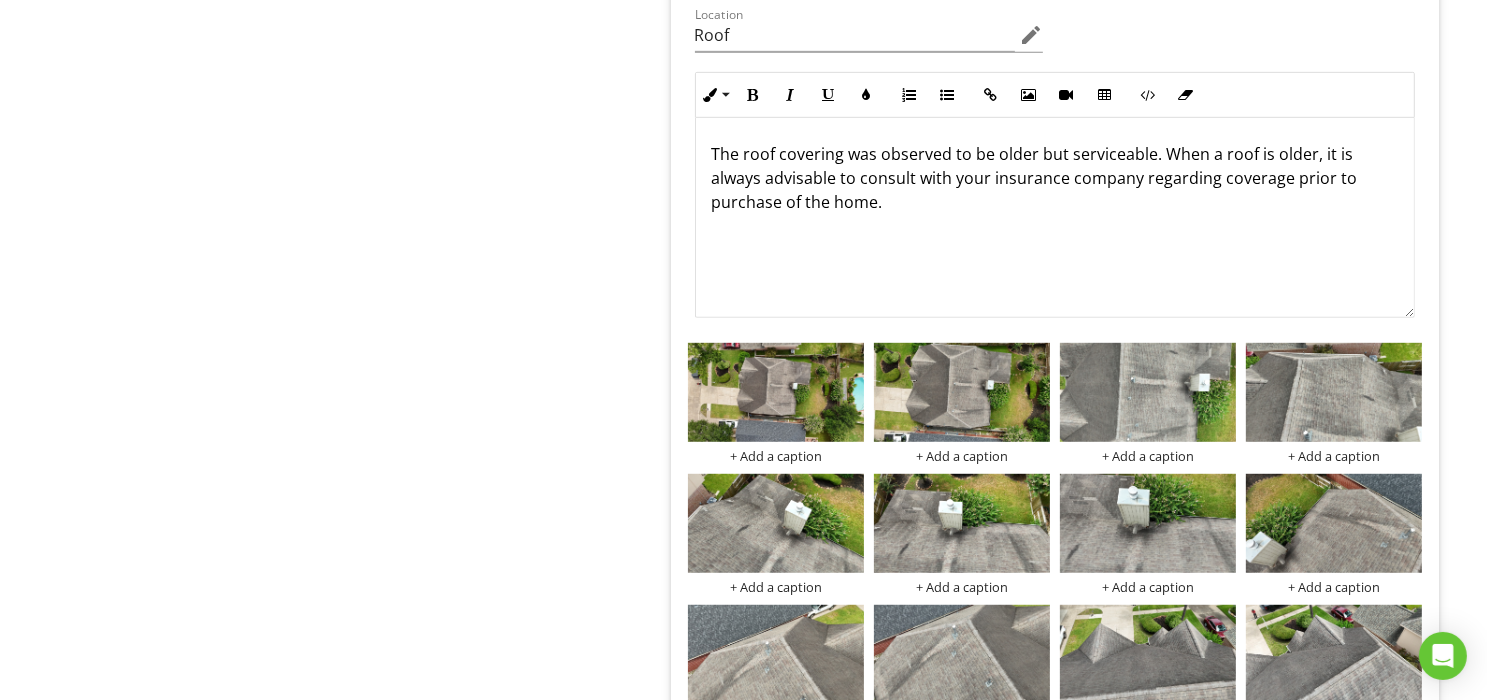 click on "The roof covering was observed to be older but serviceable. When a roof is older, it is always advisable to consult with your insurance company regarding coverage prior to purchase of the home." at bounding box center (1055, 178) 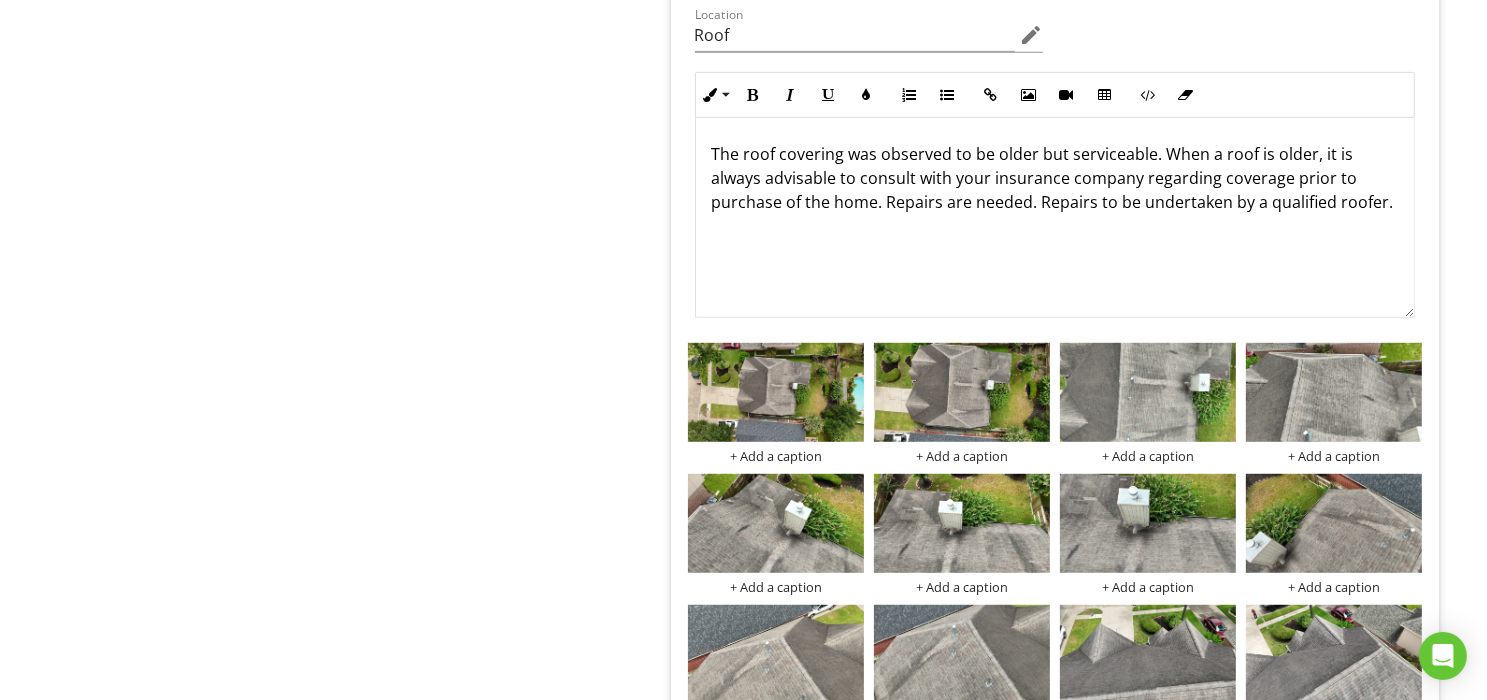 click on "I. Structural Systems
A. Foundations
B. Grading and Drainage
C. Roof Covering Materials
D. Roof Structures and Attics
E. Walls (Interior and Exterior)
F. Ceilings and Floors
G. Doors (Interior and Exterior)
H. Windows
I. Stairways (Interior and Exterior)
J. Fireplaces and Chimneys
K. Porches, Balconies, Decks, and Carports
Item
C. Roof Covering Materials
IN   Inspected NI   Not Inspected NP   Not Present D   Deficiency
Info
Information                 1
Types of Roof Covering
check_box Asphalt   check_box_outline_blank Concrete   Slate   Metal" at bounding box center (929, 6167) 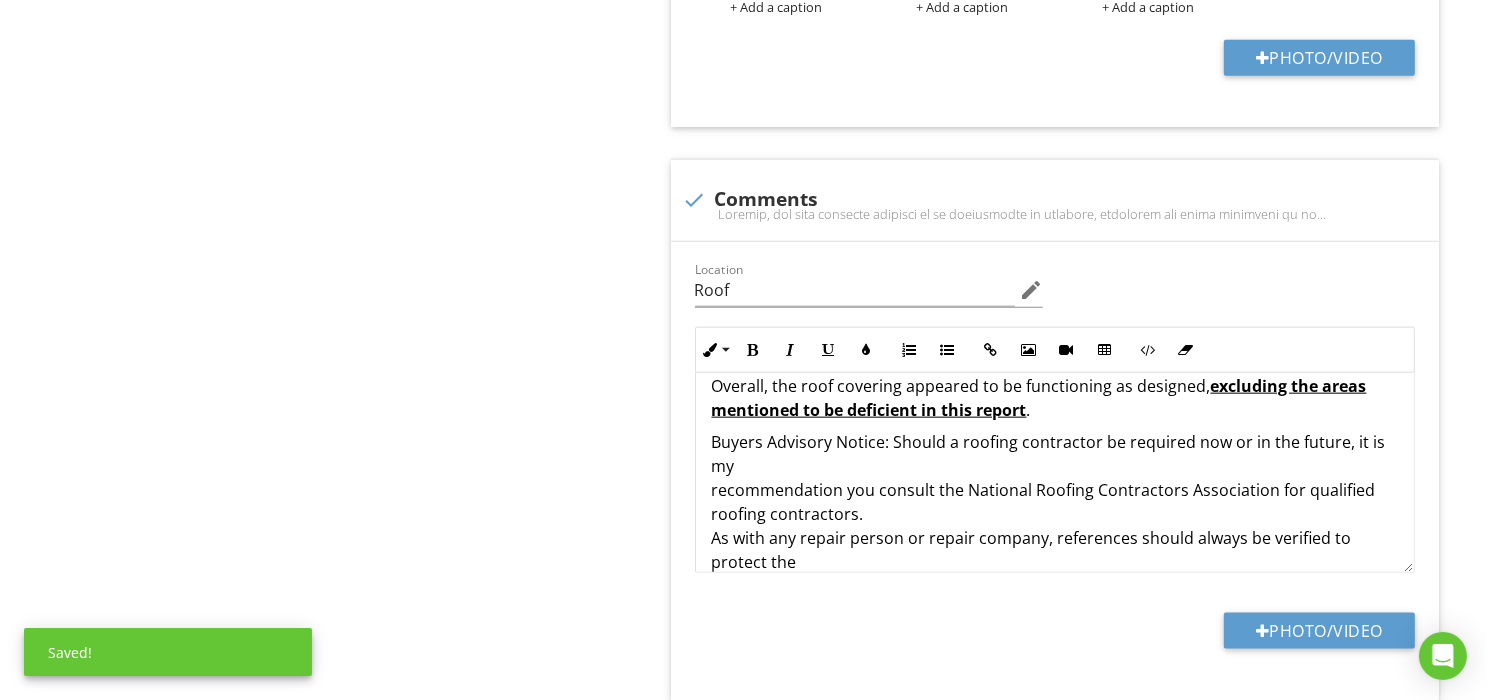 scroll, scrollTop: 2204, scrollLeft: 0, axis: vertical 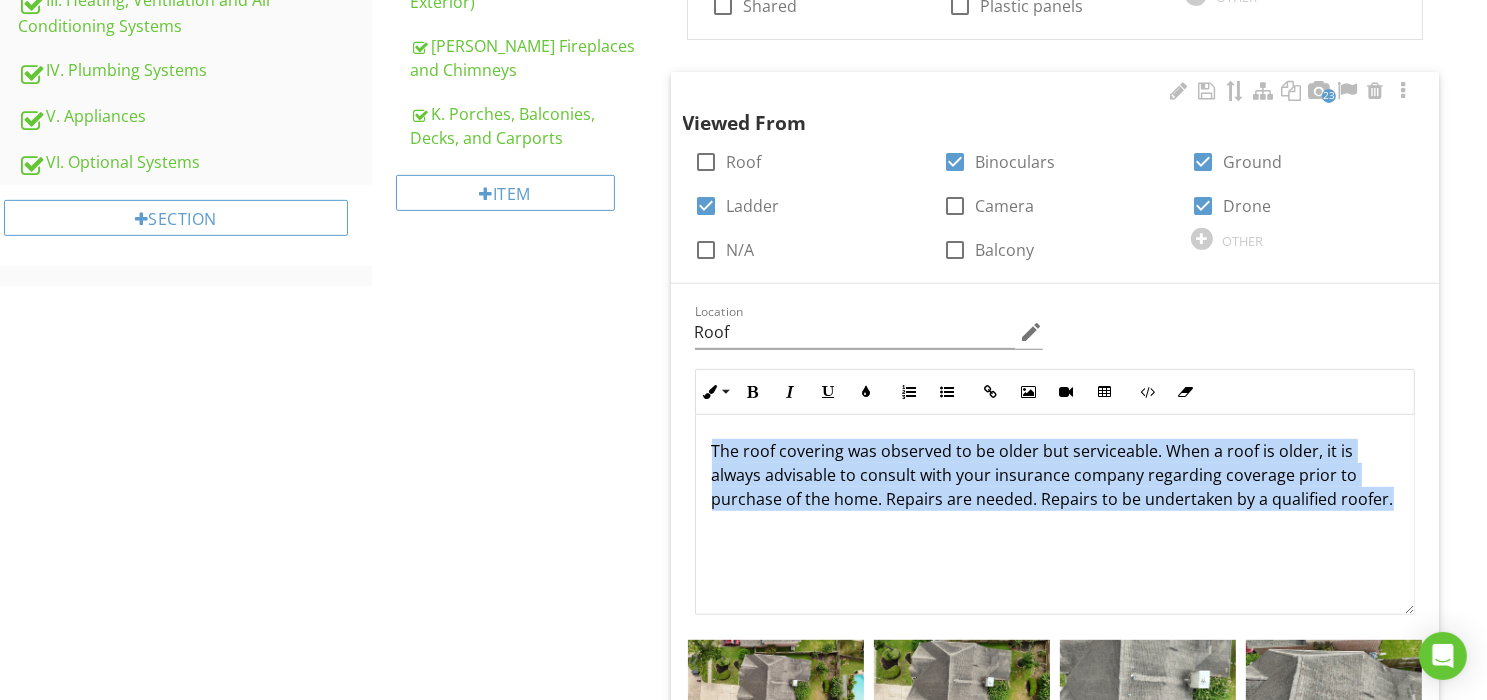 drag, startPoint x: 776, startPoint y: 505, endPoint x: 688, endPoint y: 417, distance: 124.45079 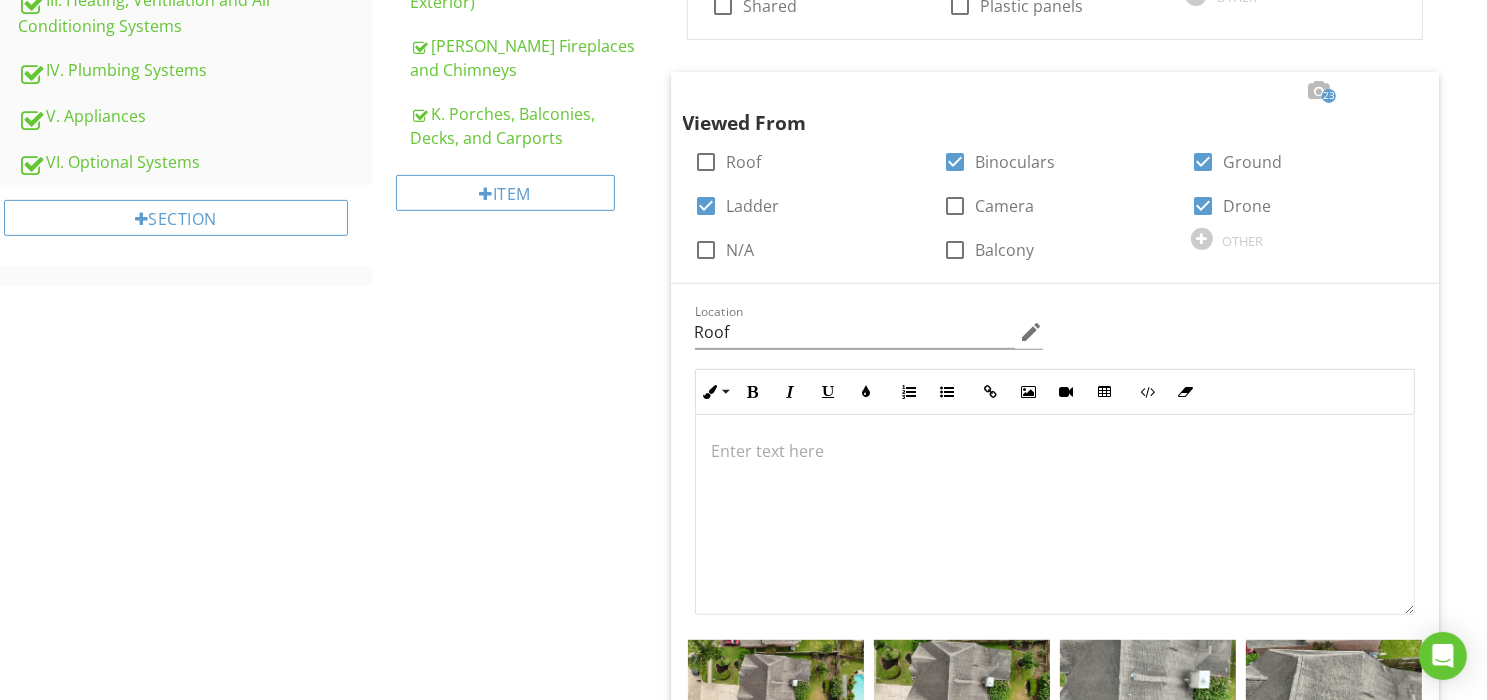 click on "I. Structural Systems
A. Foundations
B. Grading and Drainage
C. Roof Covering Materials
D. Roof Structures and Attics
E. Walls (Interior and Exterior)
F. Ceilings and Floors
G. Doors (Interior and Exterior)
H. Windows
I. Stairways (Interior and Exterior)
J. Fireplaces and Chimneys
K. Porches, Balconies, Decks, and Carports
Item
C. Roof Covering Materials
IN   Inspected NI   Not Inspected NP   Not Present D   Deficiency
Info
Information                 1
Types of Roof Covering
check_box Asphalt   check_box_outline_blank Concrete   Slate   Metal" at bounding box center [929, 6464] 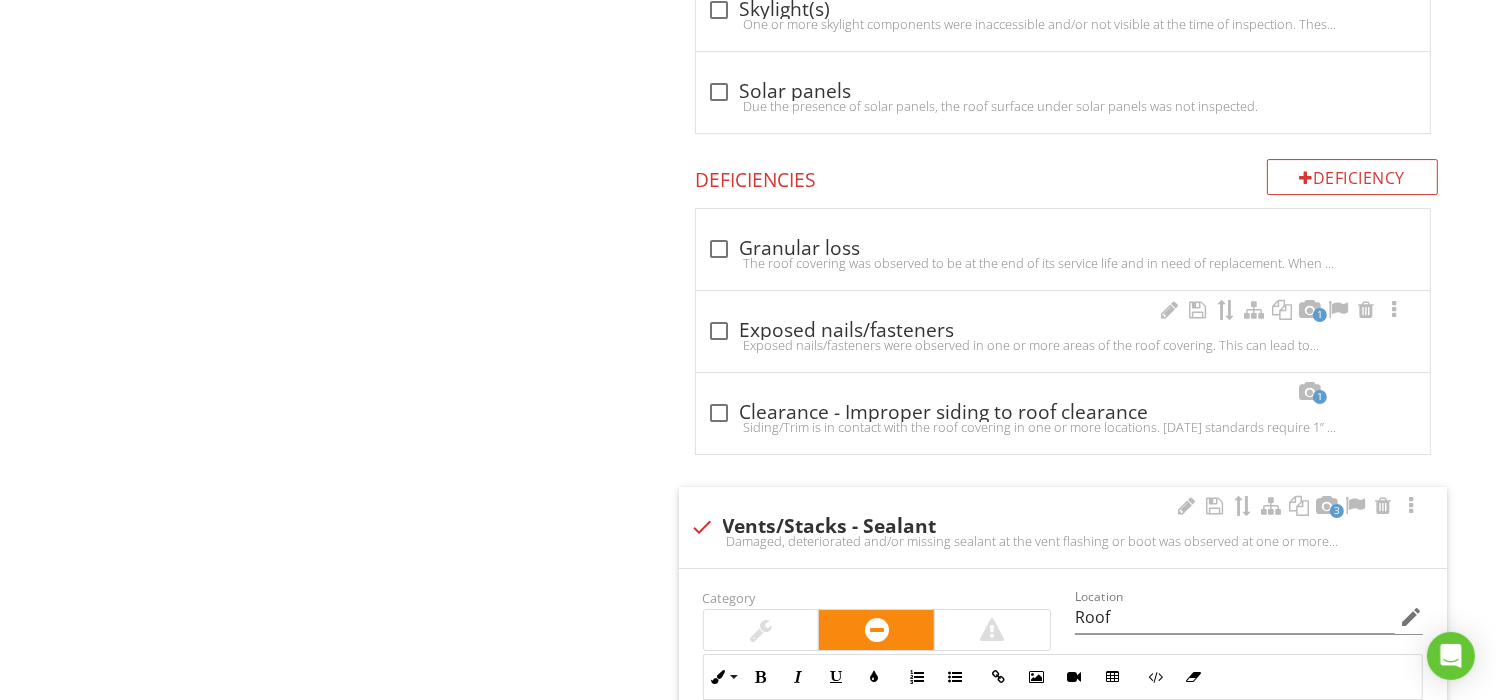 scroll, scrollTop: 6651, scrollLeft: 0, axis: vertical 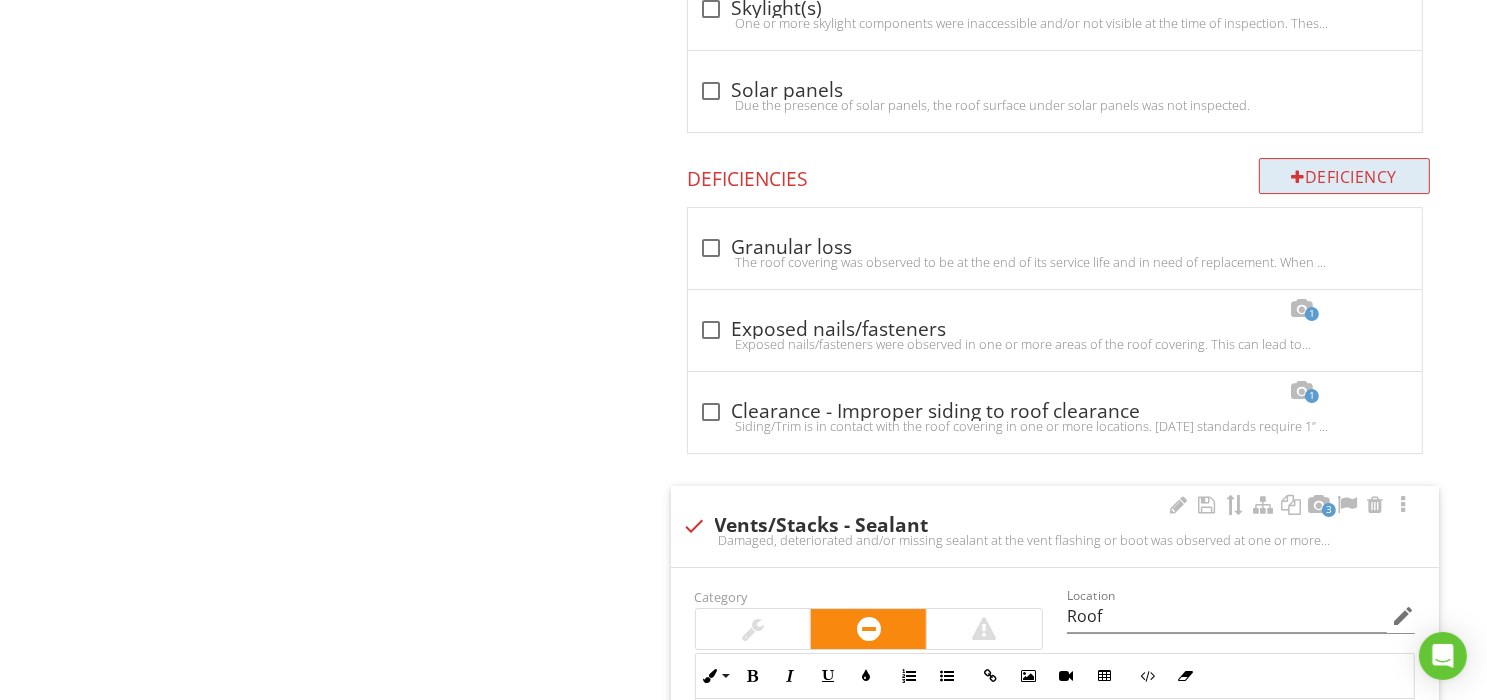 click on "Deficiency" at bounding box center [1345, 176] 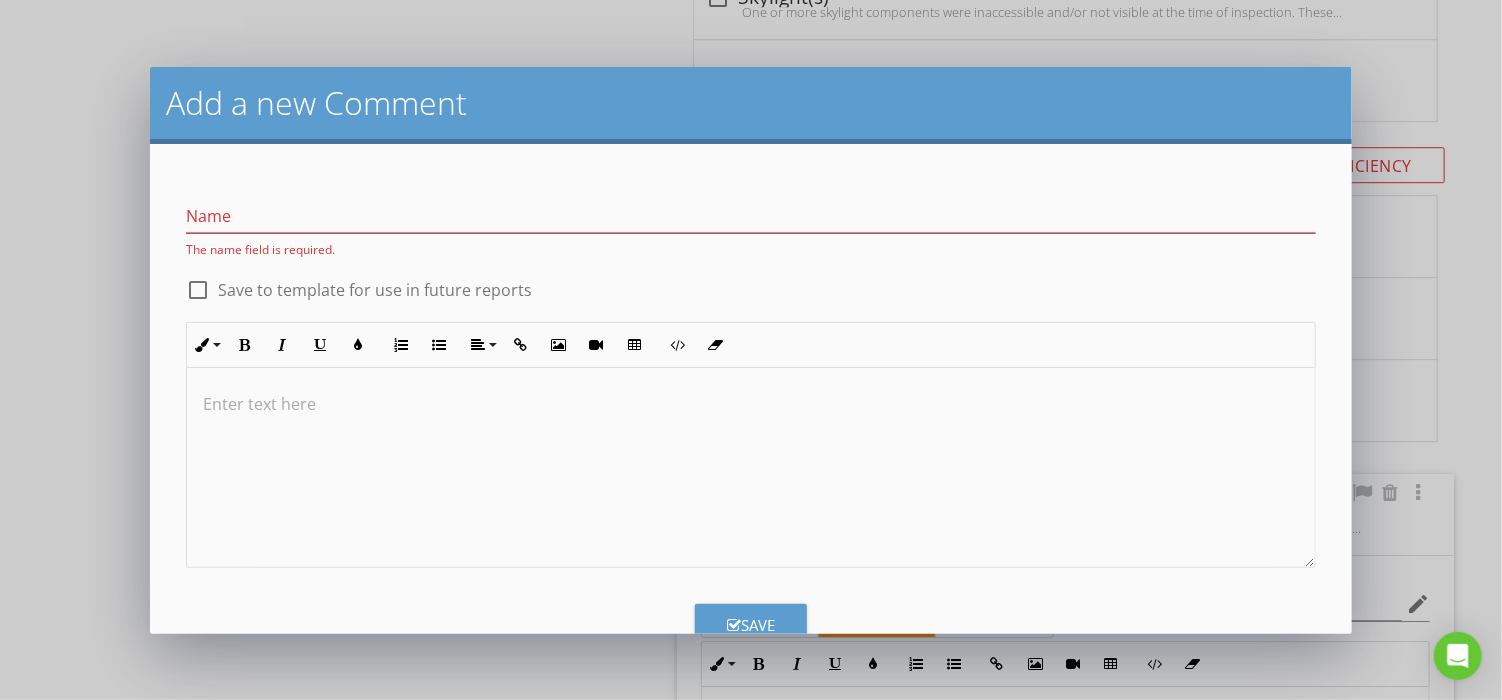 click at bounding box center (751, 468) 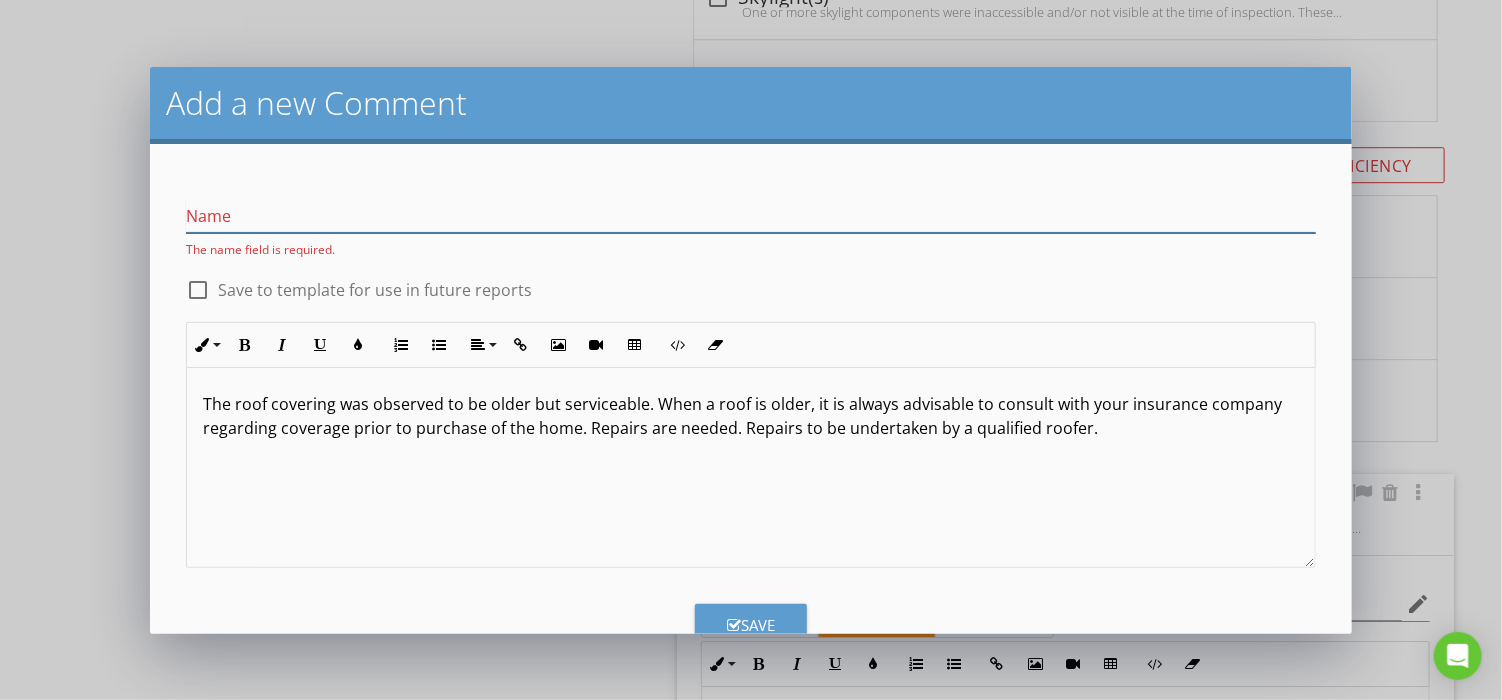 click at bounding box center [751, 216] 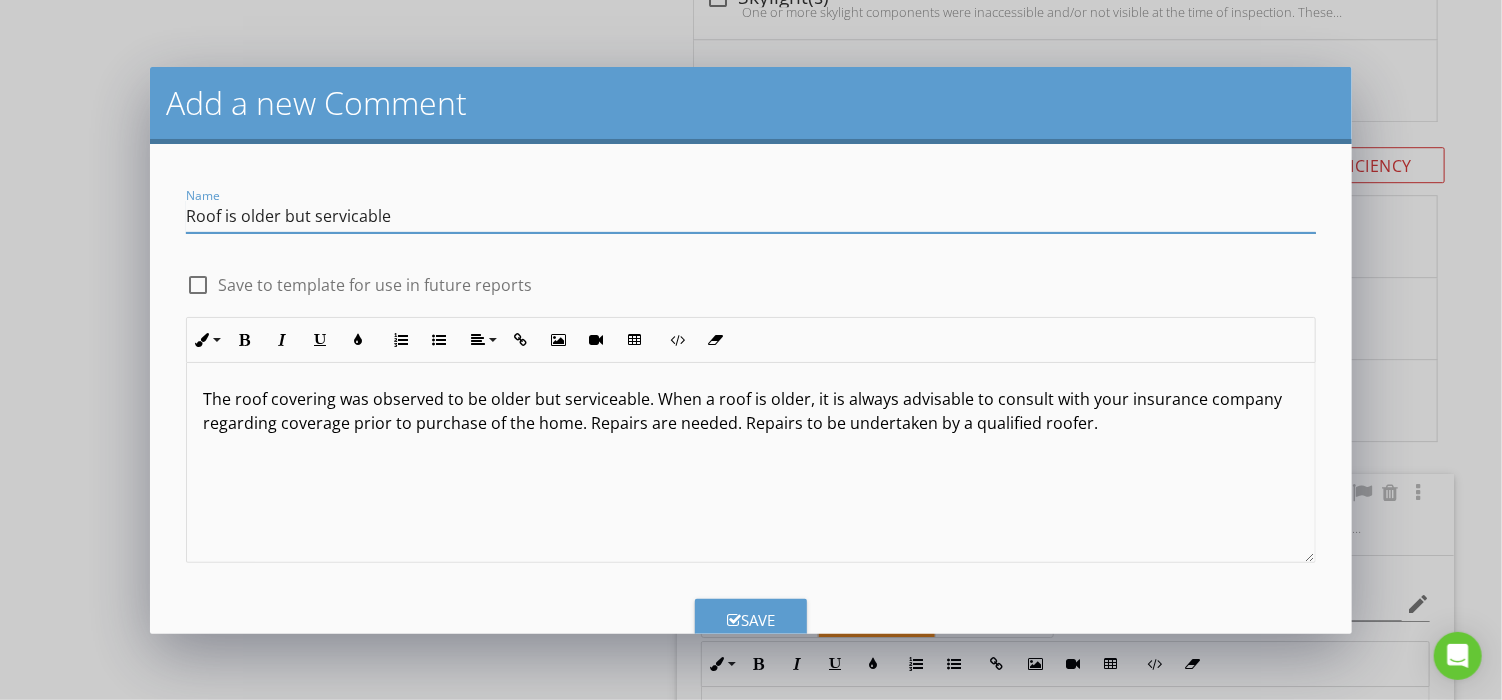 type on "Roof is older but servicable" 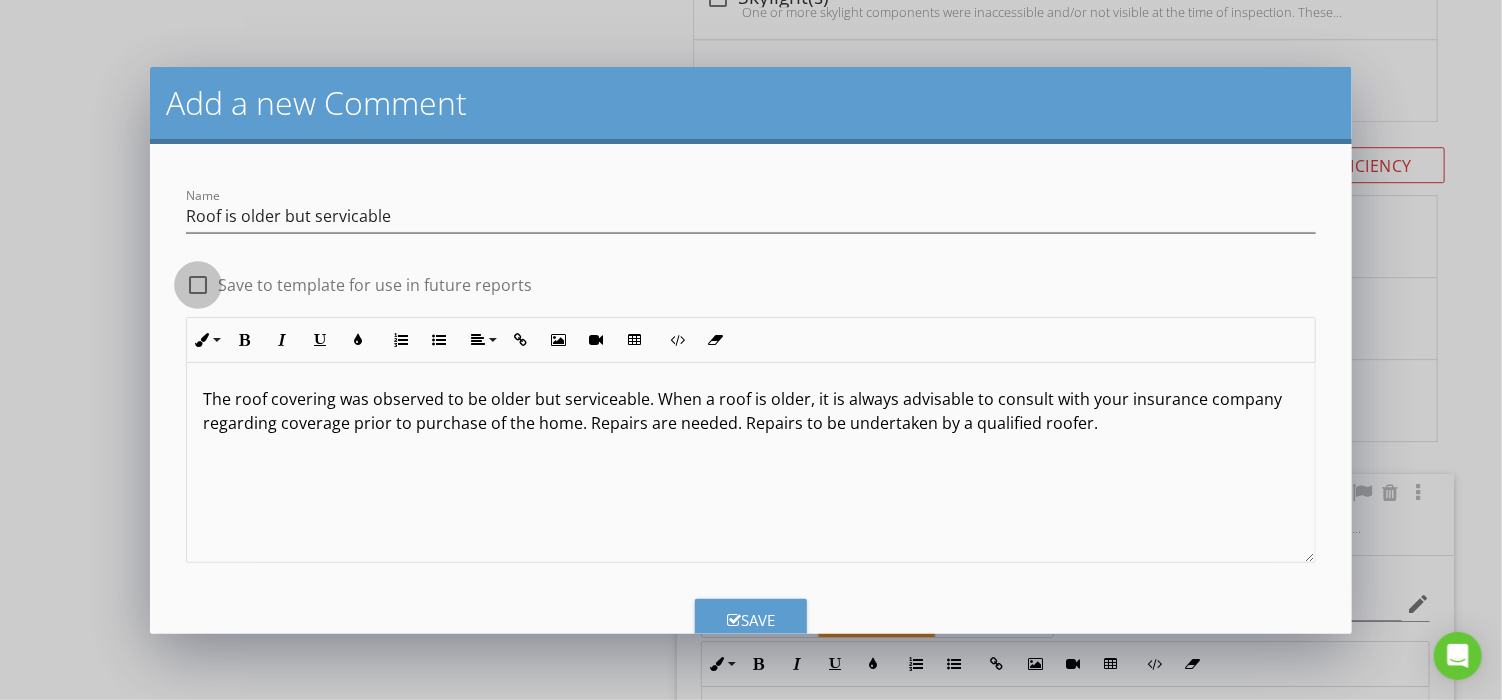 click at bounding box center (198, 285) 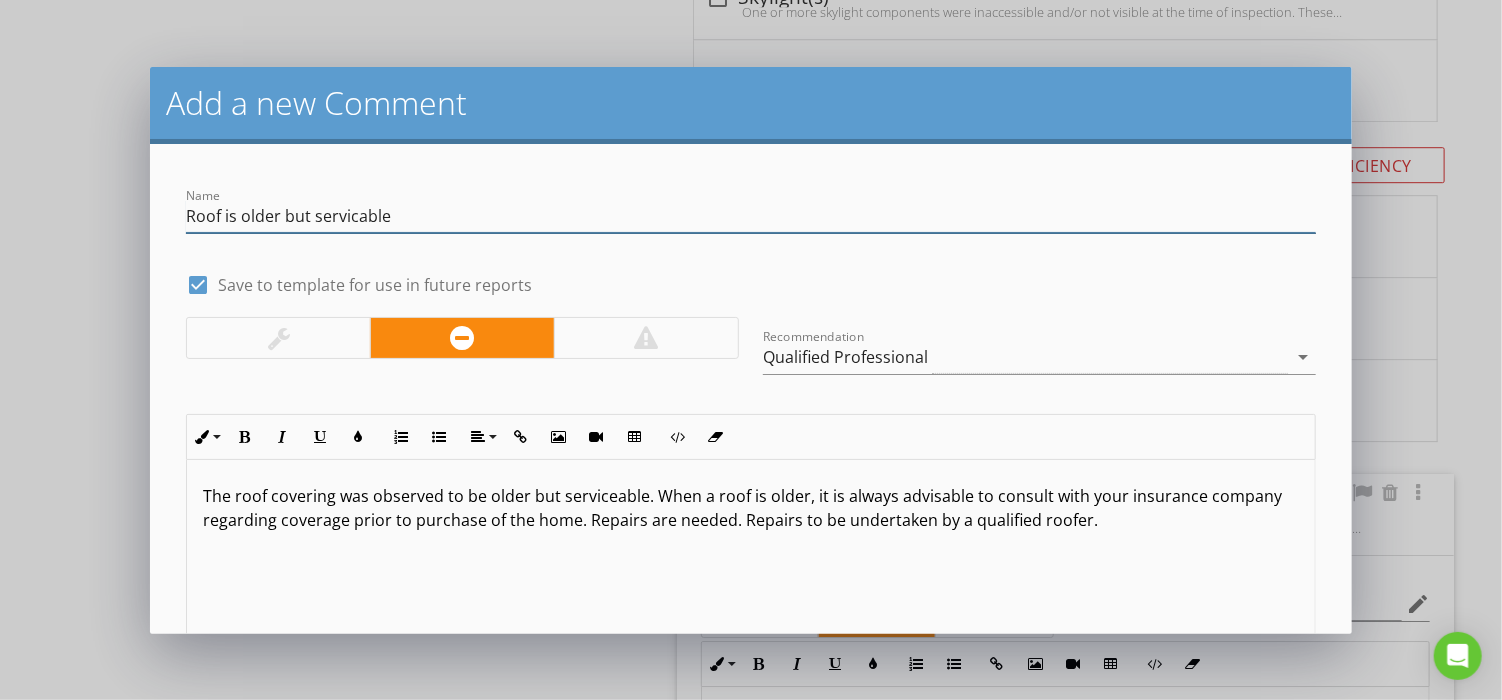 click on "Roof is older but servicable" at bounding box center [751, 216] 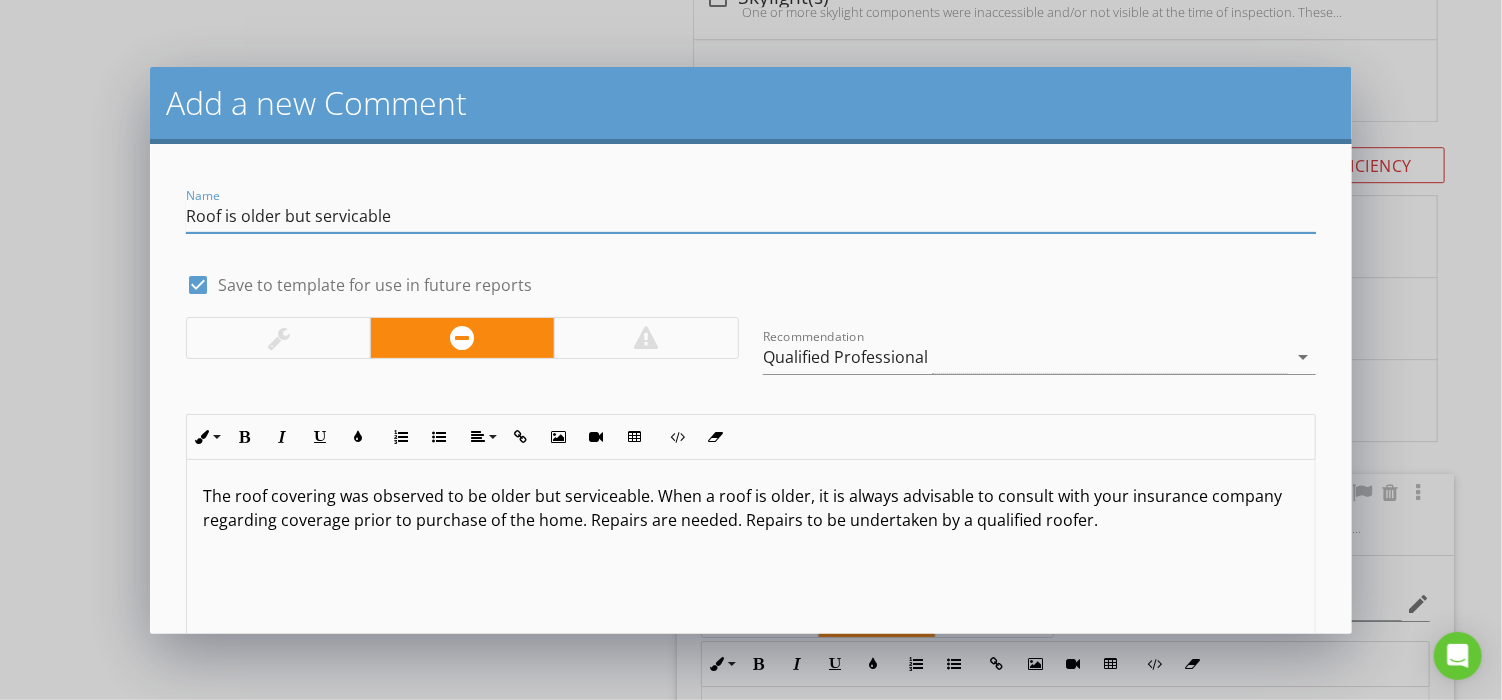 drag, startPoint x: 360, startPoint y: 217, endPoint x: 339, endPoint y: 215, distance: 21.095022 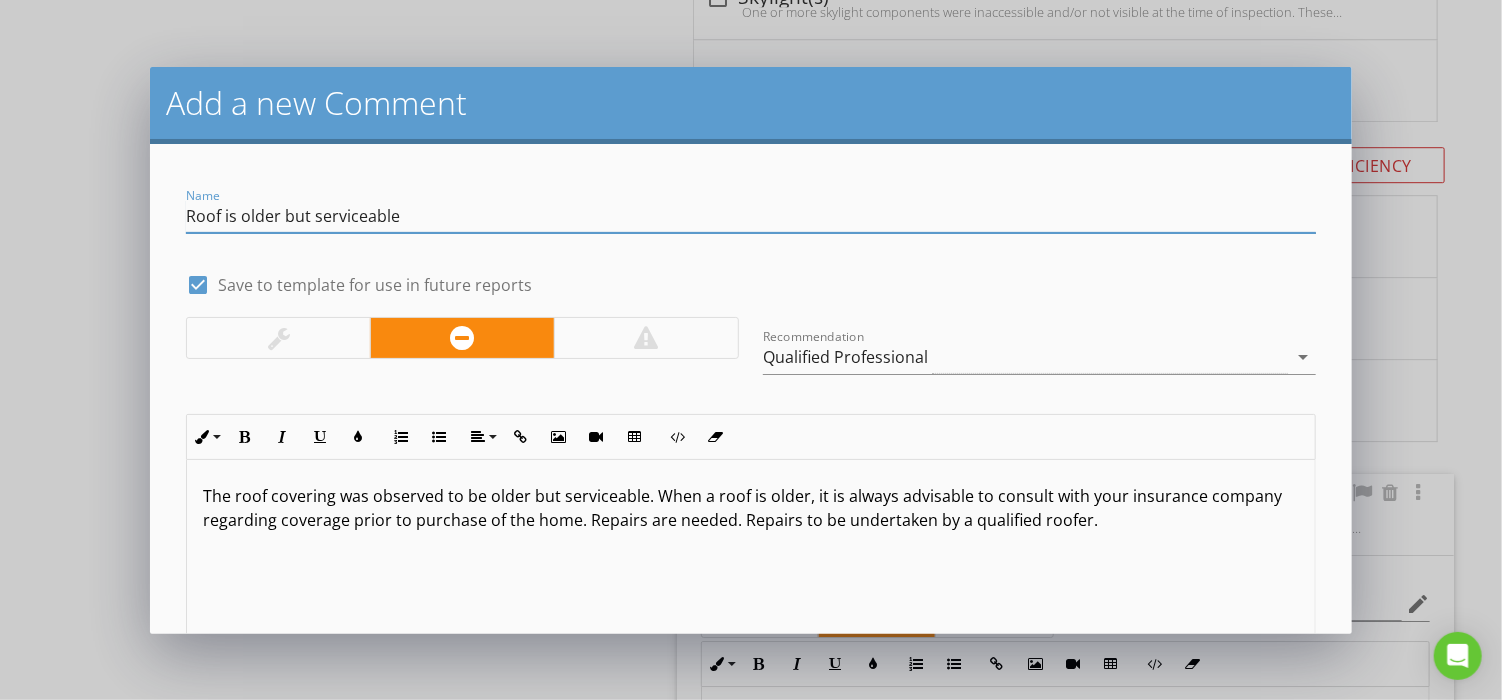 type on "Roof is older but serviceable" 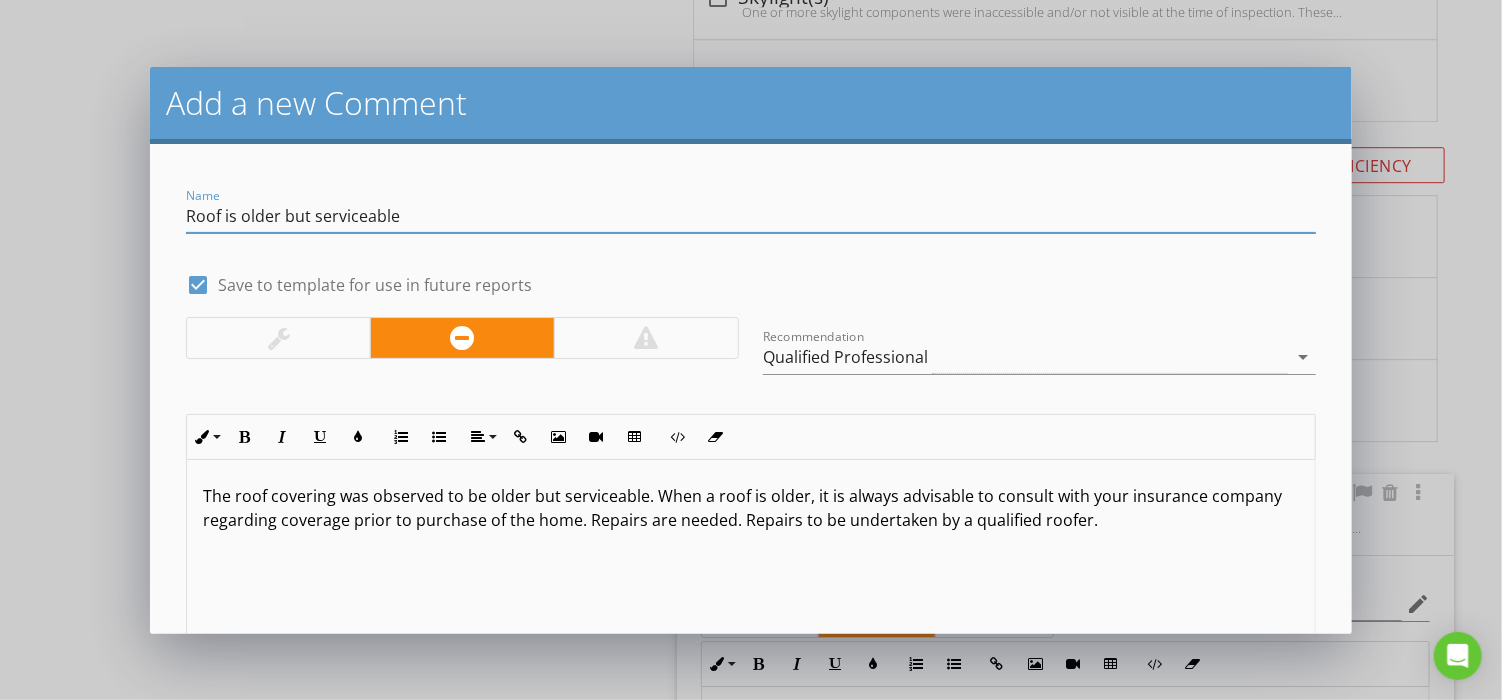 click on "The roof covering was observed to be older but serviceable. When a roof is older, it is always advisable to consult with your insurance company regarding coverage prior to purchase of the home. Repairs are needed. Repairs to be undertaken by a qualified roofer." at bounding box center [751, 560] 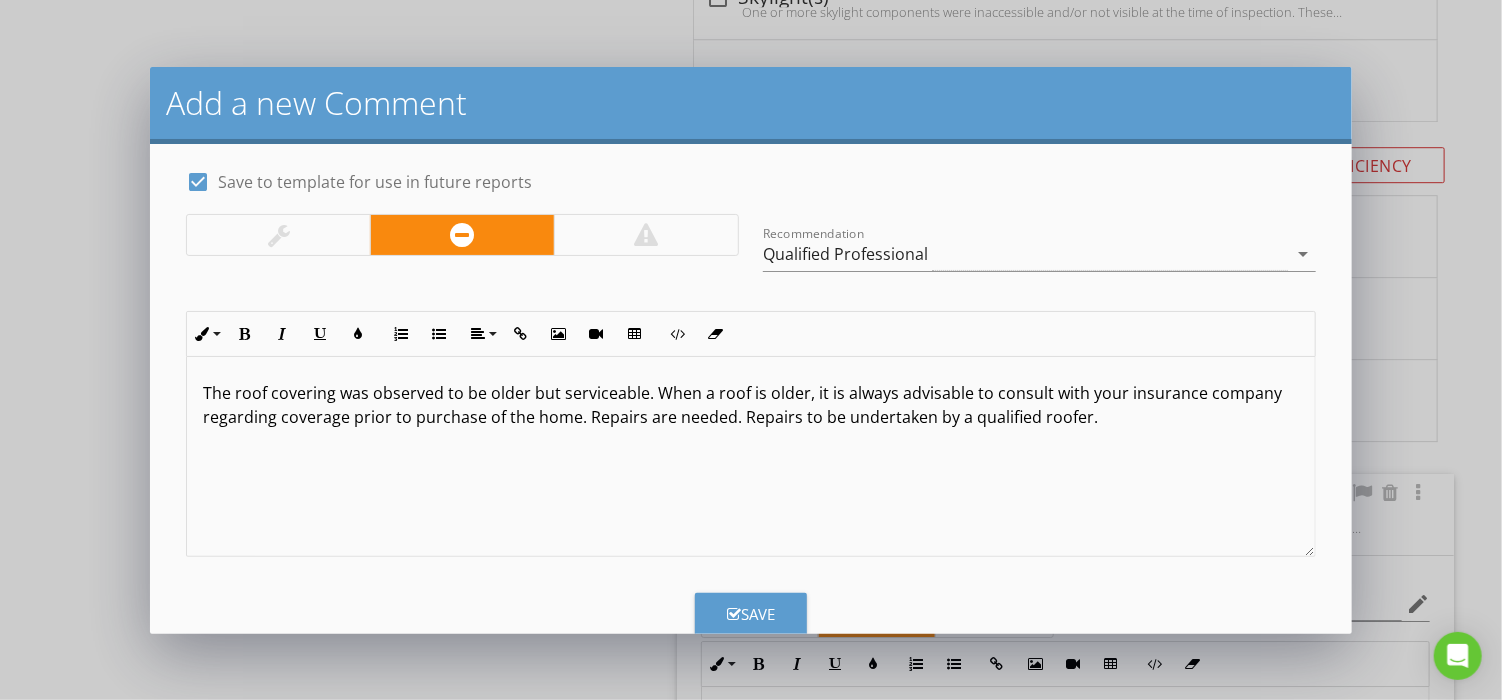 scroll, scrollTop: 148, scrollLeft: 0, axis: vertical 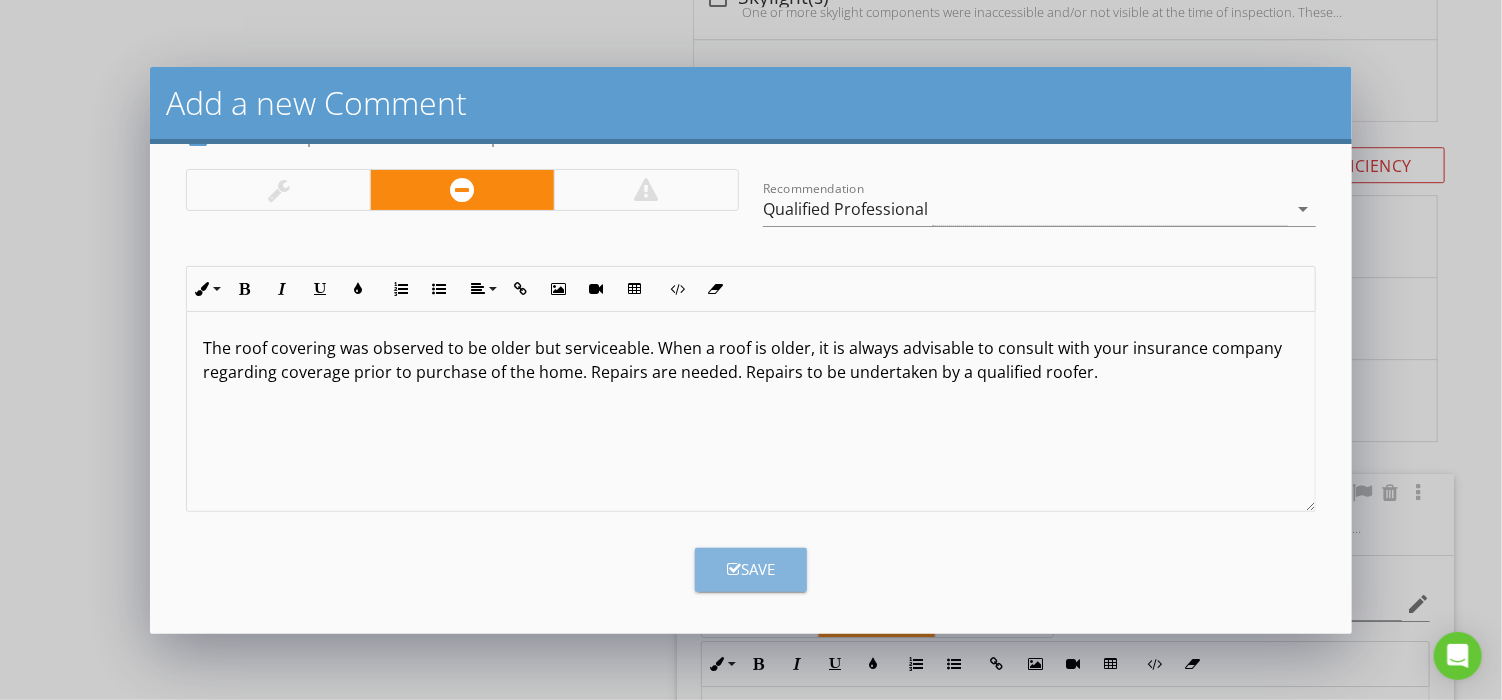 click on "Save" at bounding box center (751, 570) 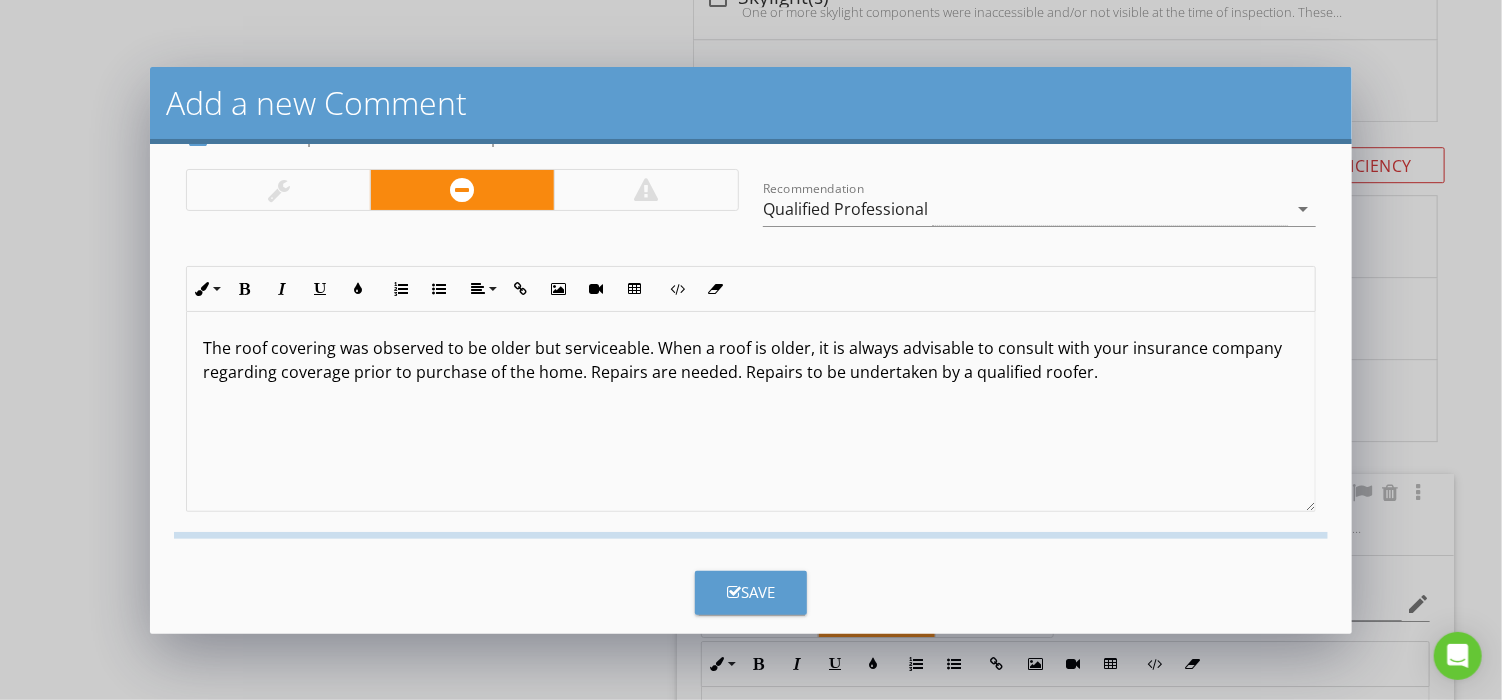 checkbox on "false" 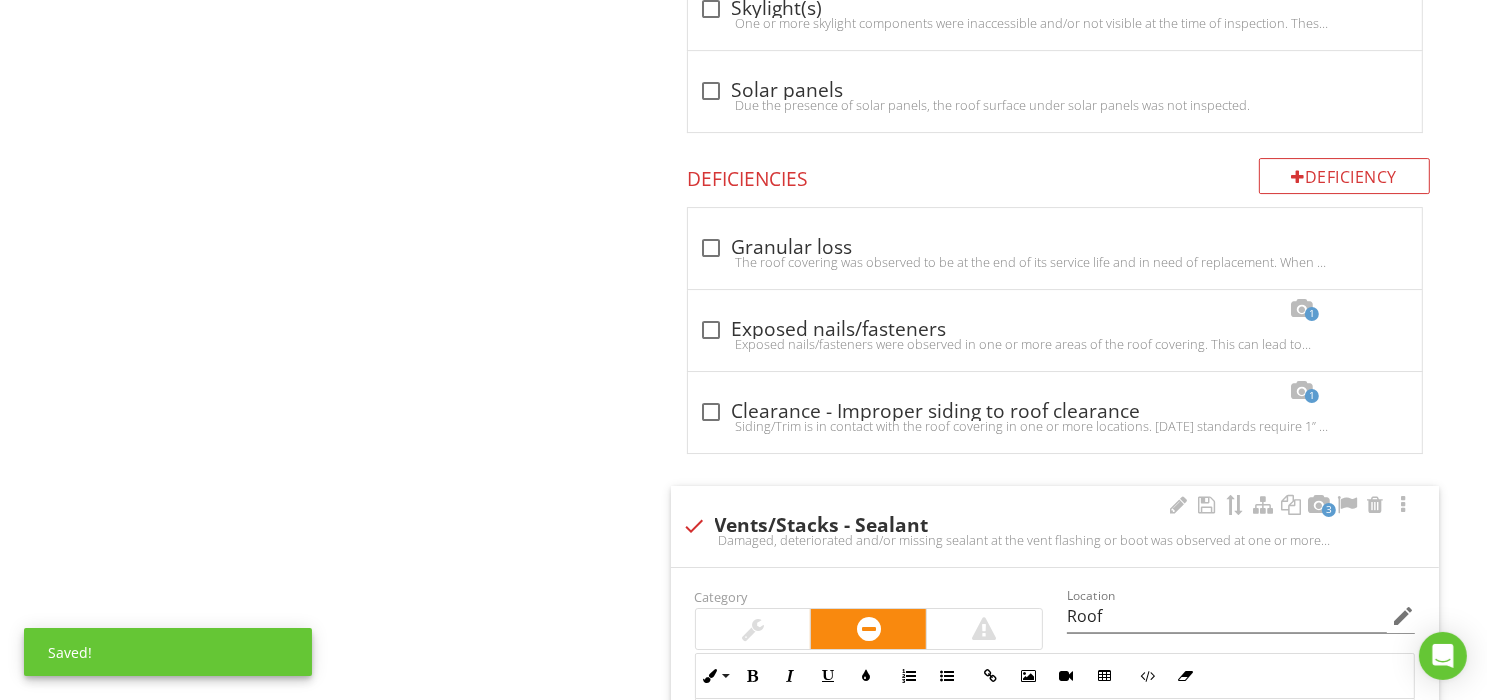 scroll, scrollTop: 0, scrollLeft: 0, axis: both 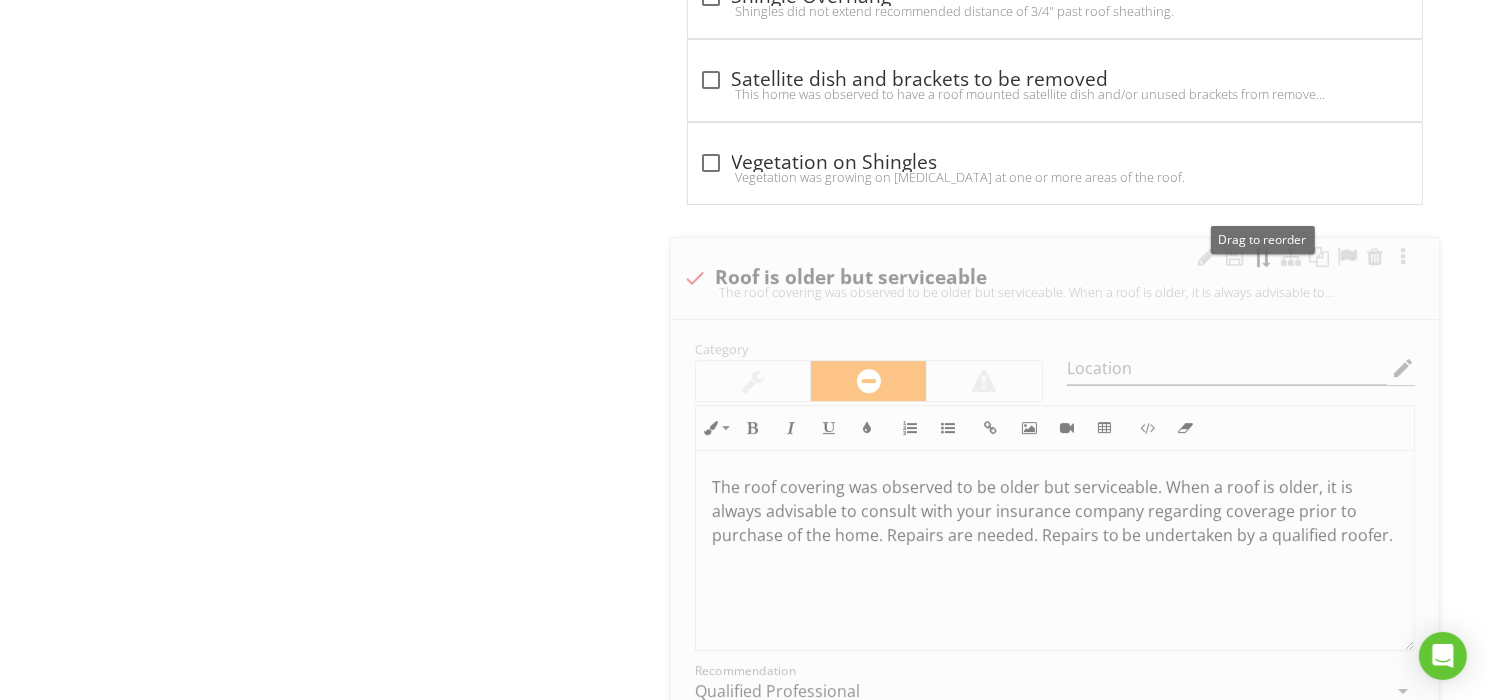 type 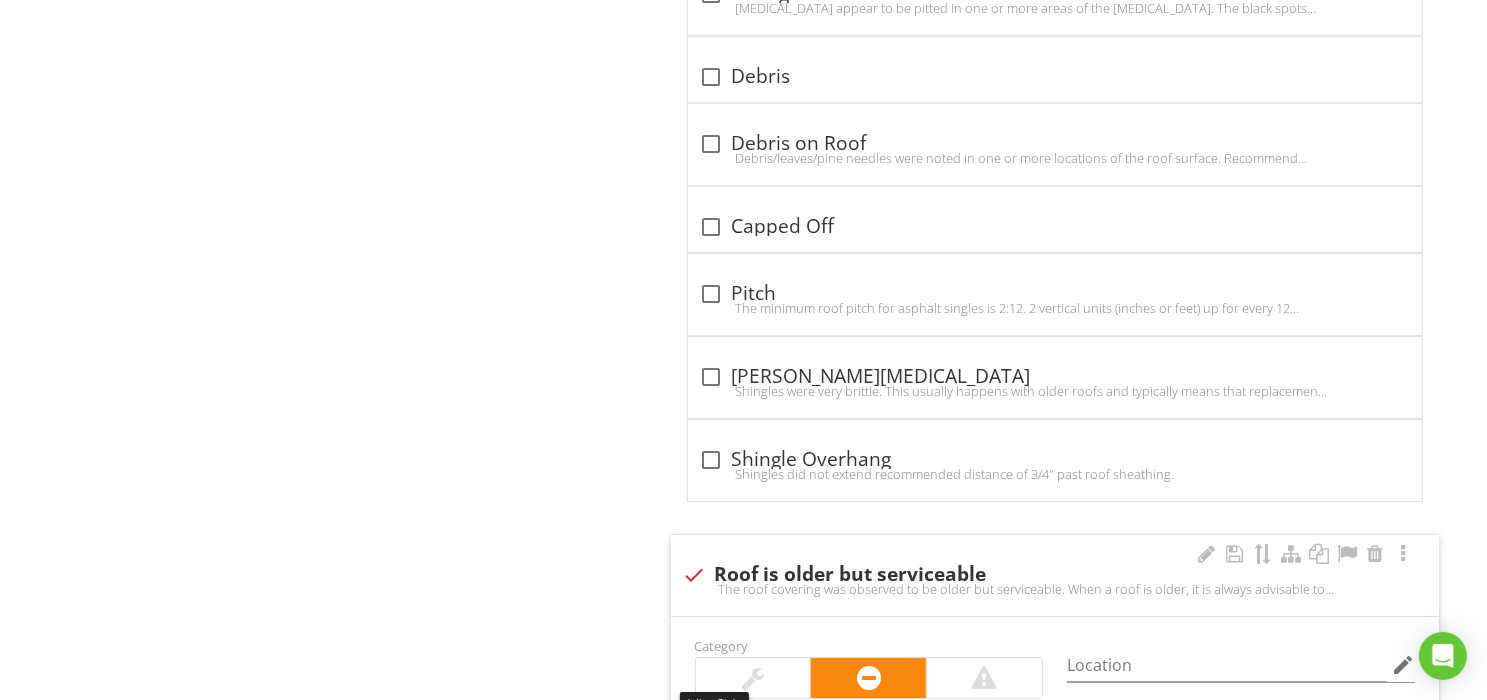 scroll, scrollTop: 13756, scrollLeft: 0, axis: vertical 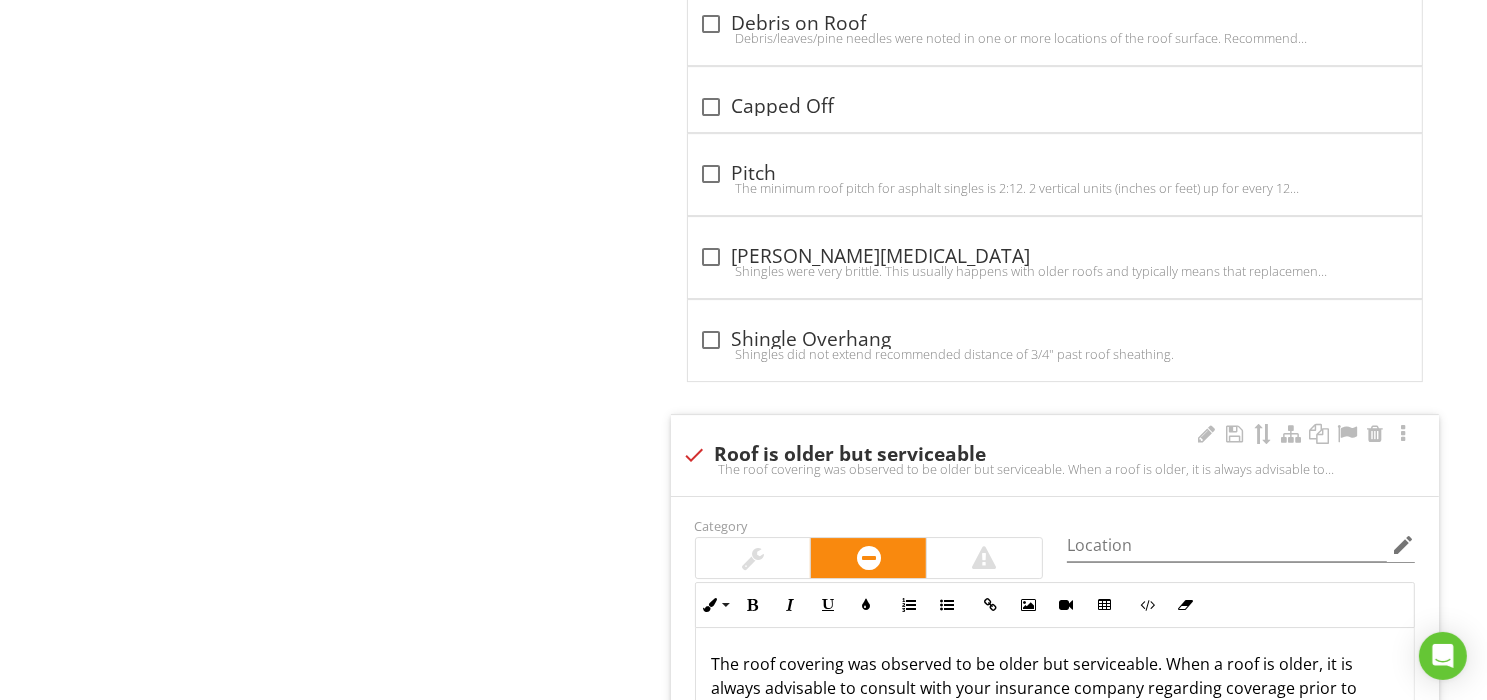 click on "The roof covering was observed to be older but serviceable. When a roof is older, it is always advisable to consult with your insurance company regarding coverage prior to purchase of the home. Repairs are needed. Repairs to be undertaken by a qualified roofer." at bounding box center [1055, 469] 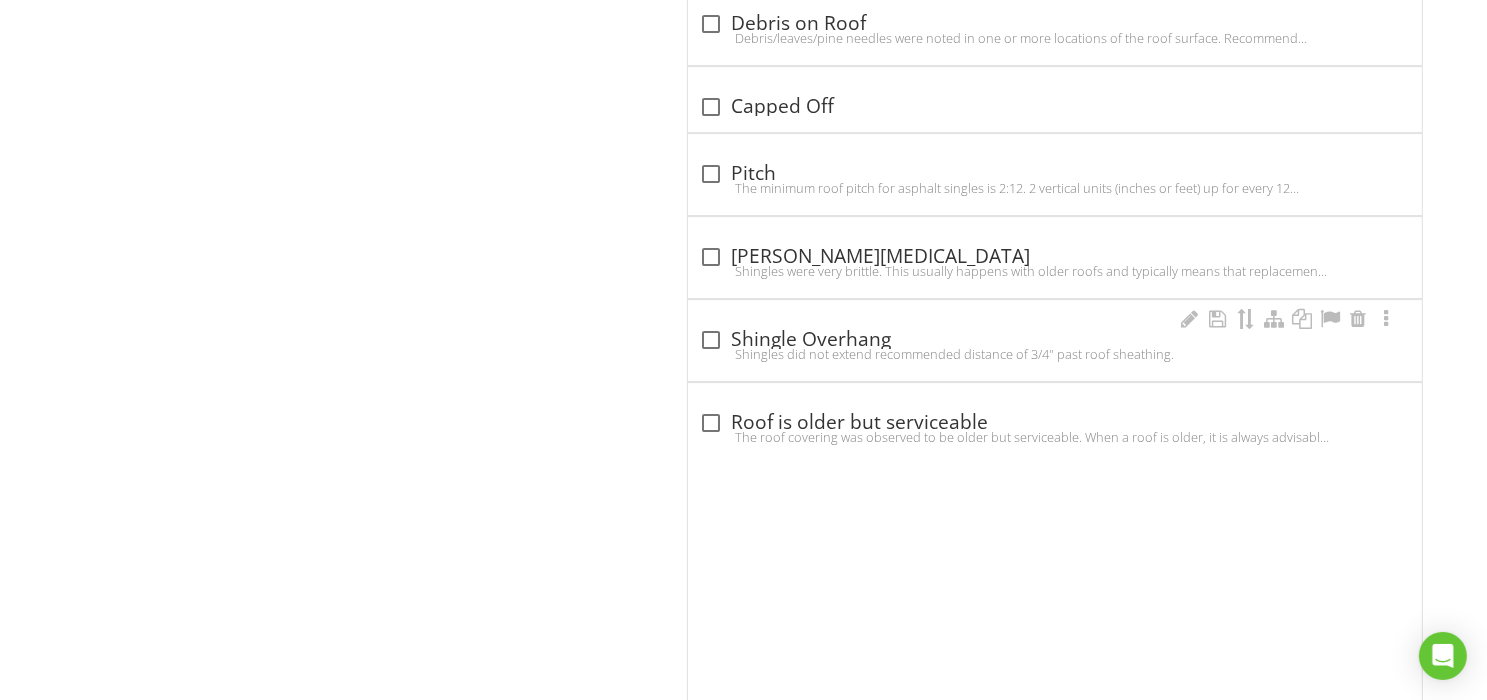 scroll, scrollTop: 13684, scrollLeft: 0, axis: vertical 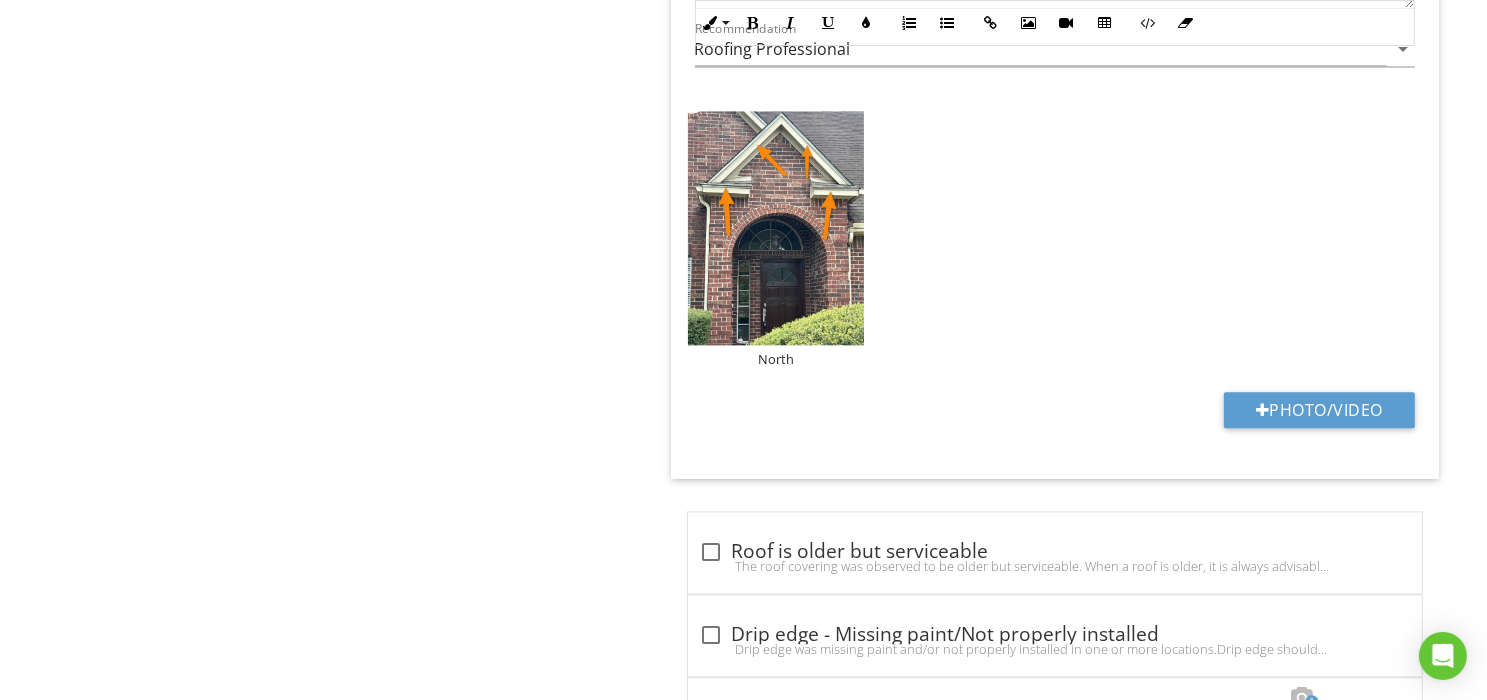 click on "I. Structural Systems
A. Foundations
B. Grading and Drainage
C. Roof Covering Materials
D. Roof Structures and Attics
E. Walls (Interior and Exterior)
F. Ceilings and Floors
G. Doors (Interior and Exterior)
H. Windows
I. Stairways (Interior and Exterior)
J. Fireplaces and Chimneys
K. Porches, Balconies, Decks, and Carports
Item
C. Roof Covering Materials
IN   Inspected NI   Not Inspected NP   Not Present D   Deficiency
Save as default comment order in template
Info
Information                 1           check_box Asphalt   Concrete" at bounding box center (929, -4369) 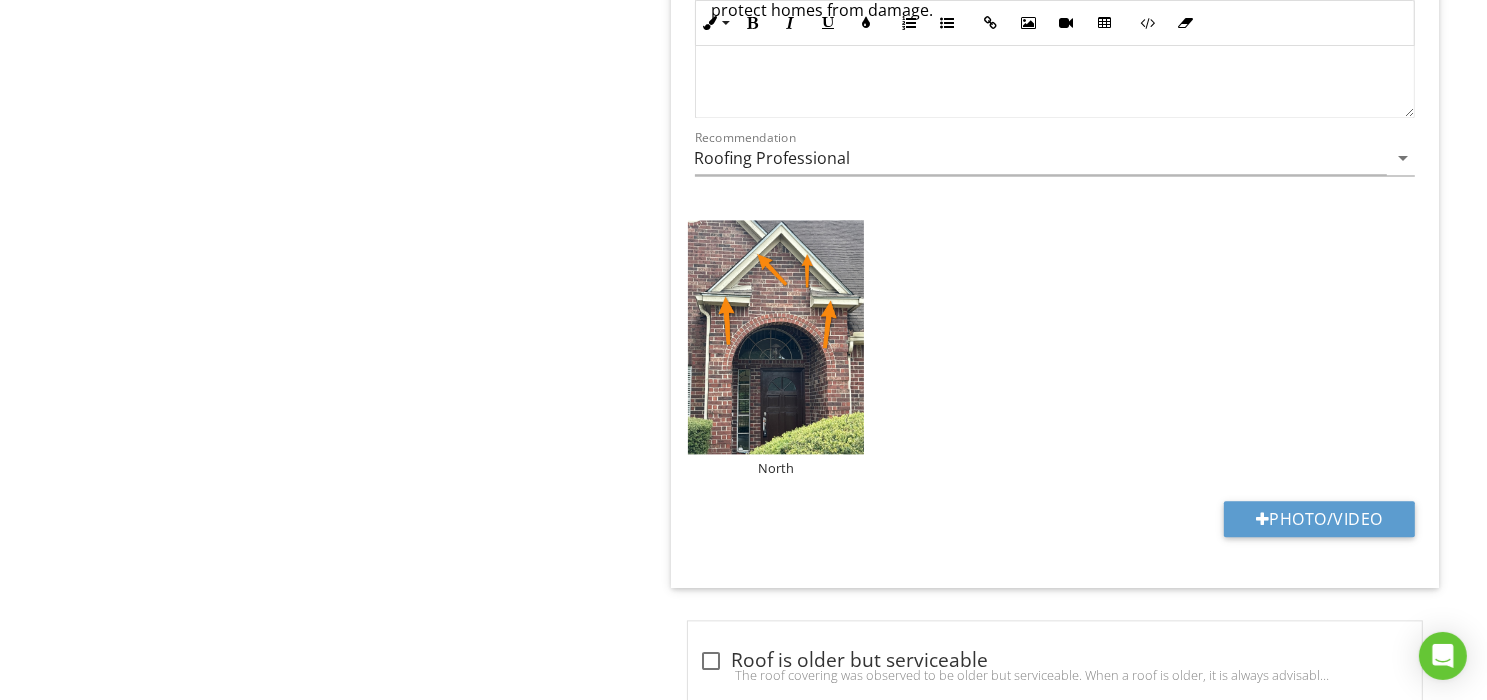 scroll, scrollTop: 11590, scrollLeft: 0, axis: vertical 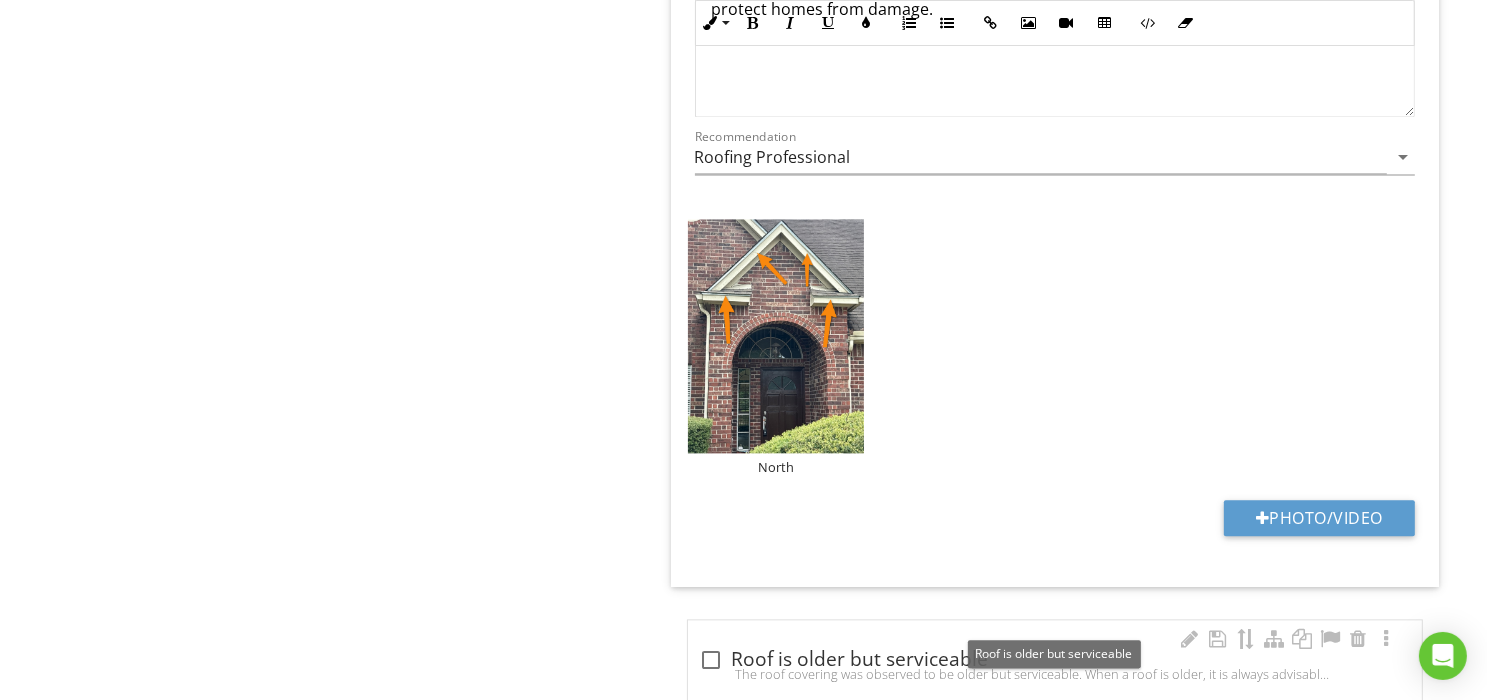 click at bounding box center (712, 660) 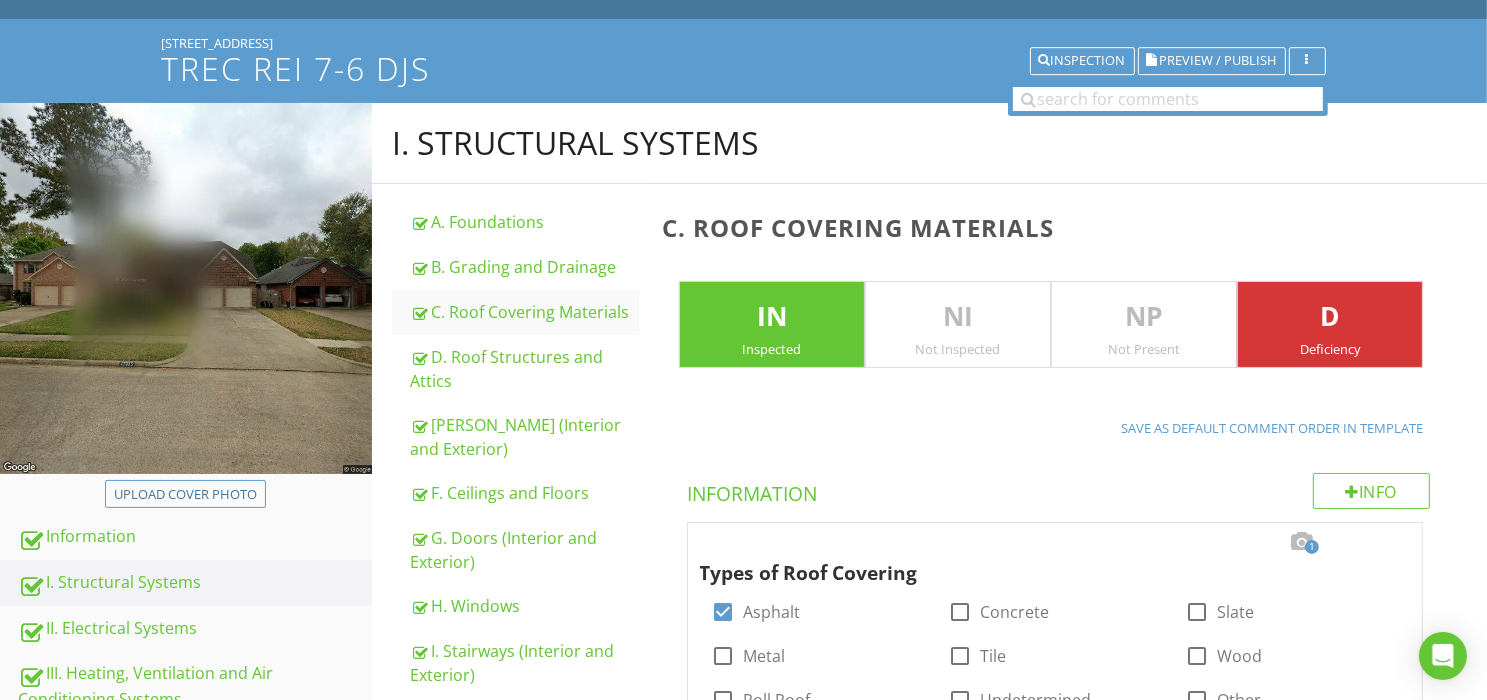 scroll, scrollTop: 130, scrollLeft: 0, axis: vertical 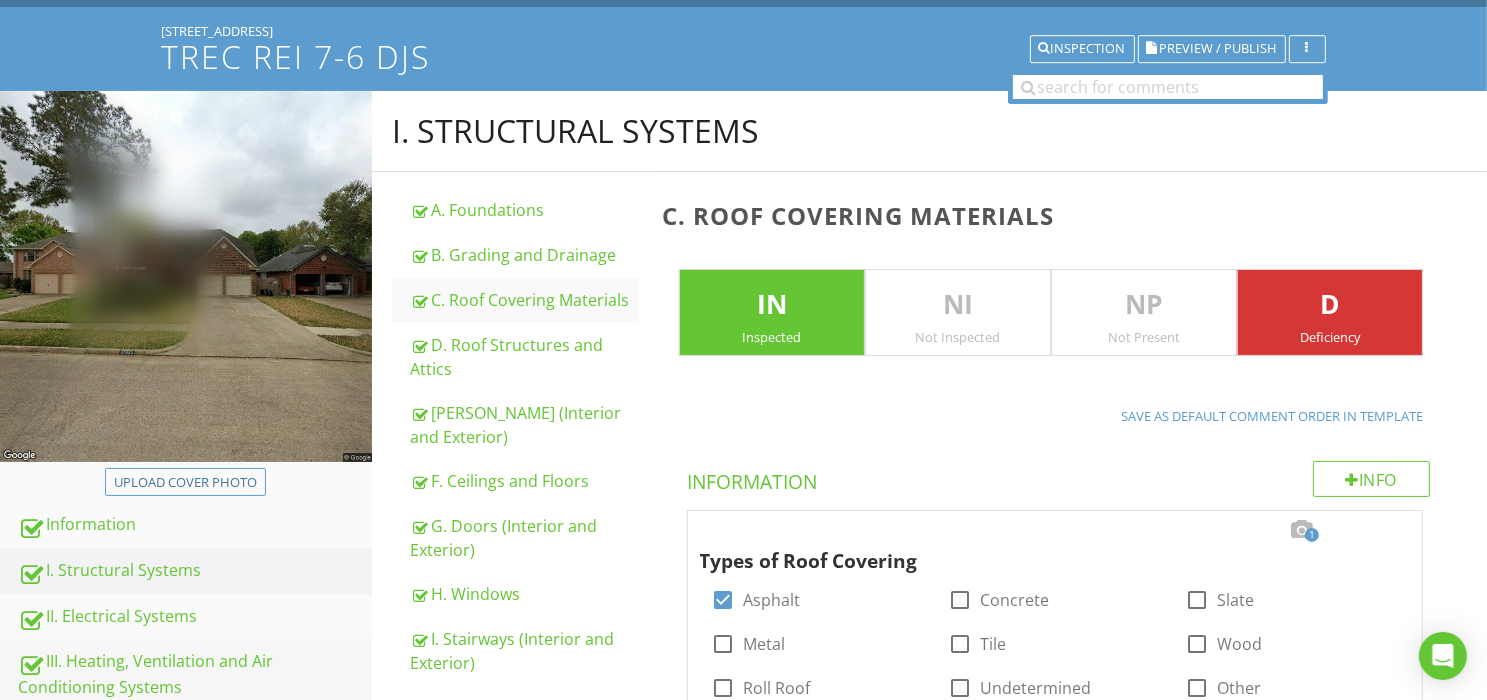 click on "III. Heating, Ventilation and Air Conditioning Systems" at bounding box center (195, 674) 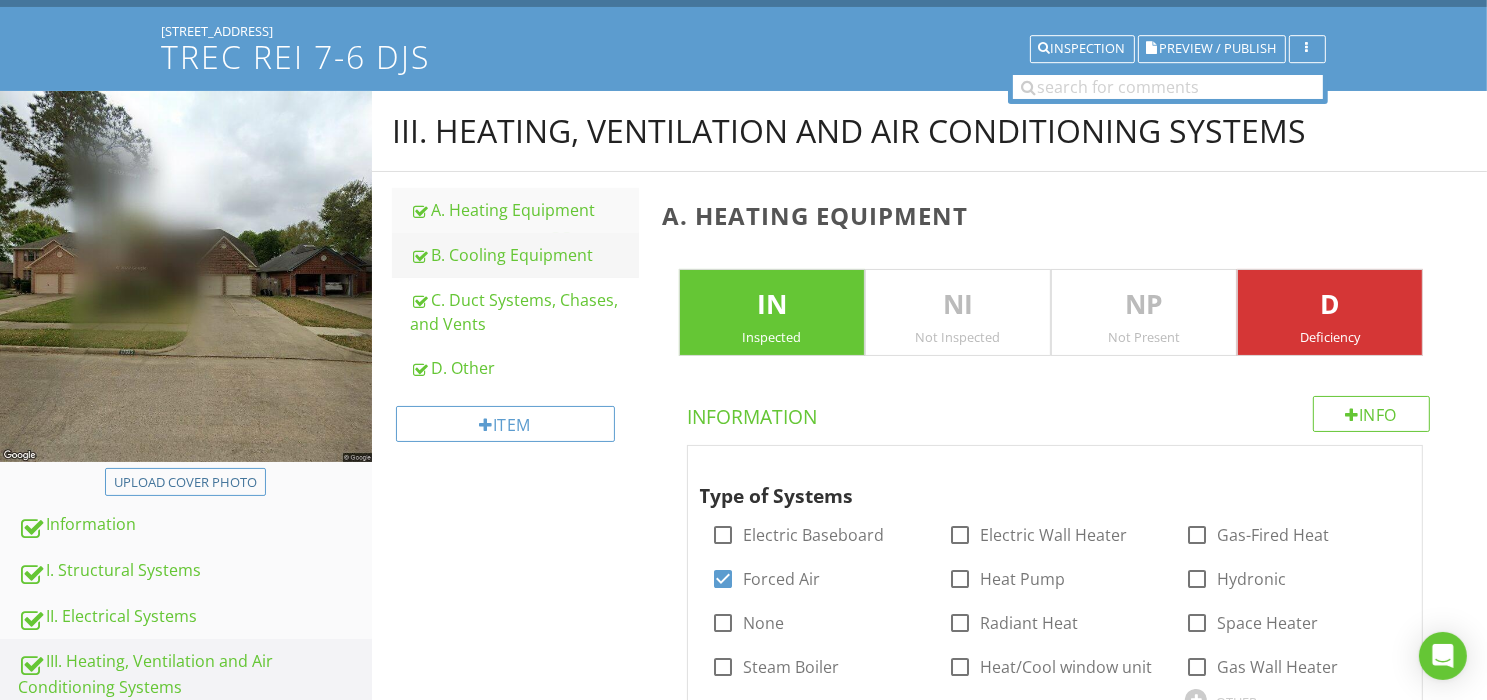 click on "B. Cooling Equipment" at bounding box center (524, 255) 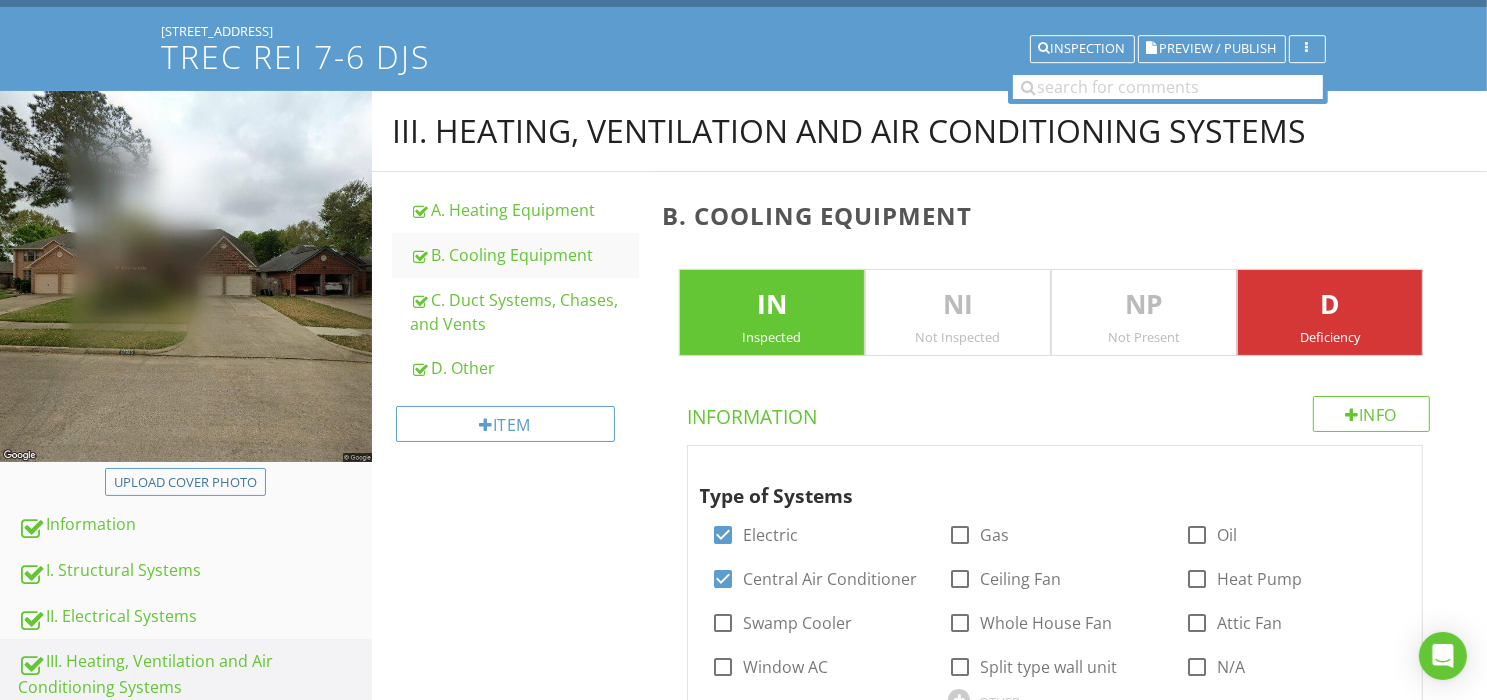 type on "Attic" 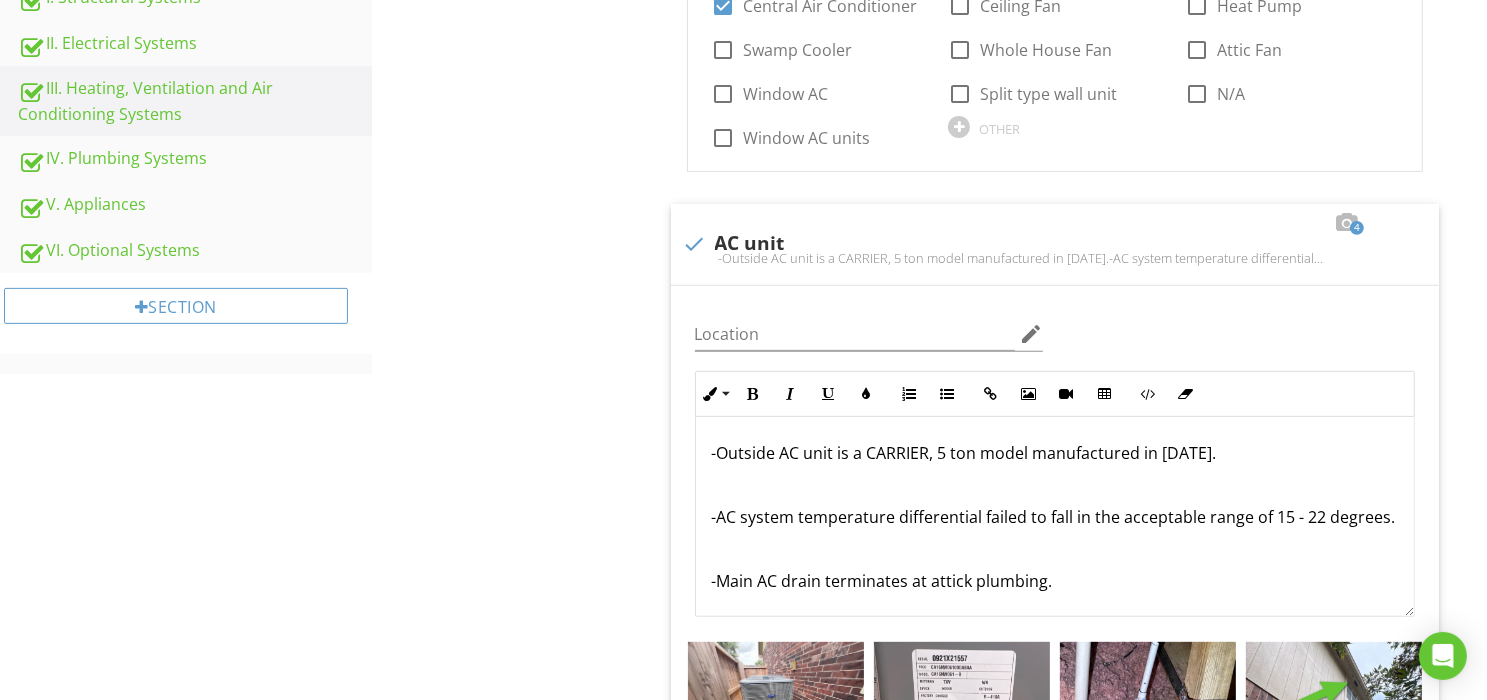 scroll, scrollTop: 0, scrollLeft: 0, axis: both 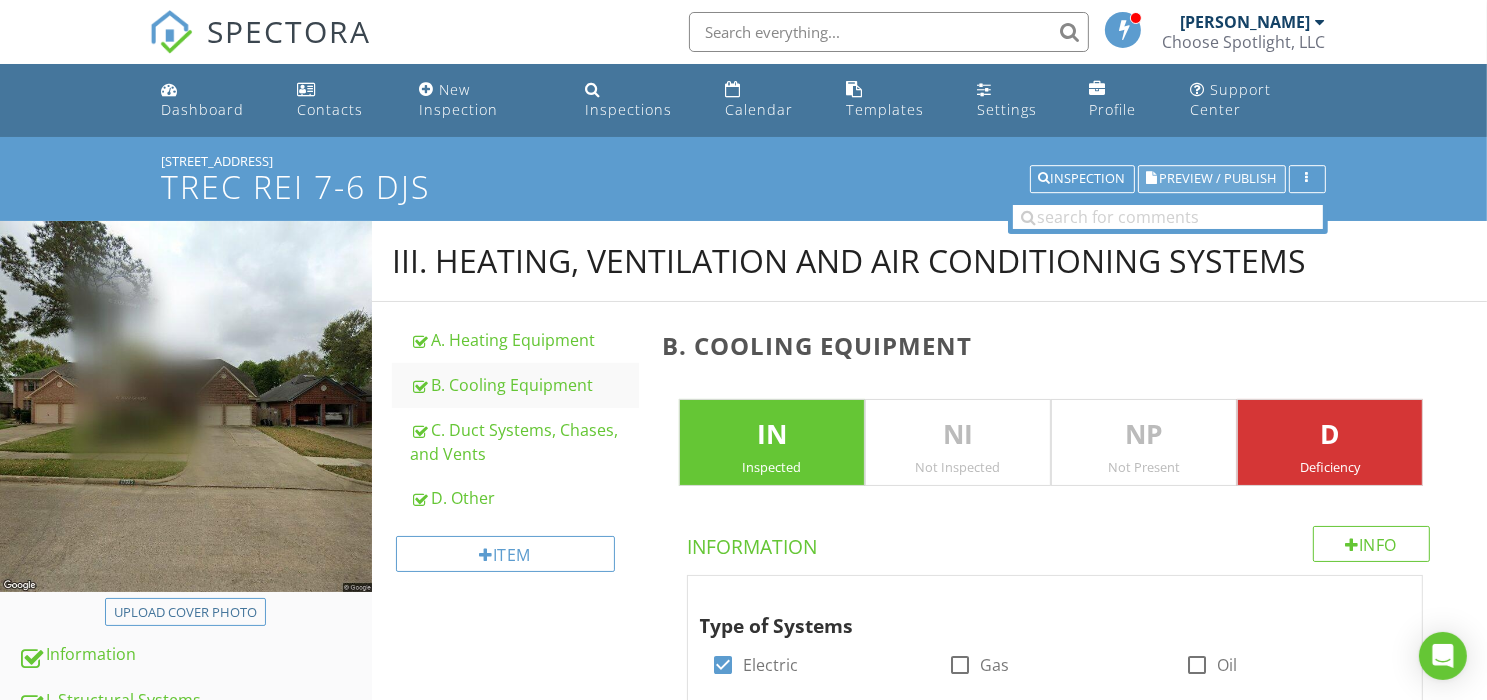 click on "Preview / Publish" at bounding box center (1218, 179) 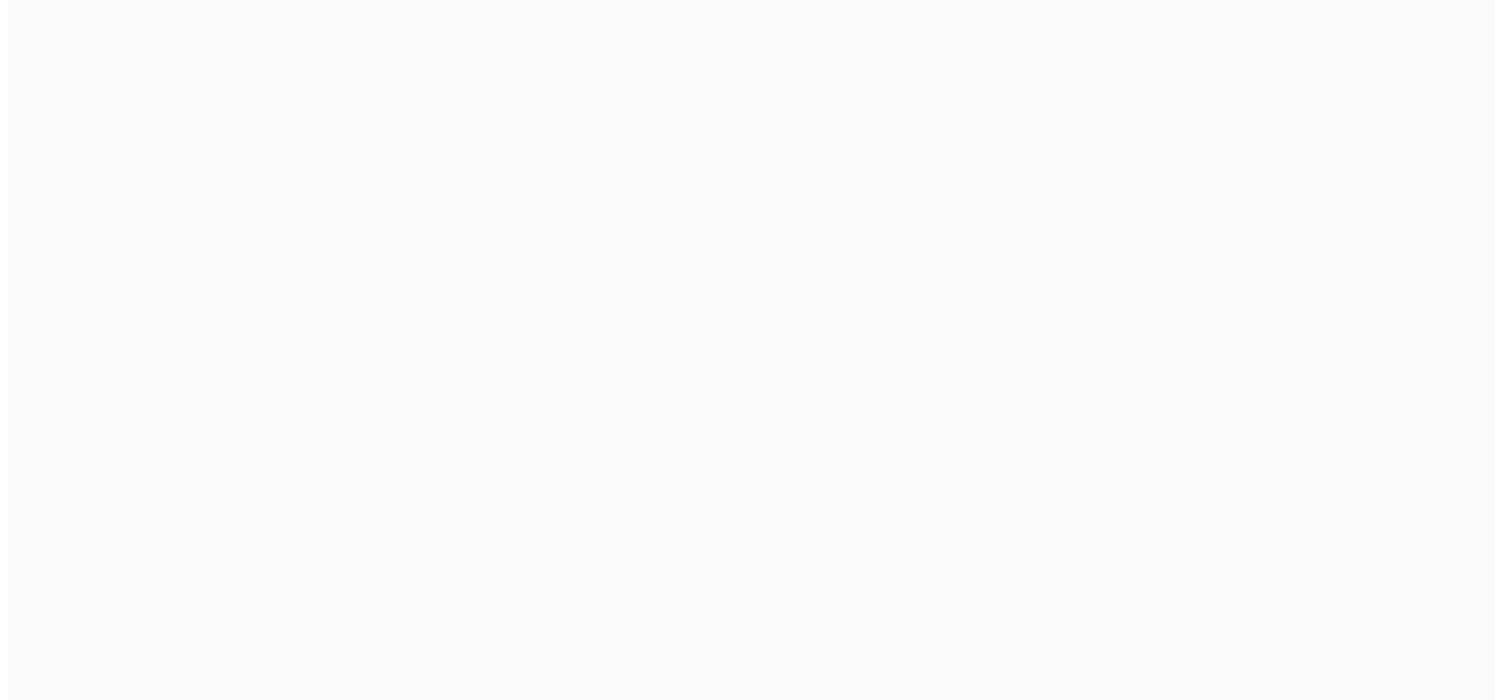 scroll, scrollTop: 0, scrollLeft: 0, axis: both 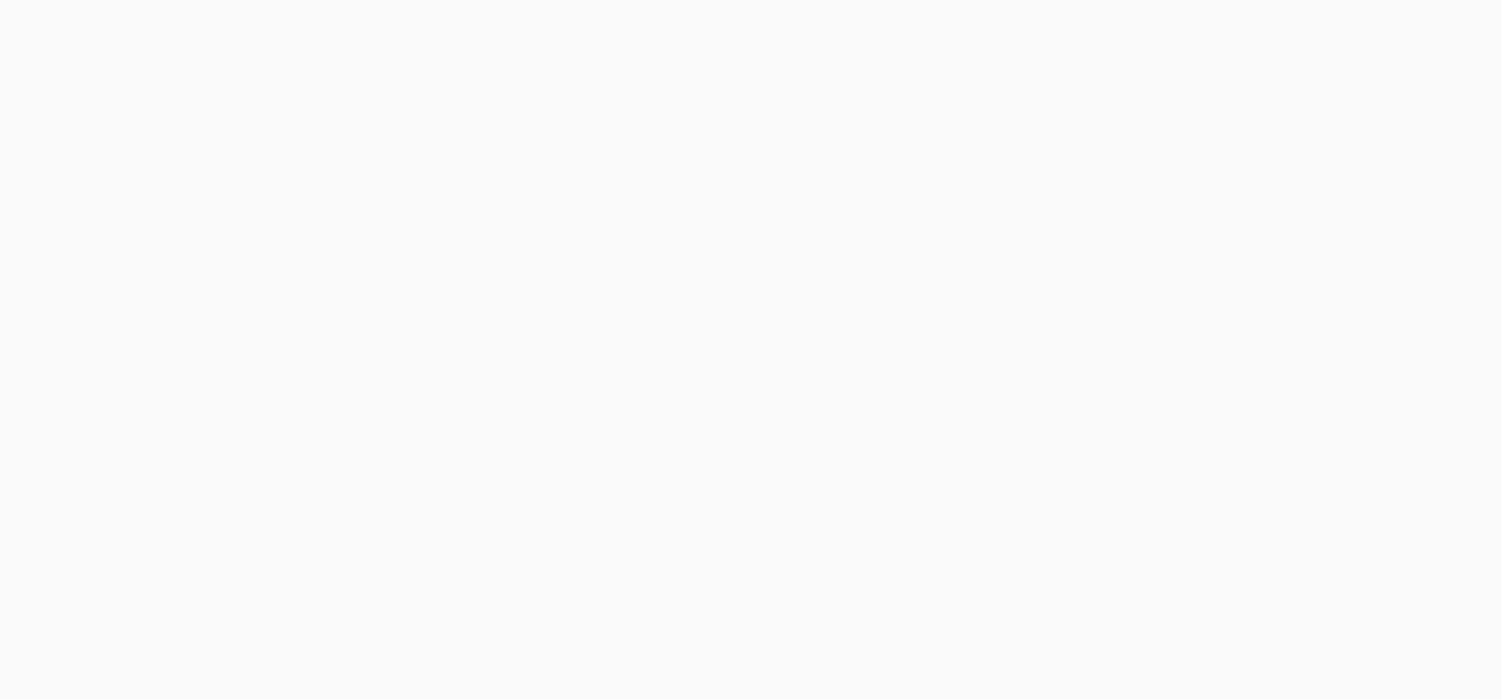 click at bounding box center [751, 350] 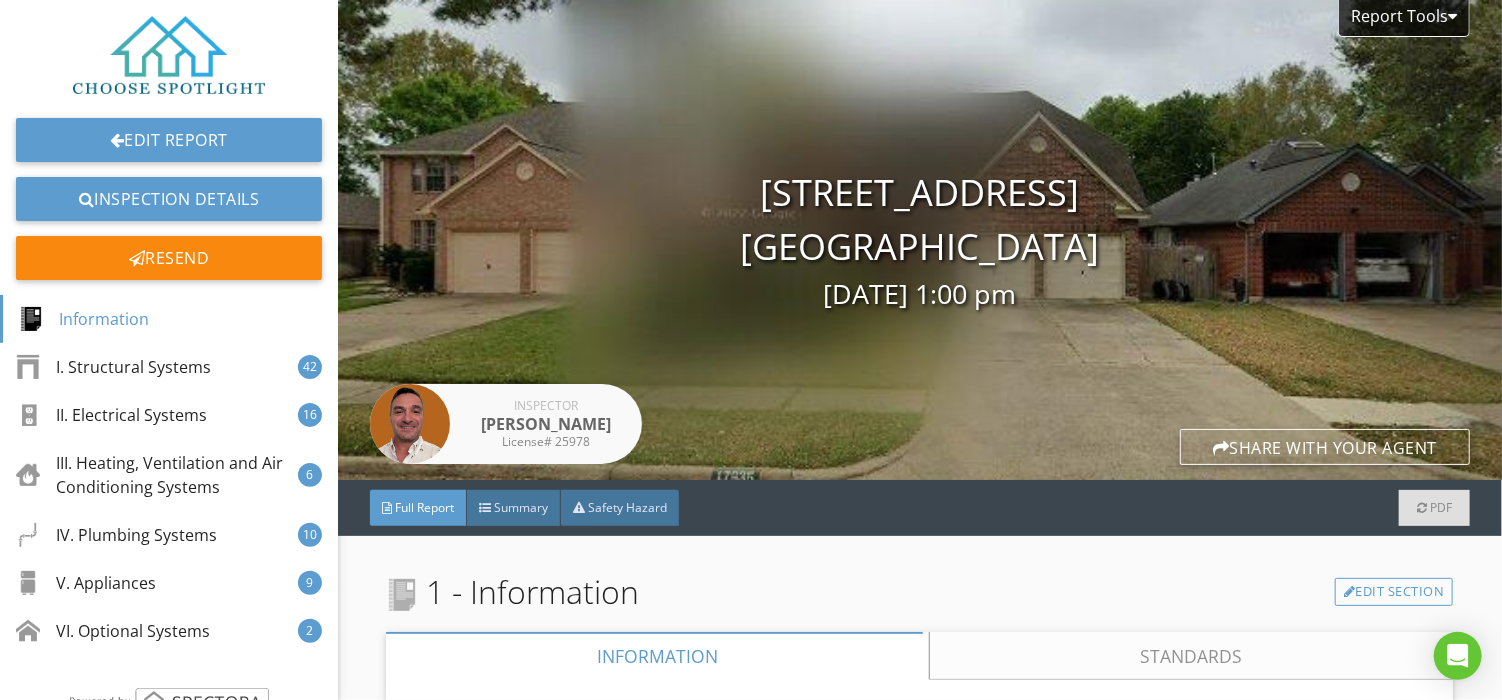 drag, startPoint x: 0, startPoint y: 0, endPoint x: 985, endPoint y: 574, distance: 1140.0443 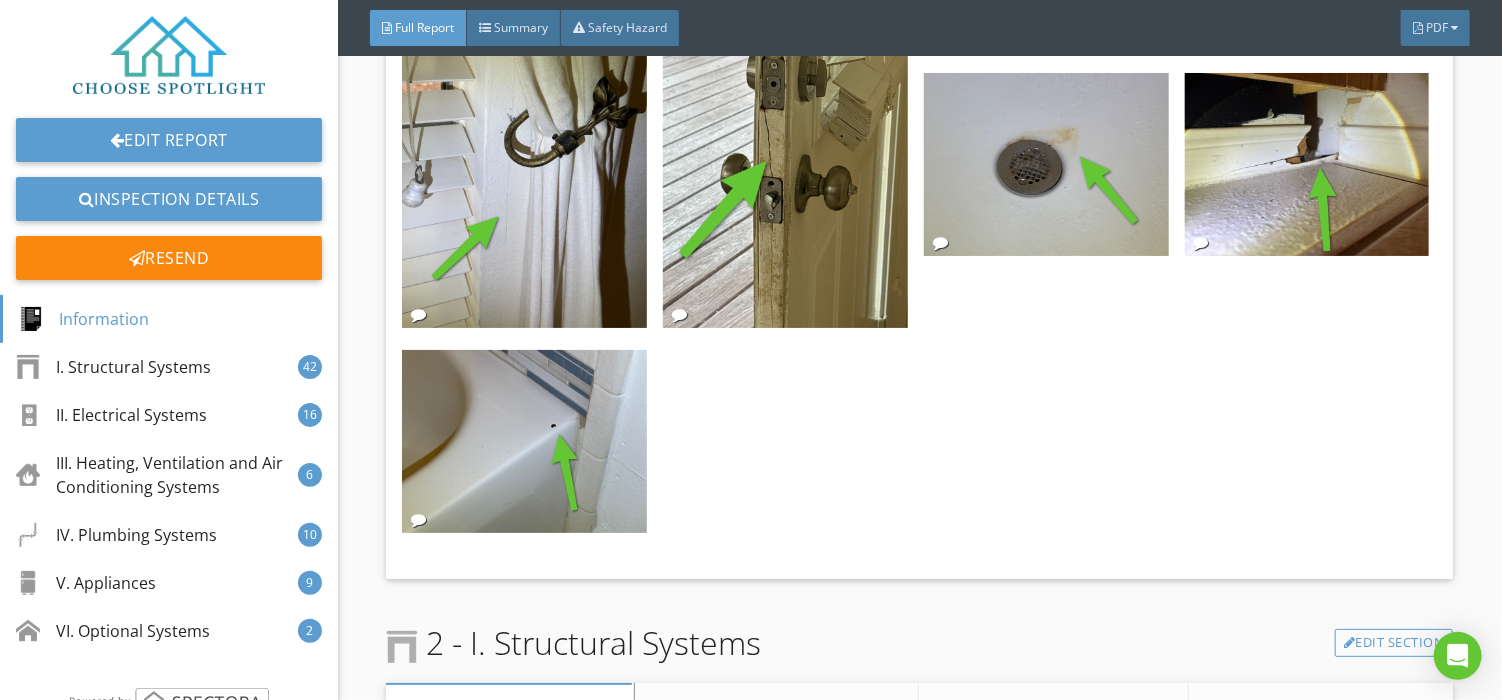 scroll, scrollTop: 3012, scrollLeft: 0, axis: vertical 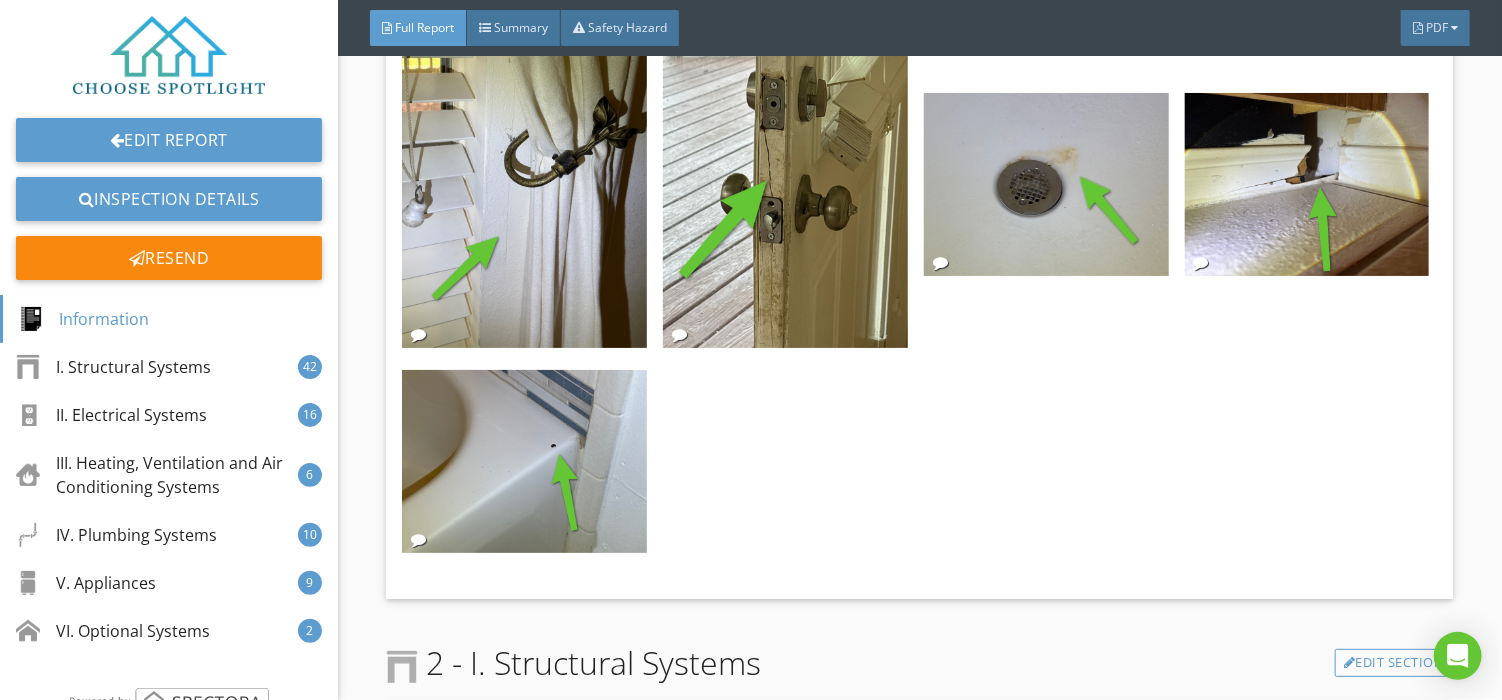 click at bounding box center (915, -232) 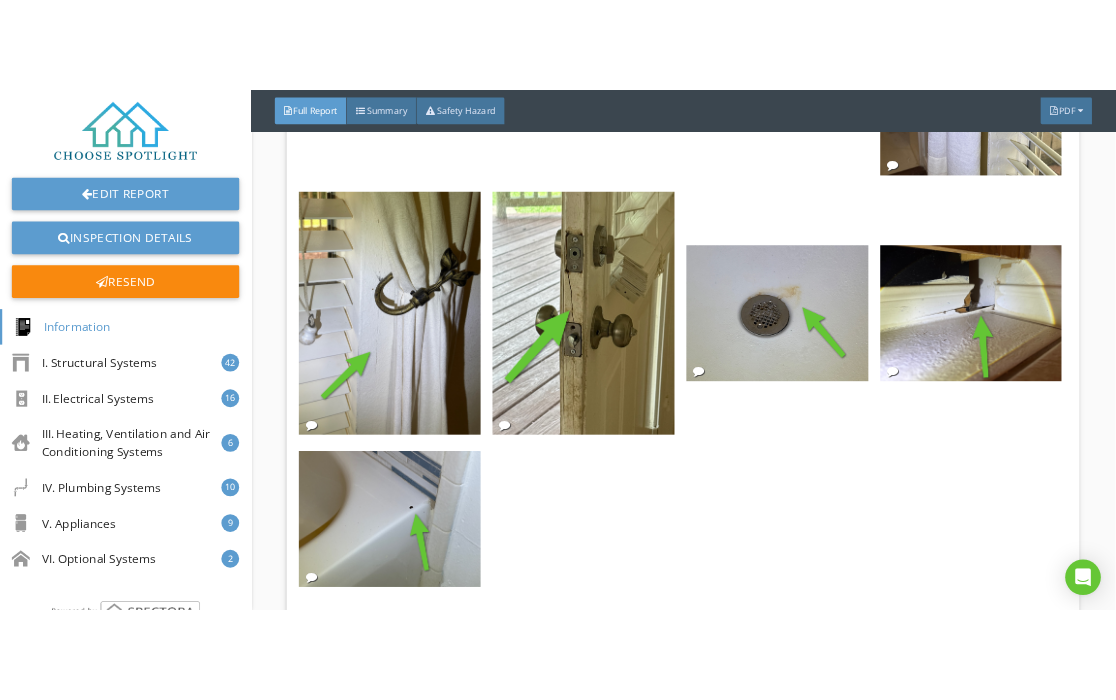scroll, scrollTop: 2895, scrollLeft: 0, axis: vertical 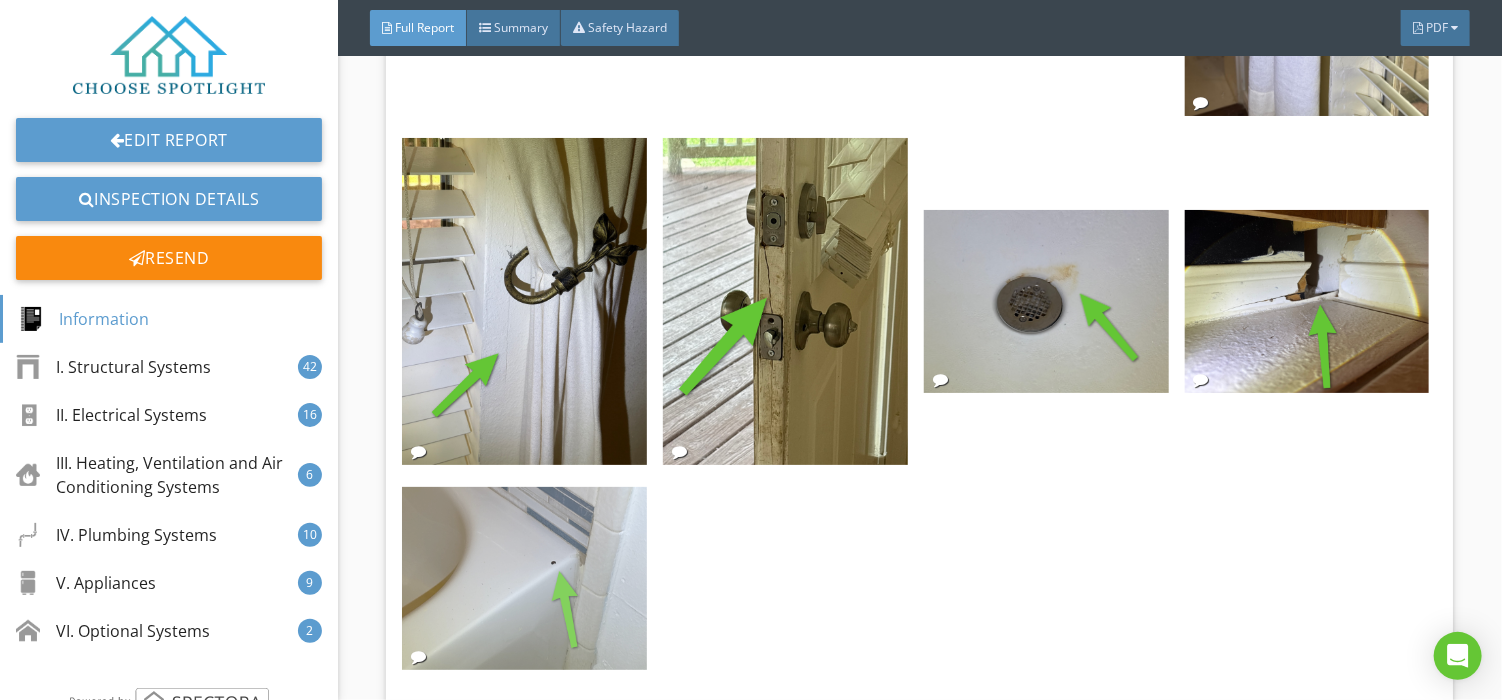 click at bounding box center [524, 579] 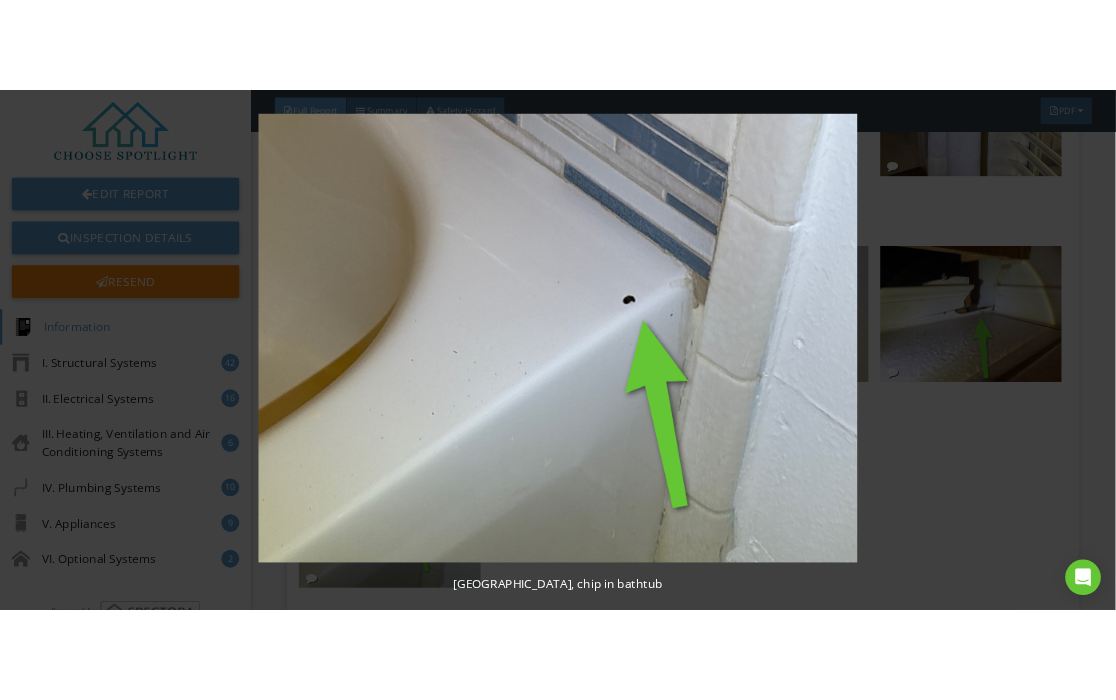 scroll, scrollTop: 2916, scrollLeft: 0, axis: vertical 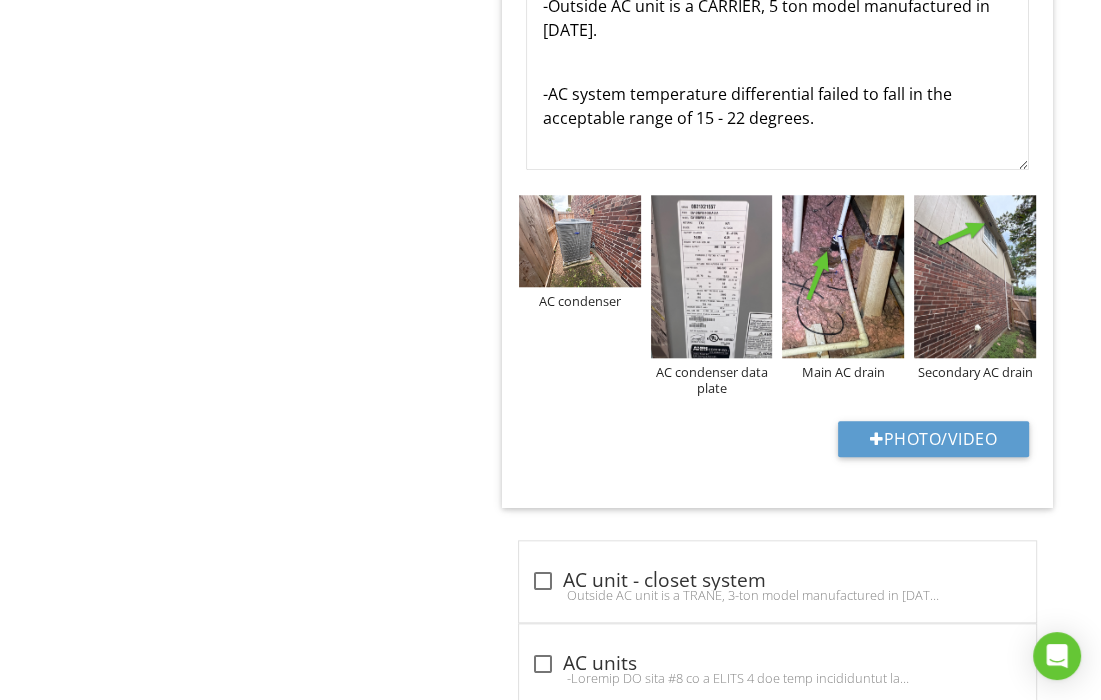 type on "Attic" 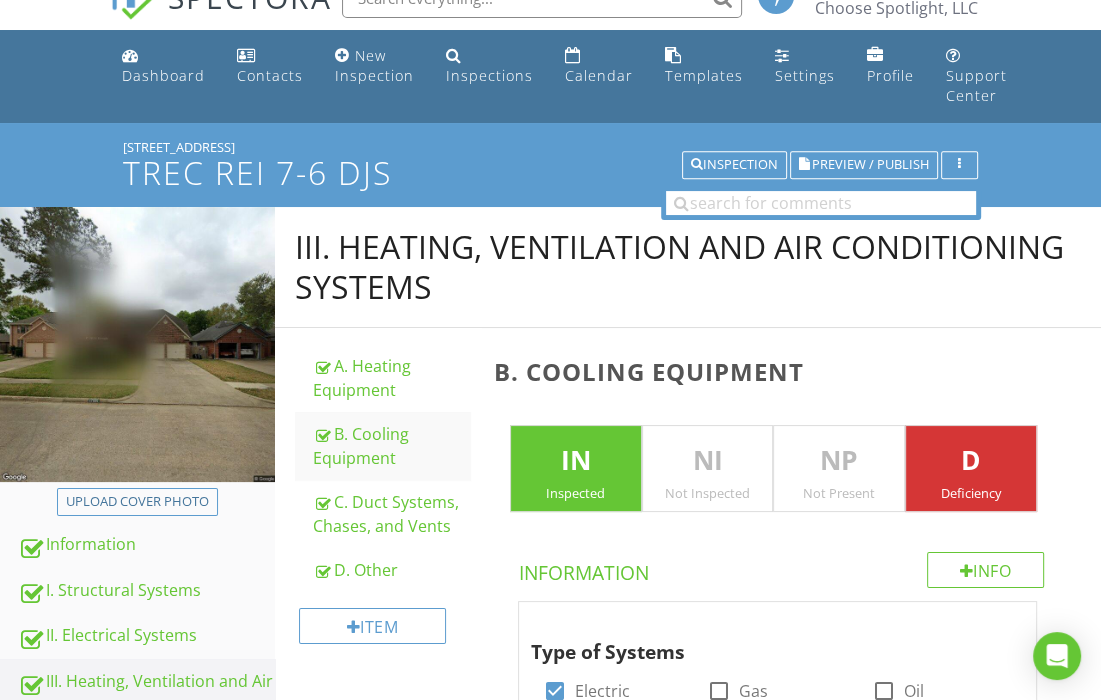 scroll, scrollTop: 0, scrollLeft: 0, axis: both 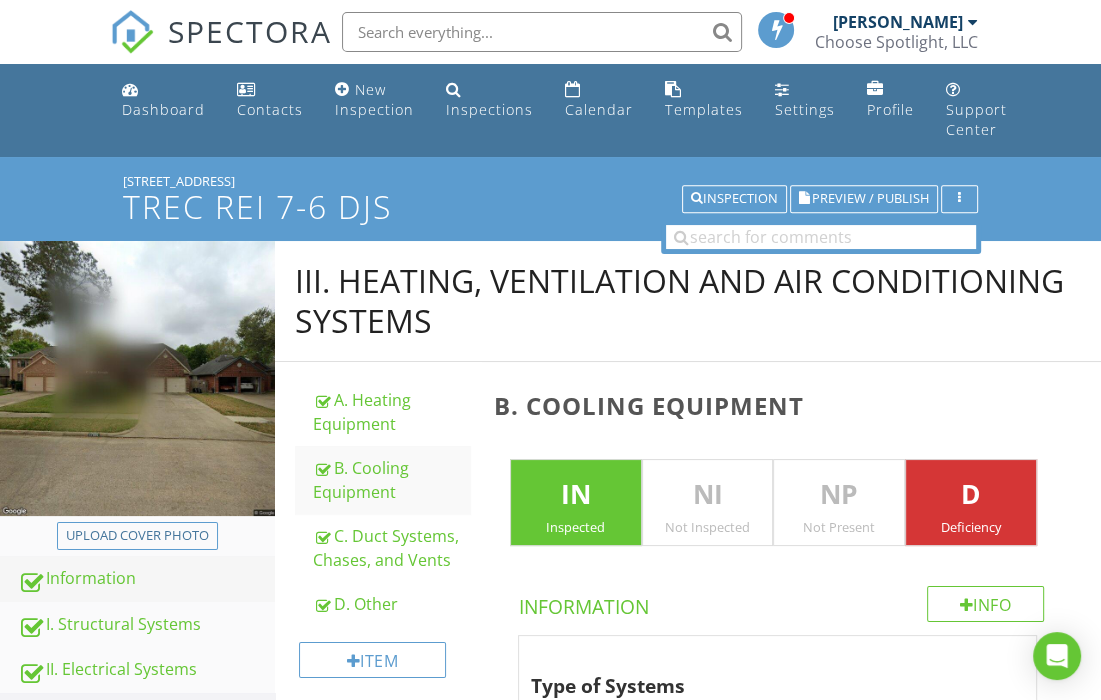 click on "Information" at bounding box center (146, 579) 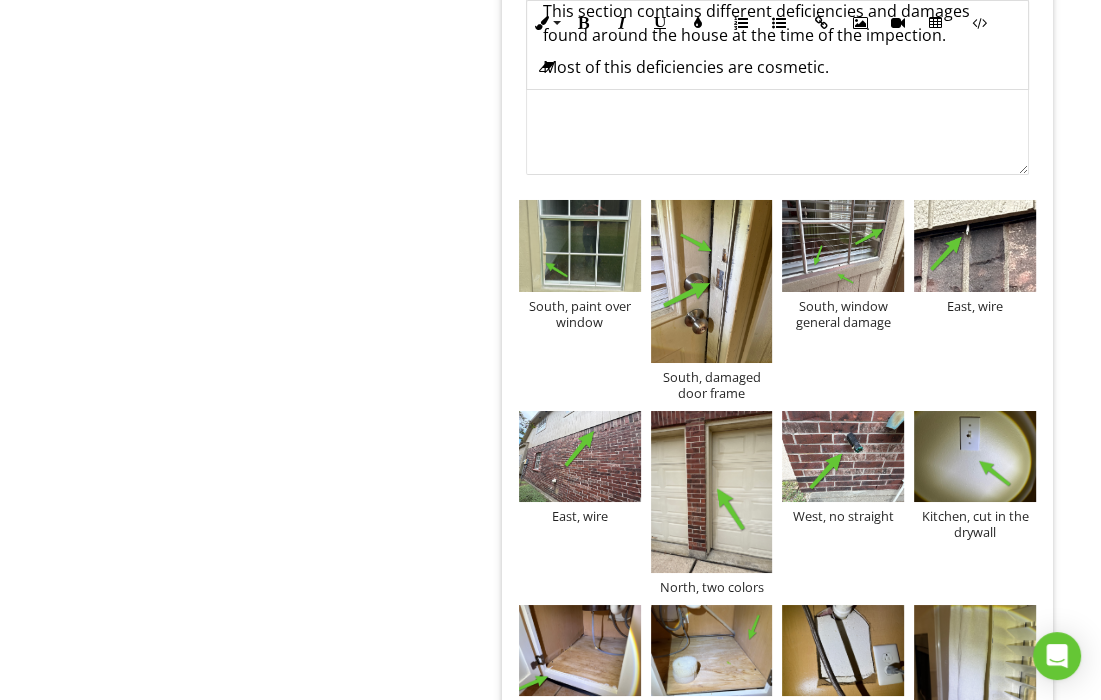 scroll, scrollTop: 5196, scrollLeft: 0, axis: vertical 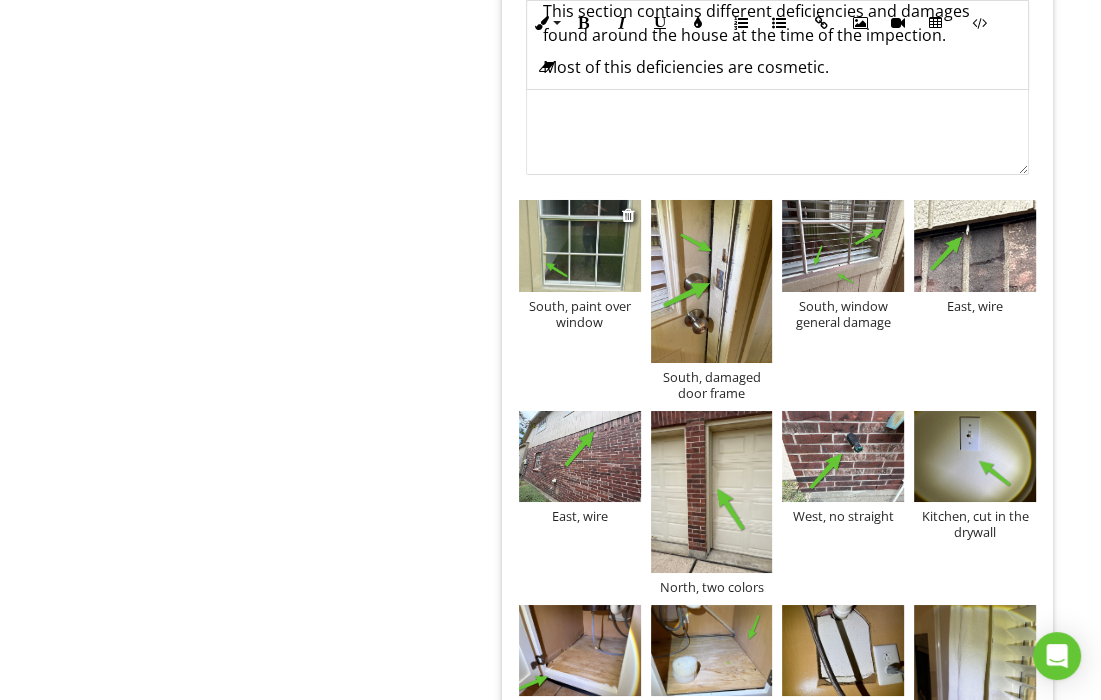 click at bounding box center (580, 245) 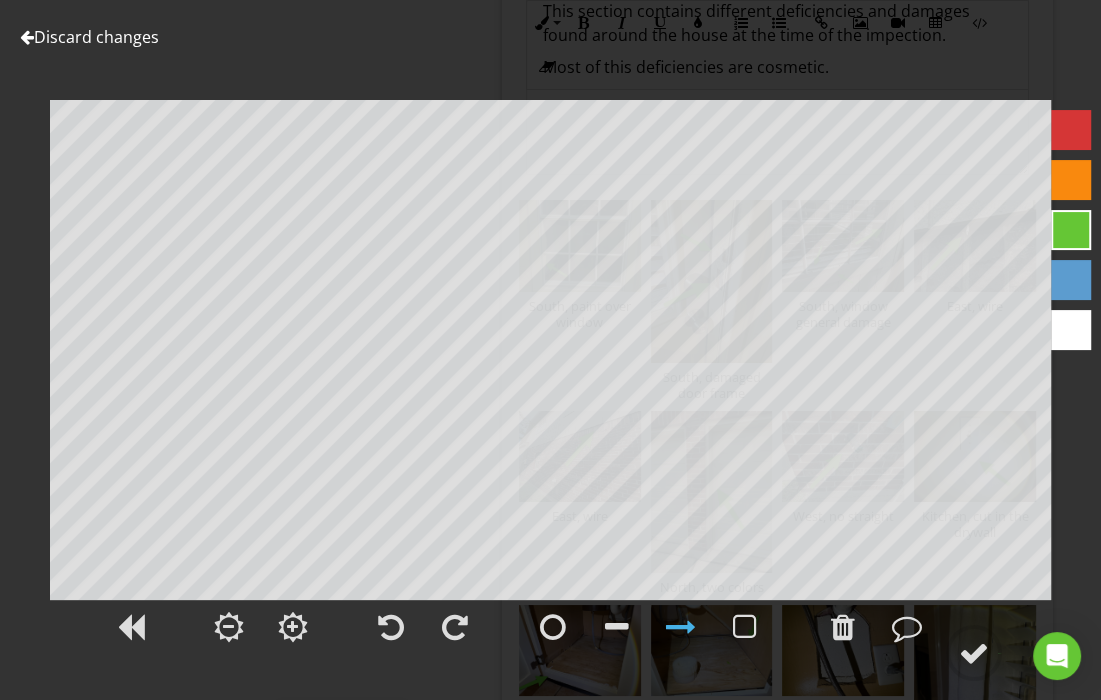 click on "Discard changes" at bounding box center (89, 37) 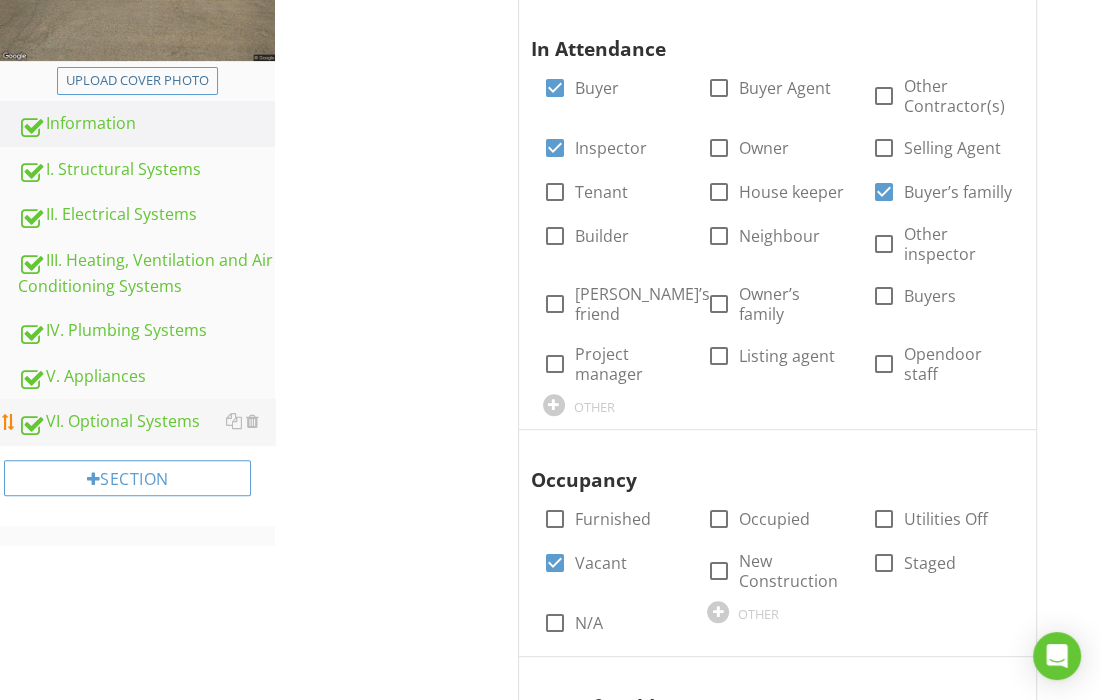 scroll, scrollTop: 456, scrollLeft: 0, axis: vertical 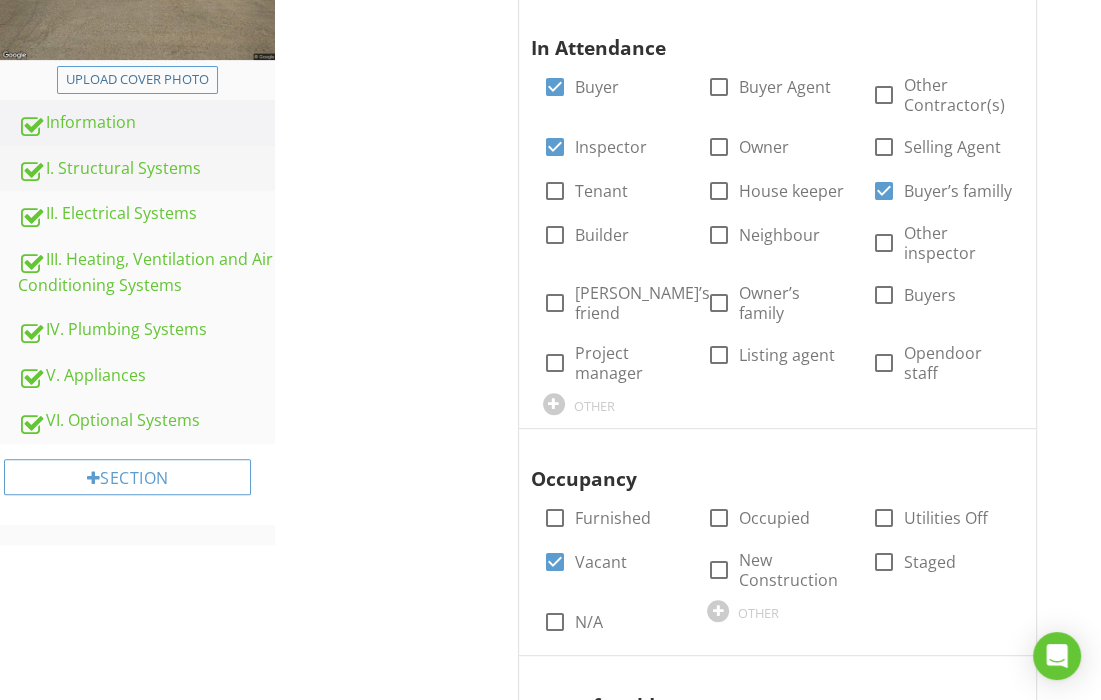 click on "I. Structural Systems" at bounding box center (146, 169) 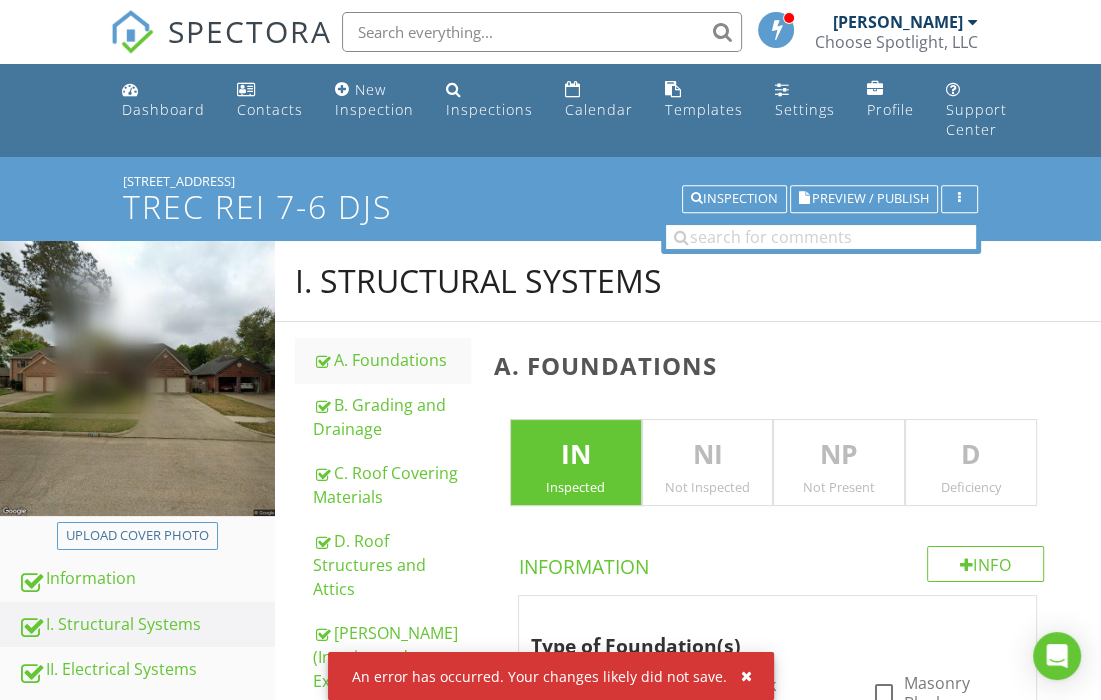 scroll, scrollTop: 164, scrollLeft: 0, axis: vertical 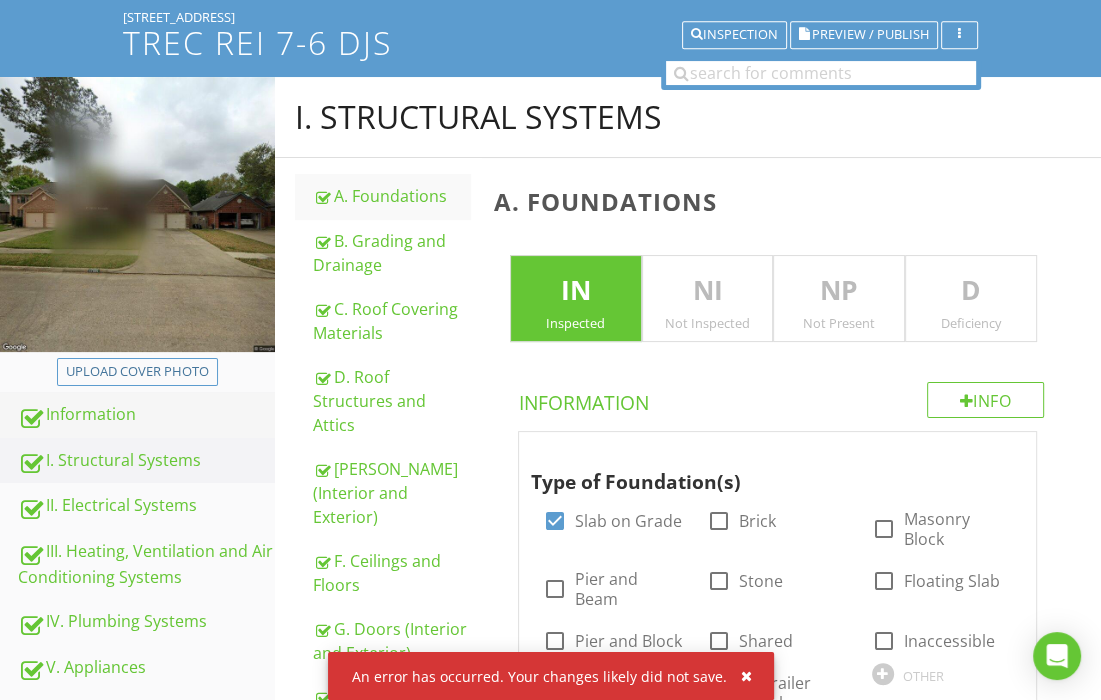 click on "Information" at bounding box center [146, 415] 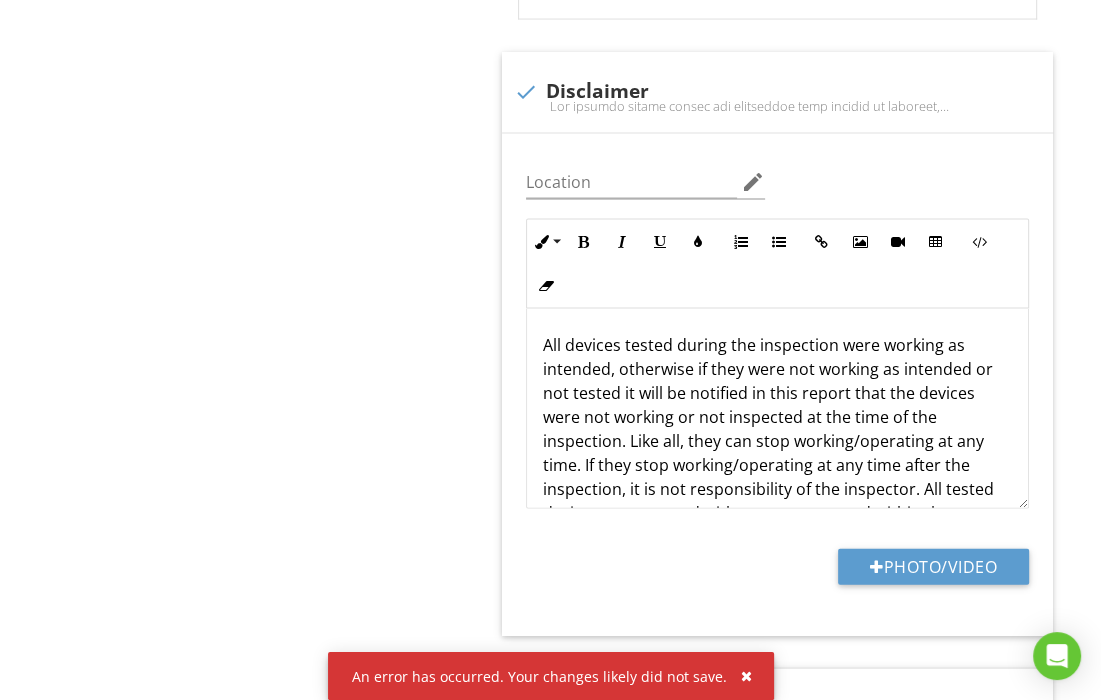 scroll, scrollTop: 3050, scrollLeft: 0, axis: vertical 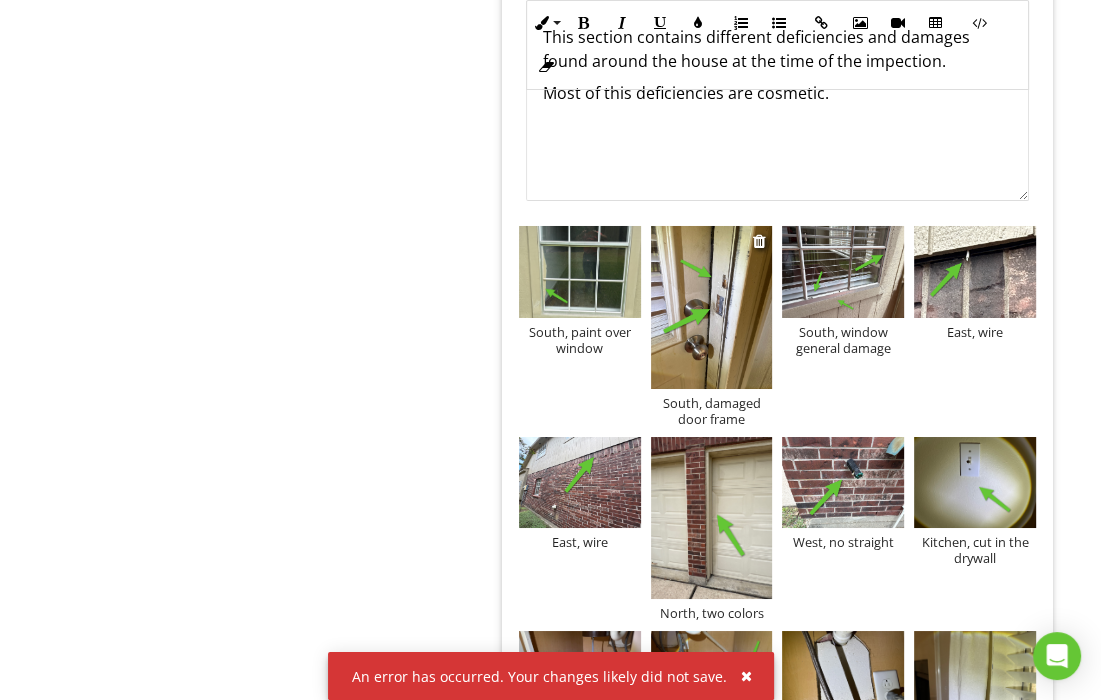 click at bounding box center (712, 307) 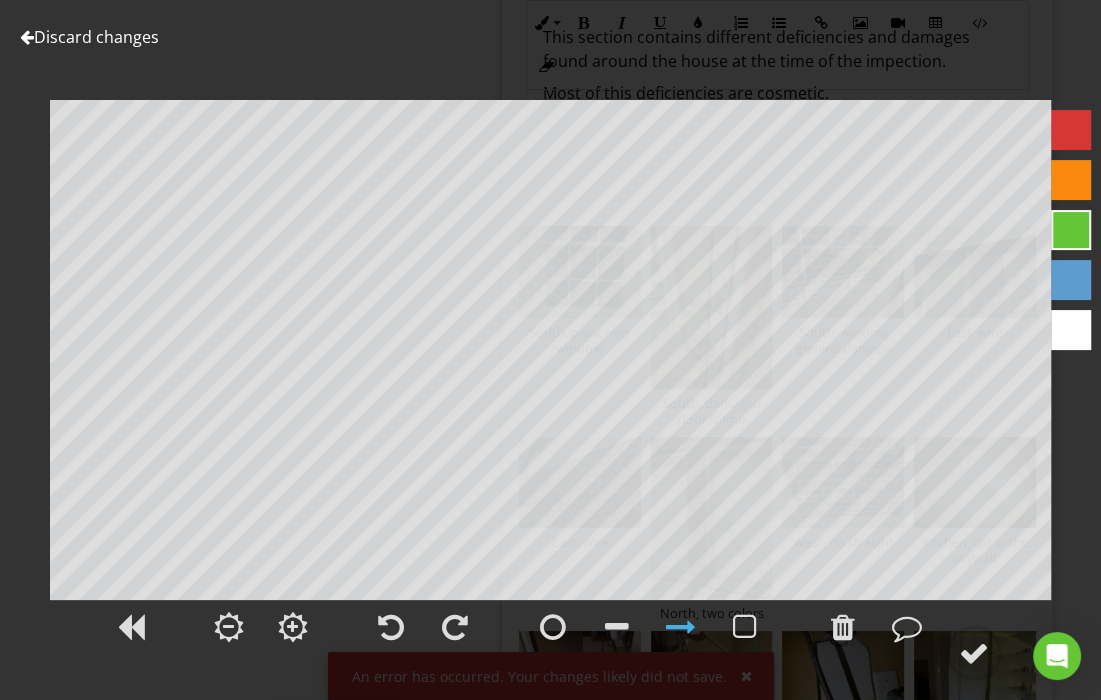 click on "Discard changes" at bounding box center (89, 37) 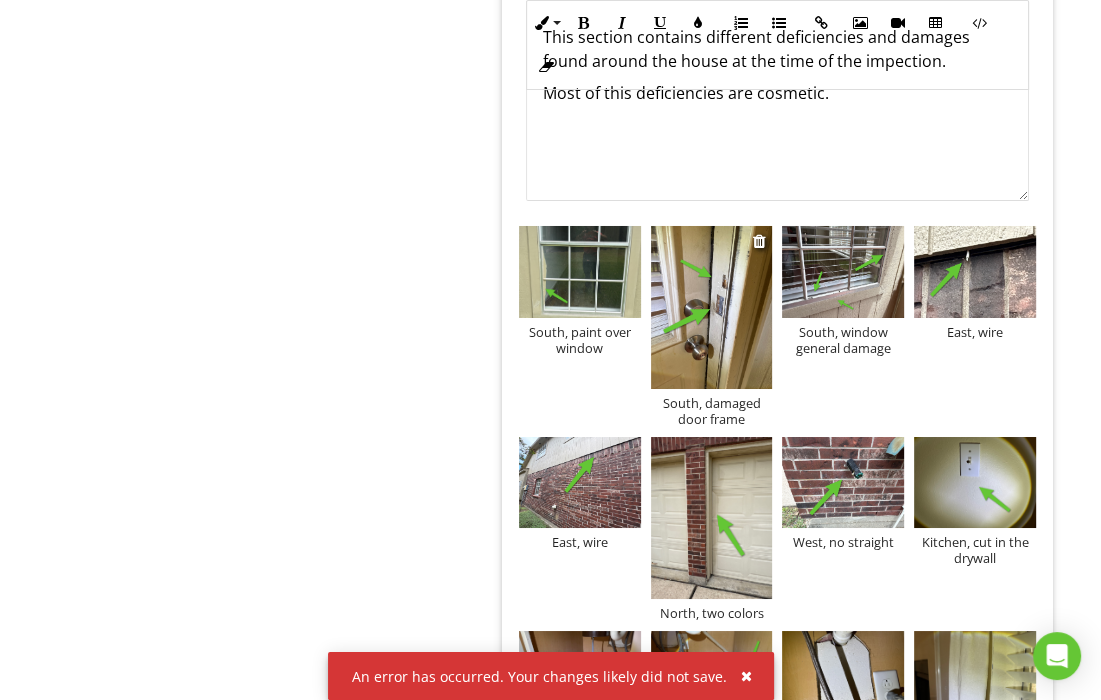click at bounding box center [712, 307] 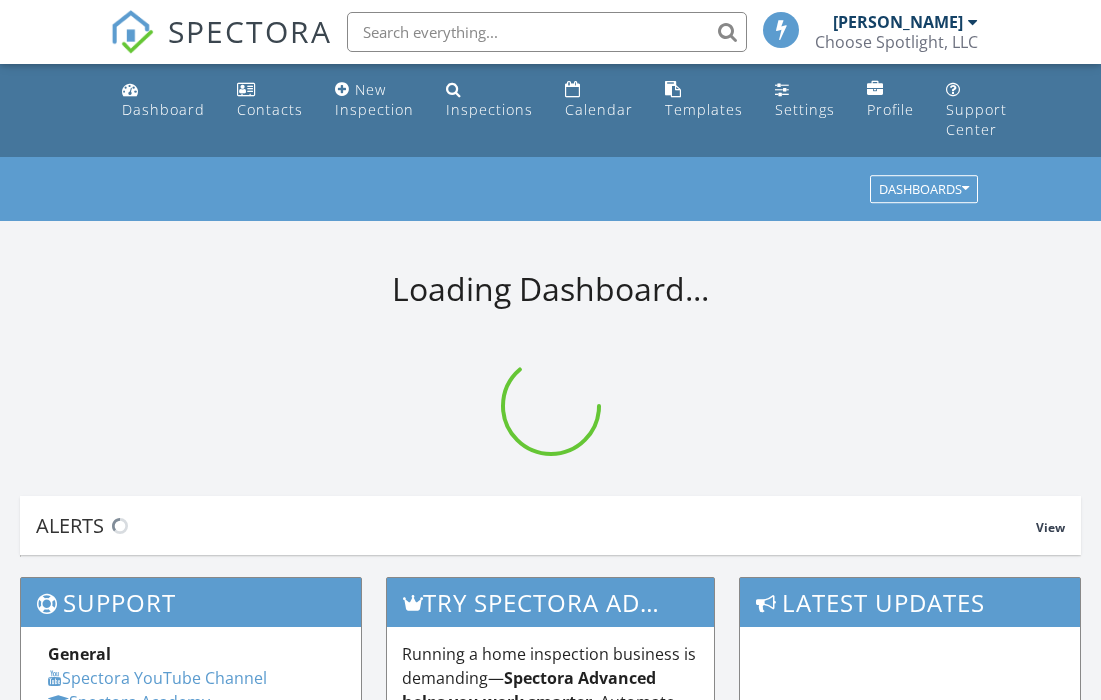 scroll, scrollTop: 0, scrollLeft: 0, axis: both 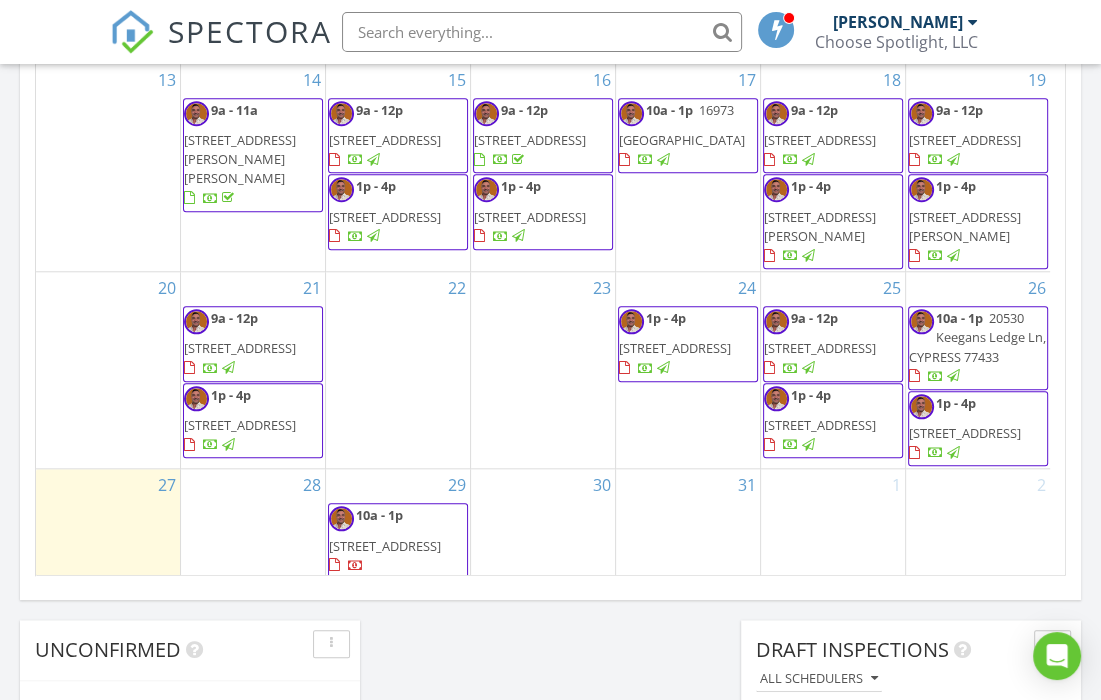 click at bounding box center (953, 453) 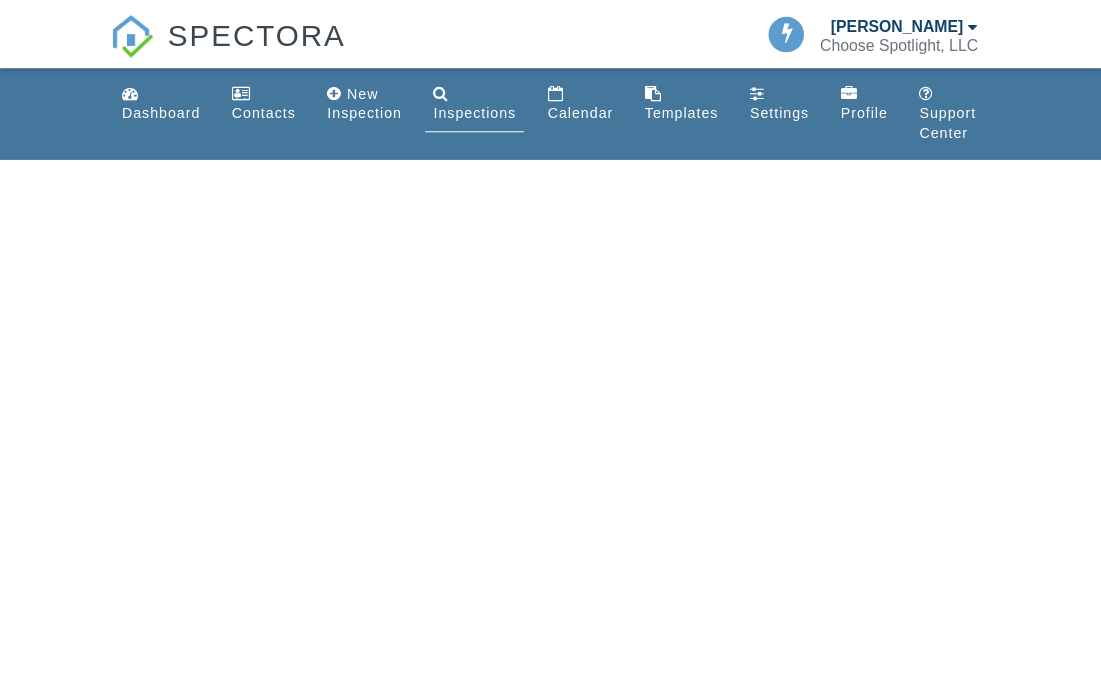scroll, scrollTop: 0, scrollLeft: 0, axis: both 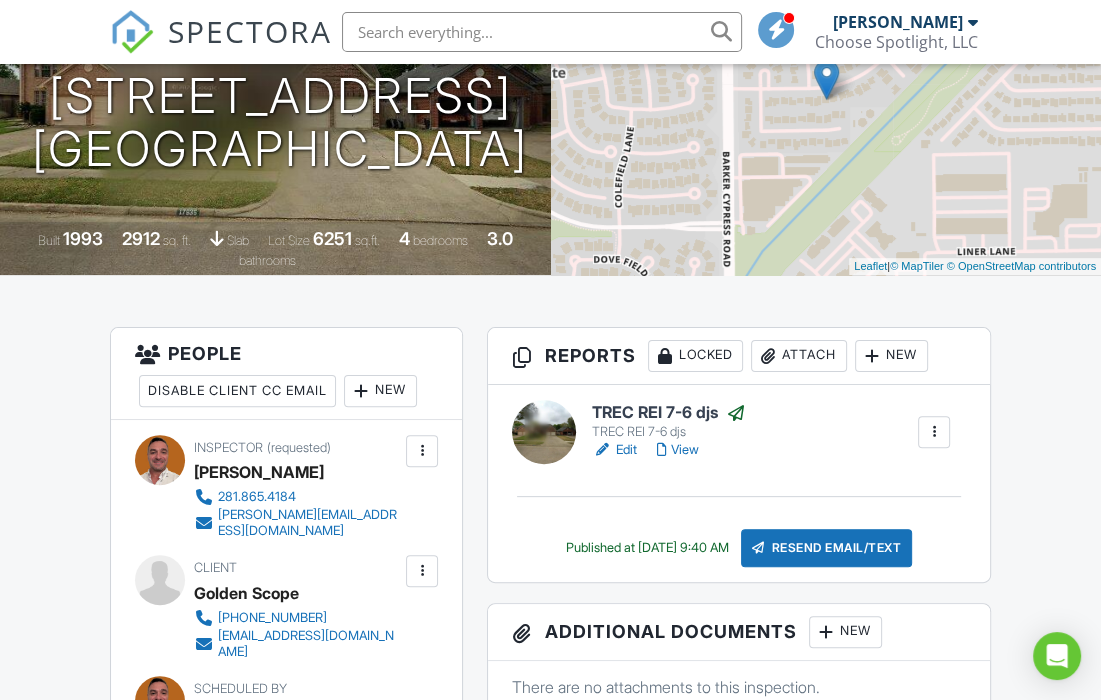 click at bounding box center (736, 413) 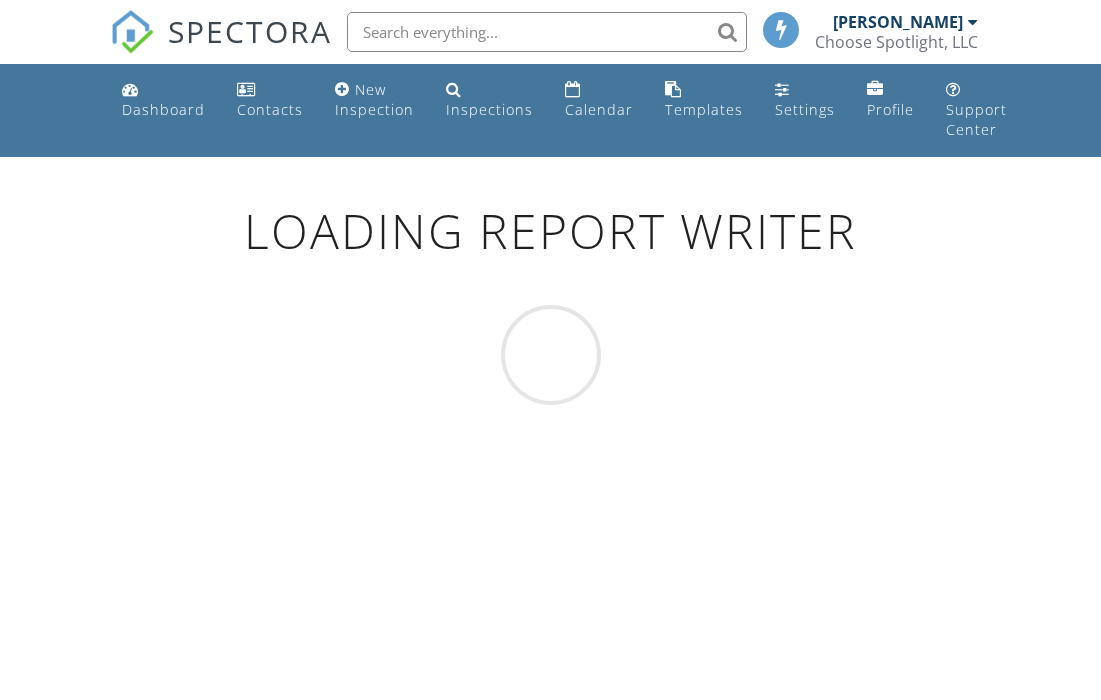 scroll, scrollTop: 0, scrollLeft: 0, axis: both 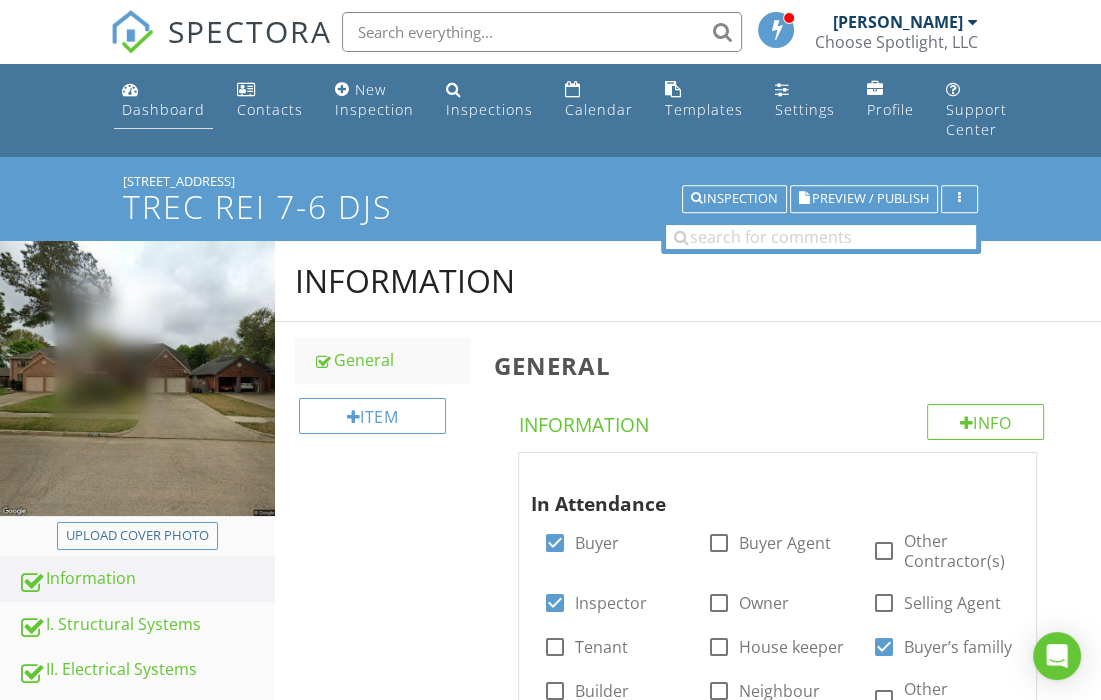 click on "Dashboard" at bounding box center (163, 109) 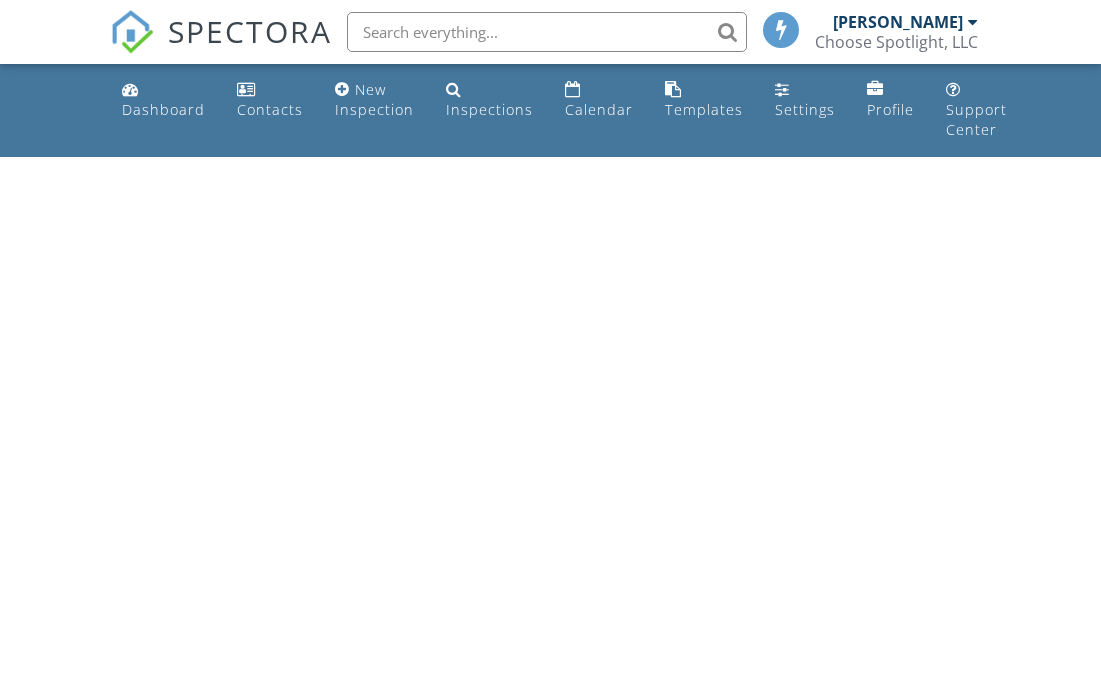 scroll, scrollTop: 0, scrollLeft: 0, axis: both 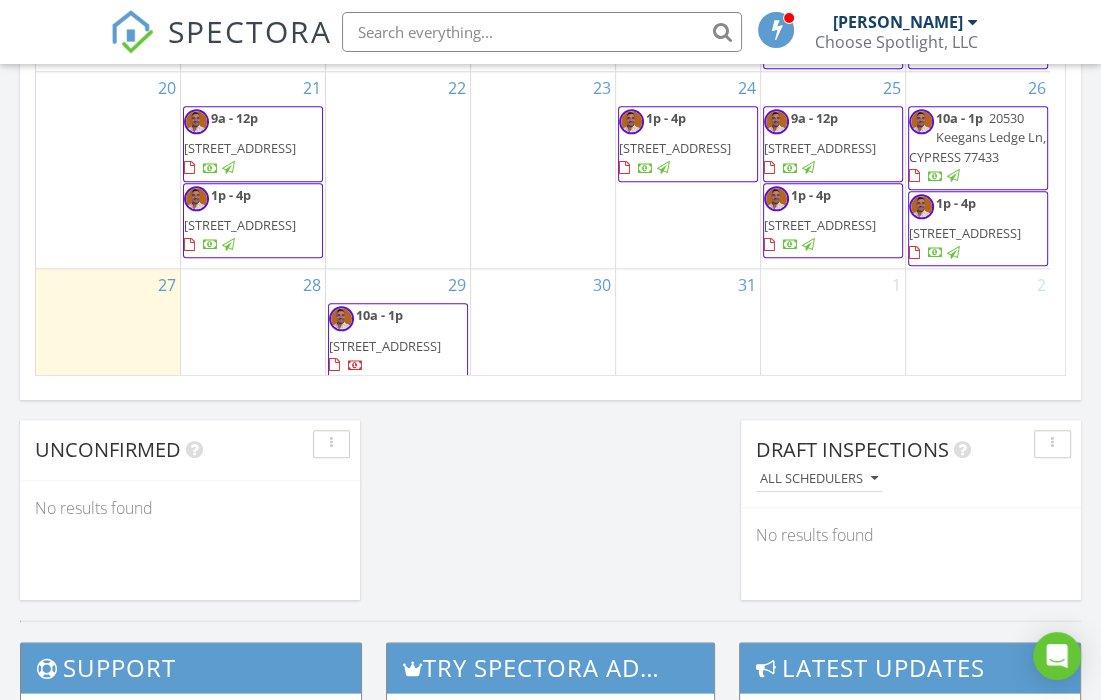 click at bounding box center (953, 176) 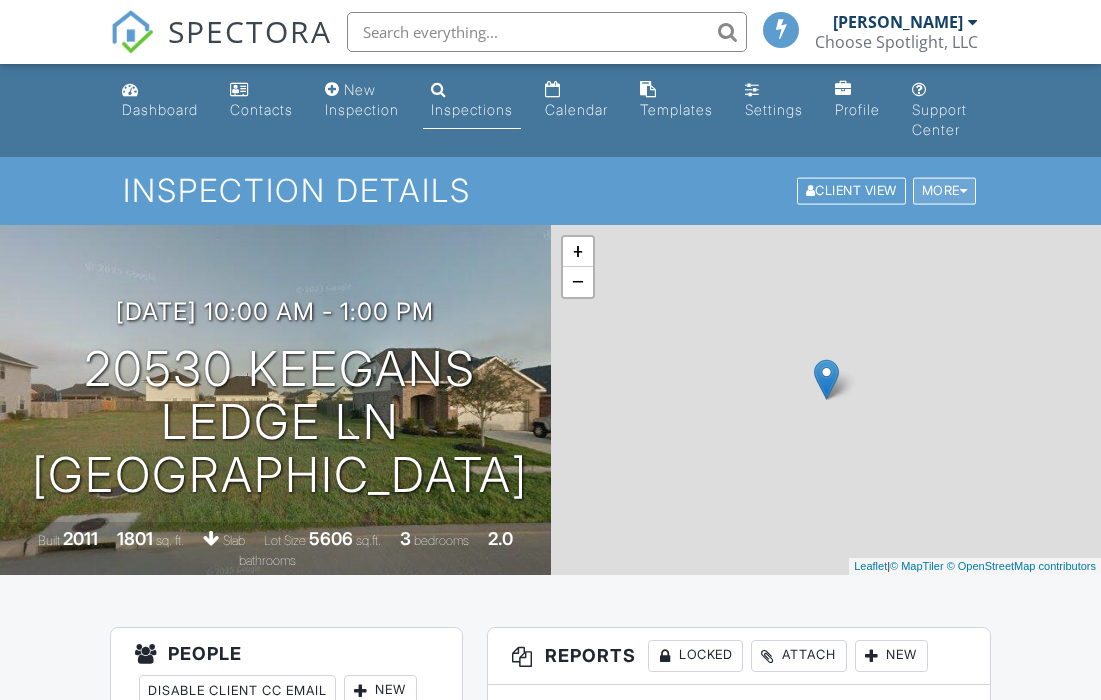 scroll, scrollTop: 0, scrollLeft: 0, axis: both 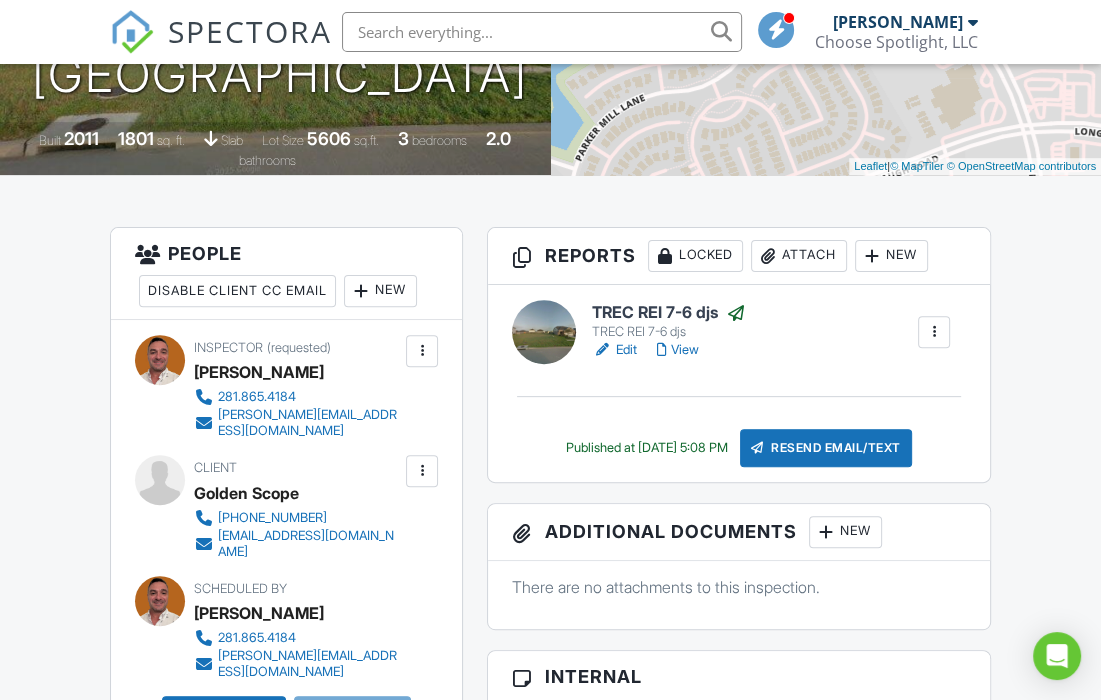 click at bounding box center (736, 313) 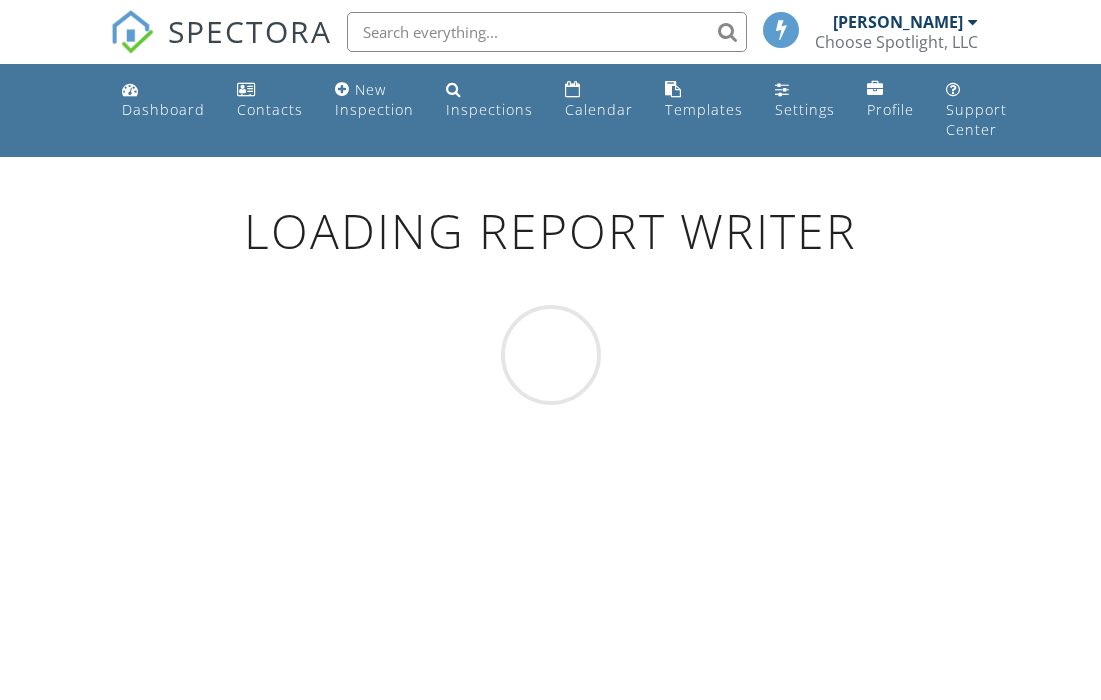 scroll, scrollTop: 0, scrollLeft: 0, axis: both 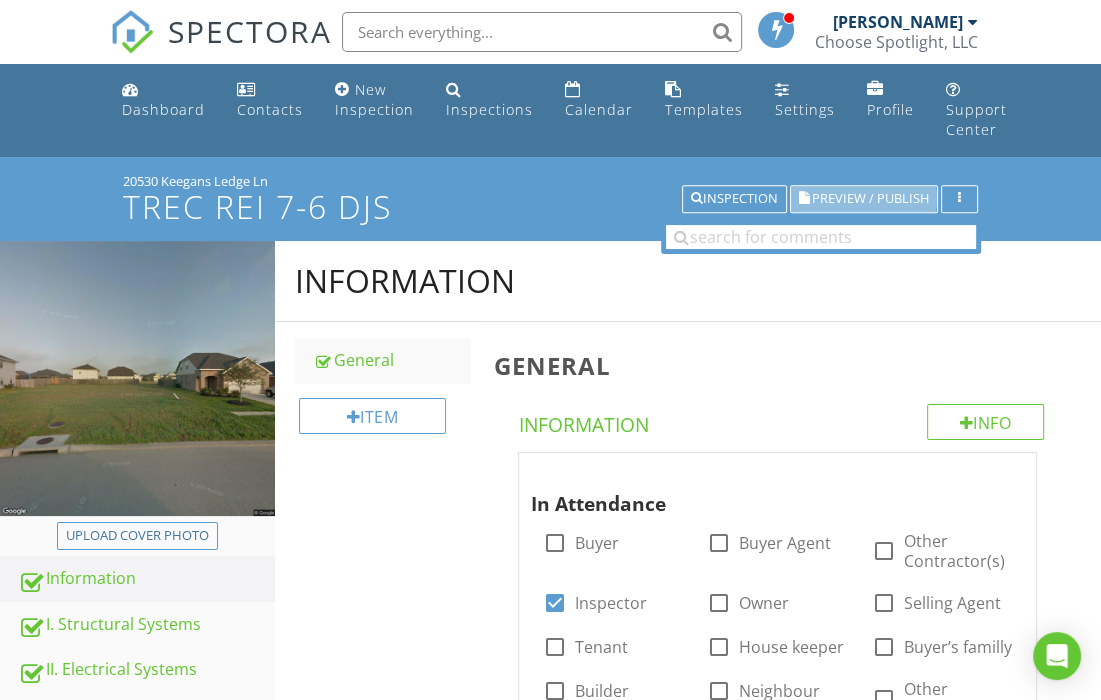 click on "Preview / Publish" at bounding box center (870, 199) 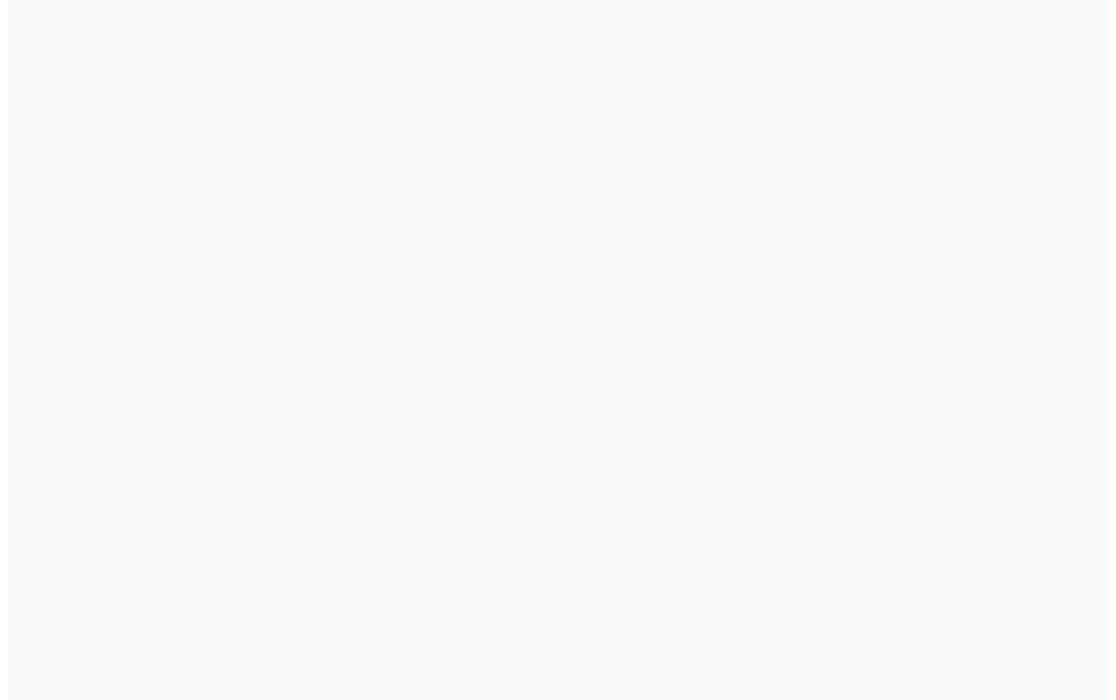 scroll, scrollTop: 0, scrollLeft: 0, axis: both 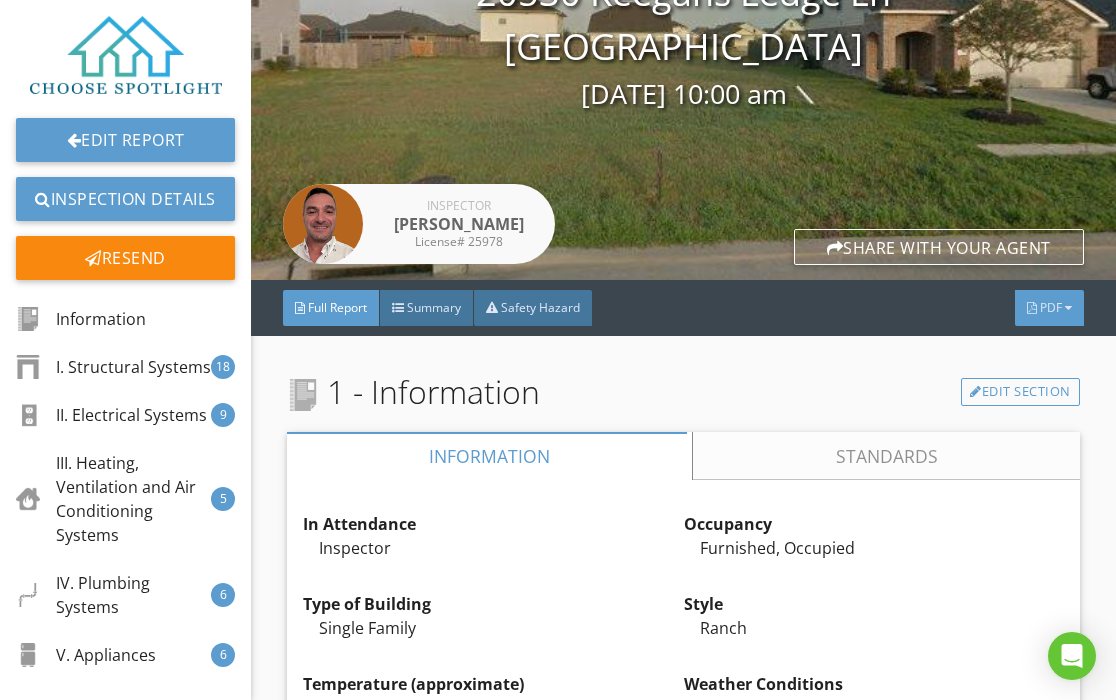 click on "PDF" at bounding box center (1051, 307) 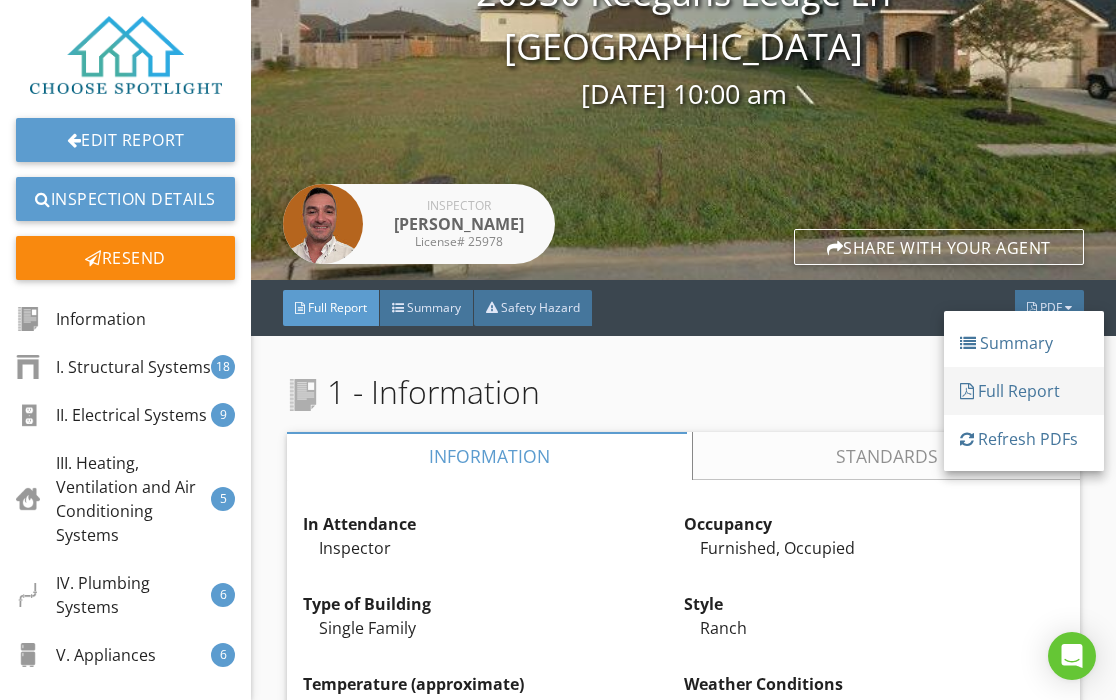 click on "Full Report" at bounding box center (1024, 391) 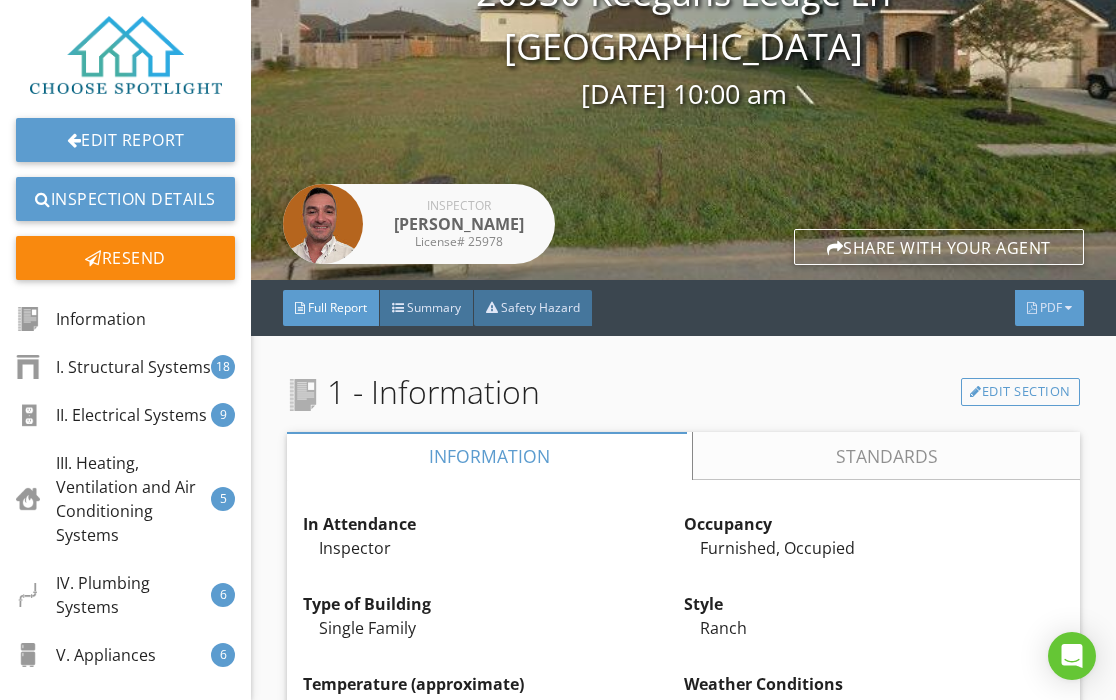 click at bounding box center (1068, 308) 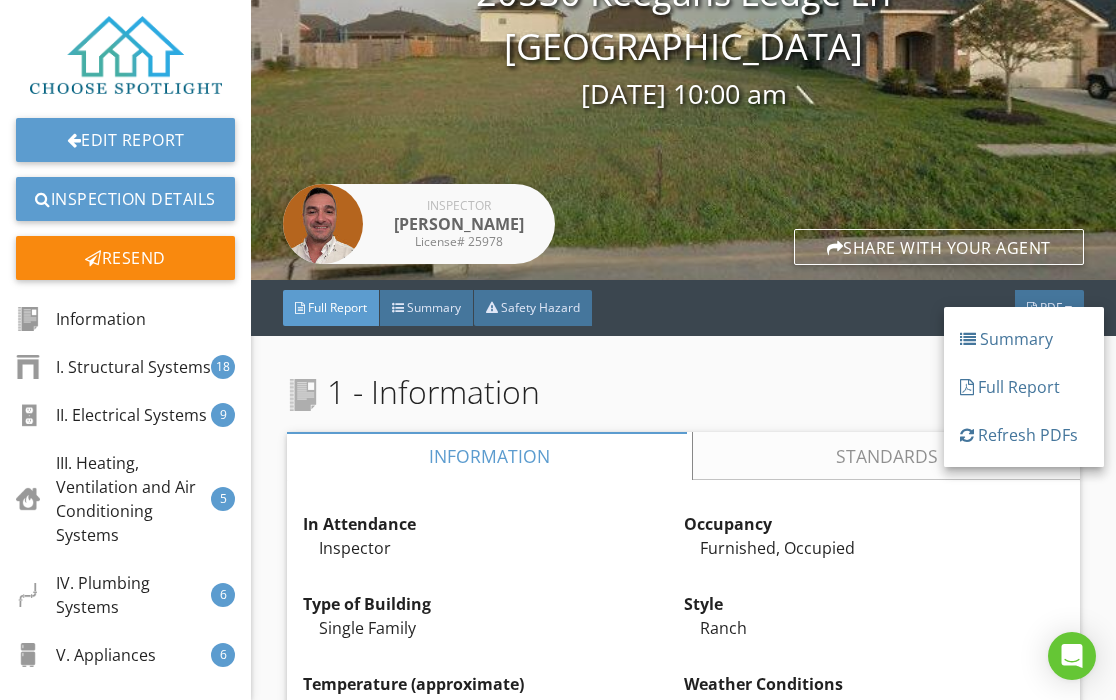 click on "Summary" at bounding box center (1024, 339) 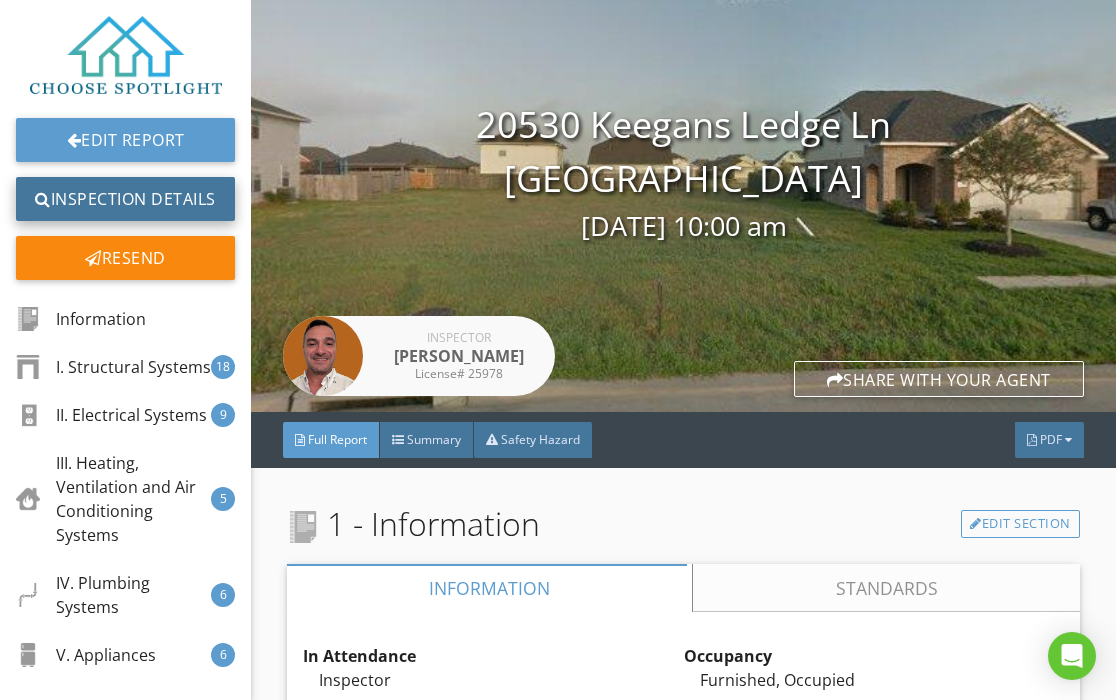scroll, scrollTop: 0, scrollLeft: 0, axis: both 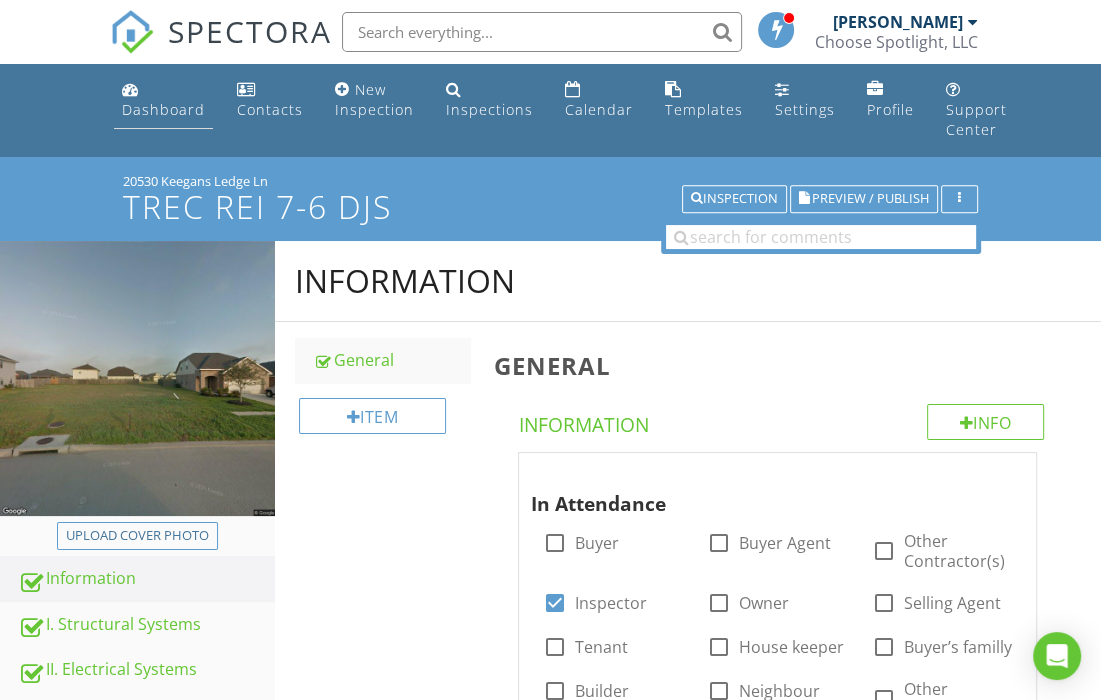 click on "Dashboard" at bounding box center [163, 109] 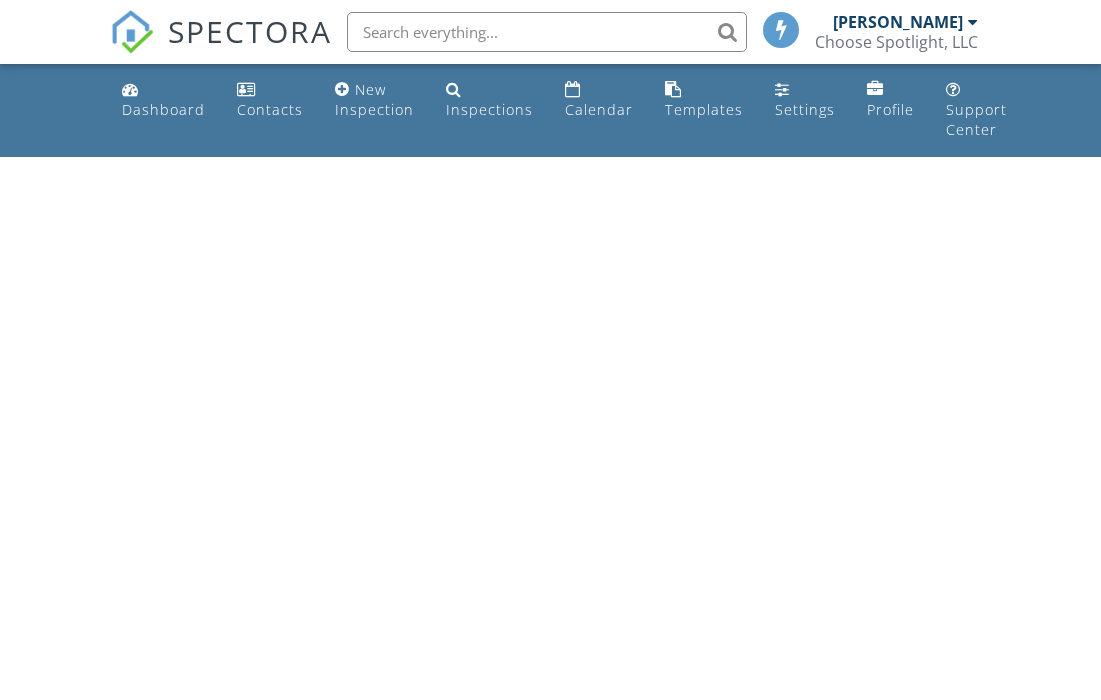 scroll, scrollTop: 0, scrollLeft: 0, axis: both 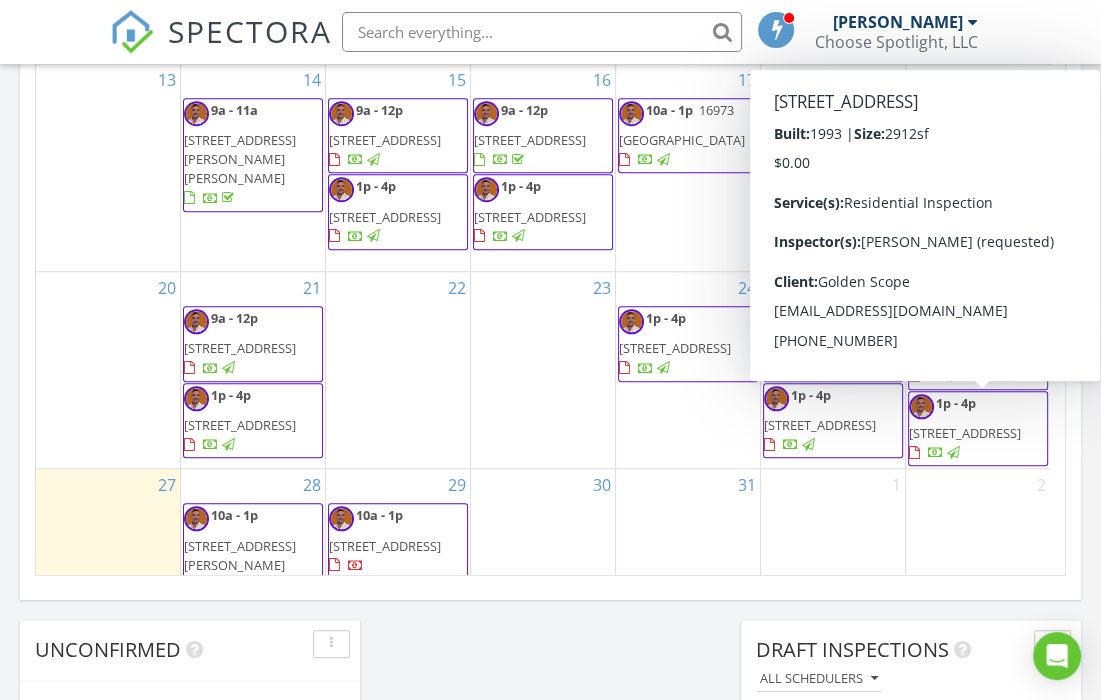 click at bounding box center (953, 453) 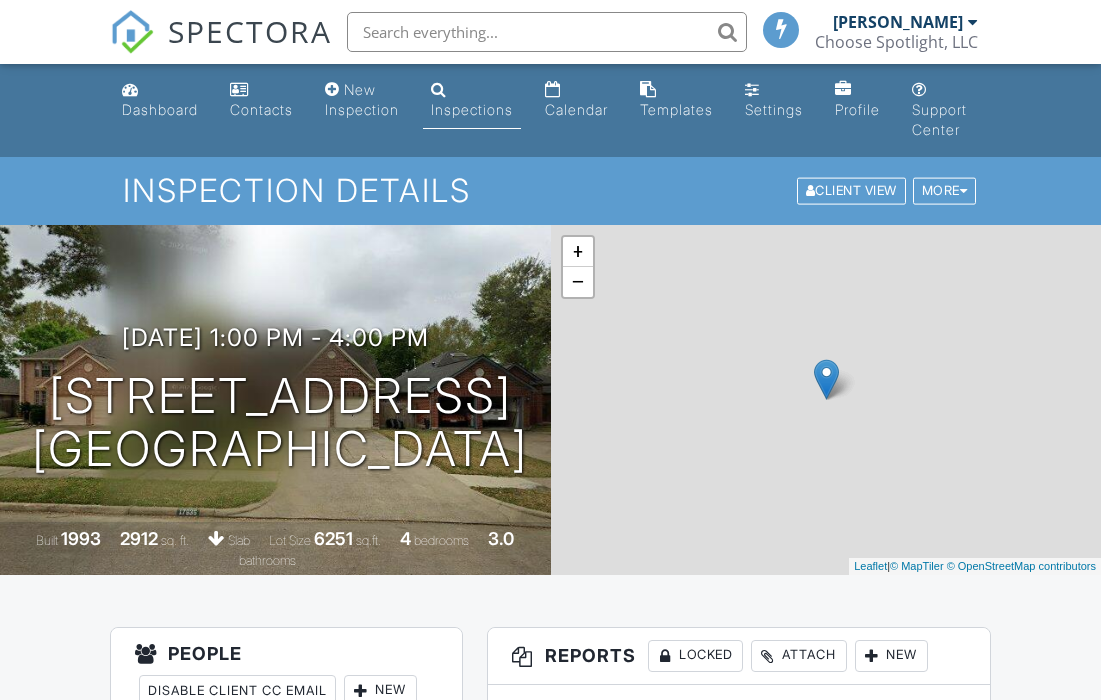 scroll, scrollTop: 0, scrollLeft: 0, axis: both 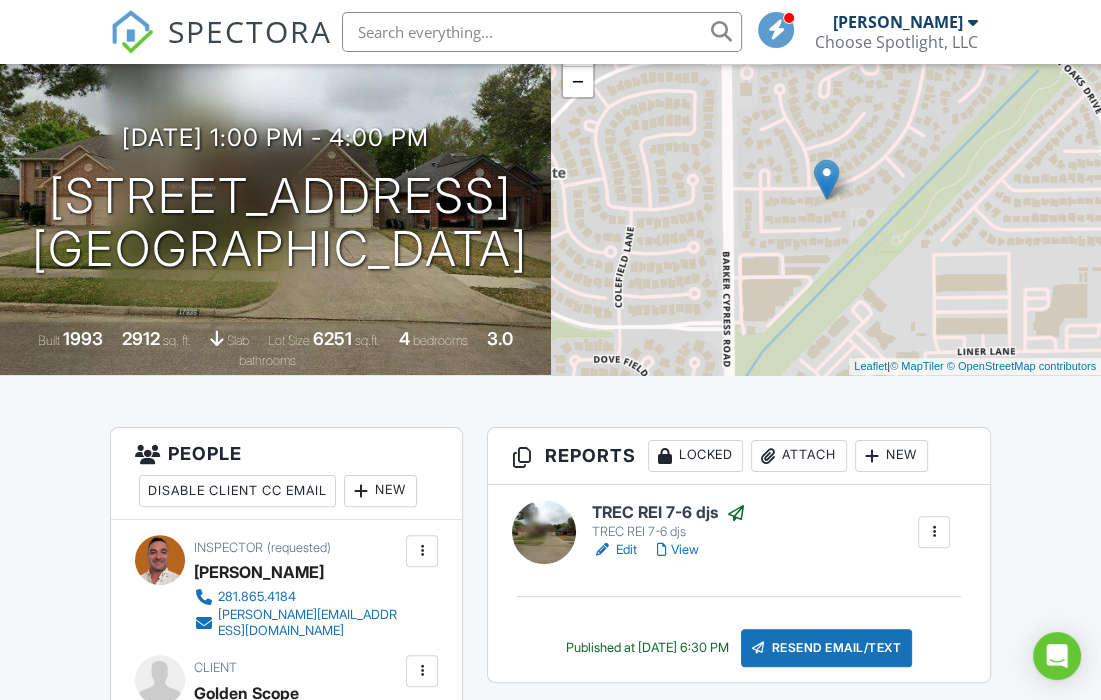 click at bounding box center [736, 513] 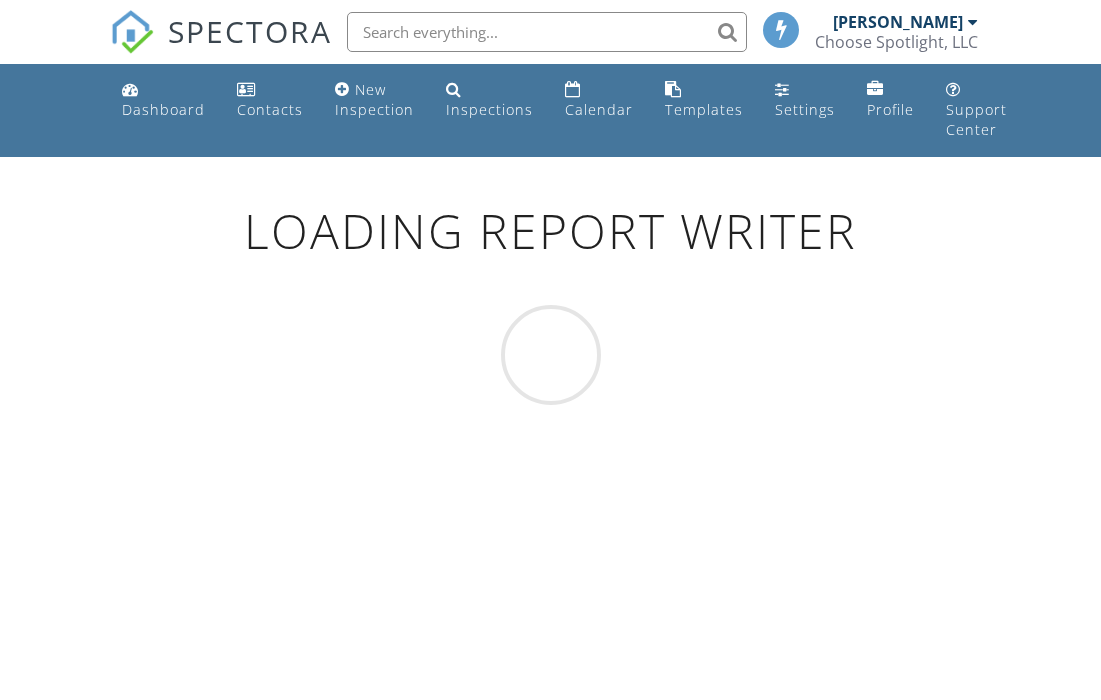 scroll, scrollTop: 0, scrollLeft: 0, axis: both 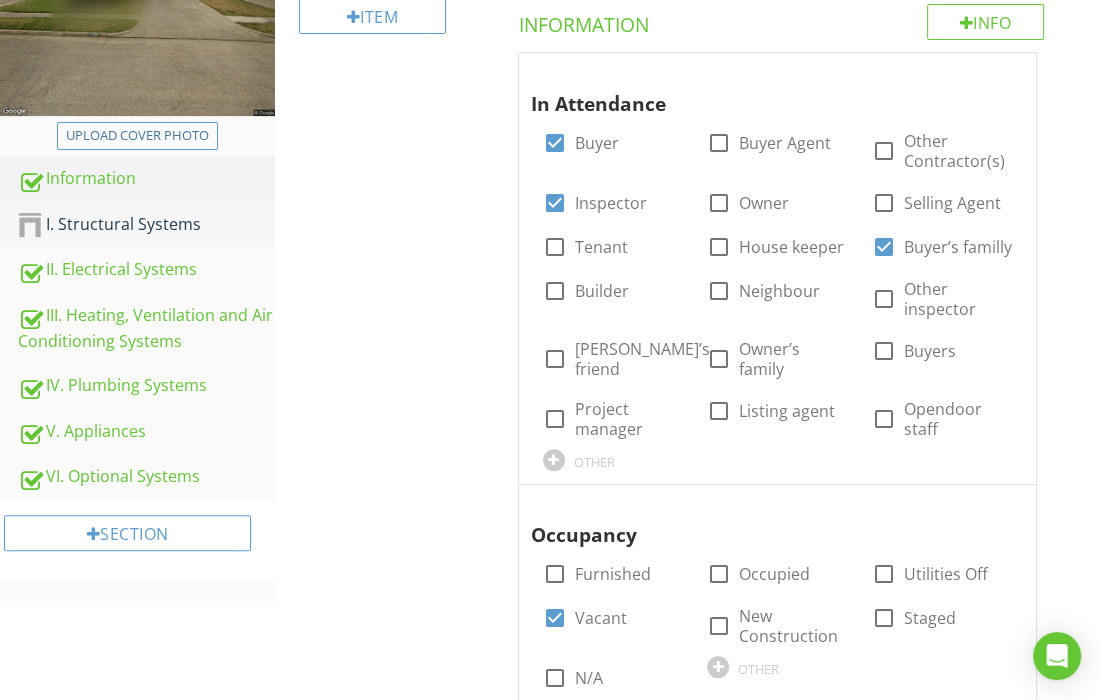 click on "I. Structural Systems" at bounding box center (146, 225) 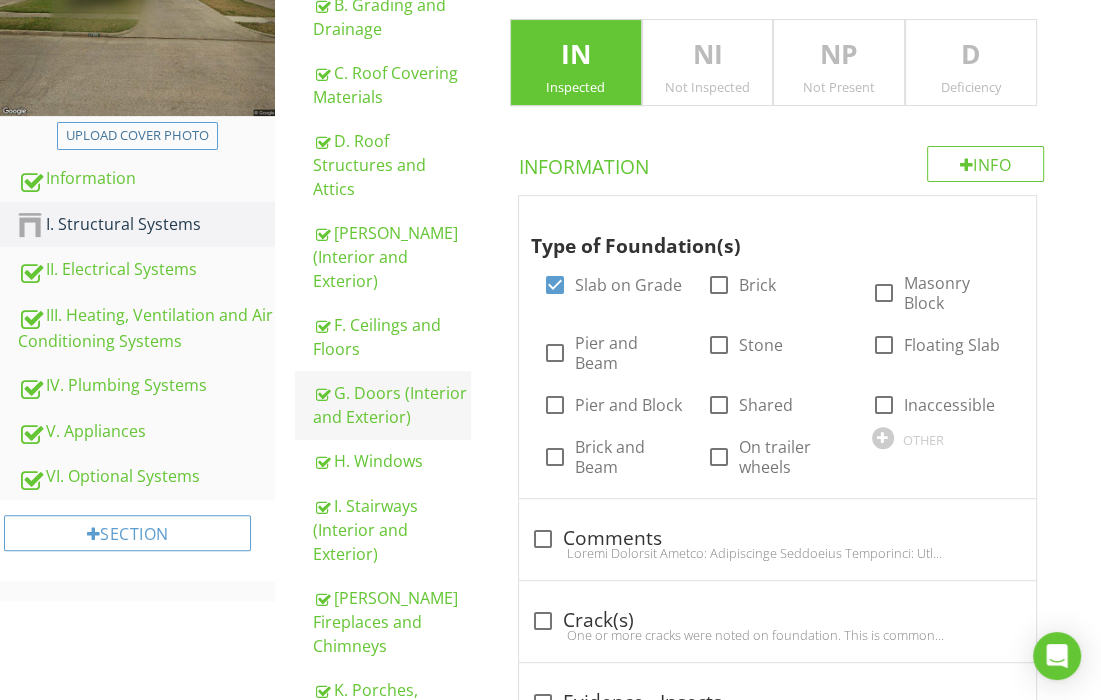 click on "G. Doors (Interior and Exterior)" at bounding box center (391, 405) 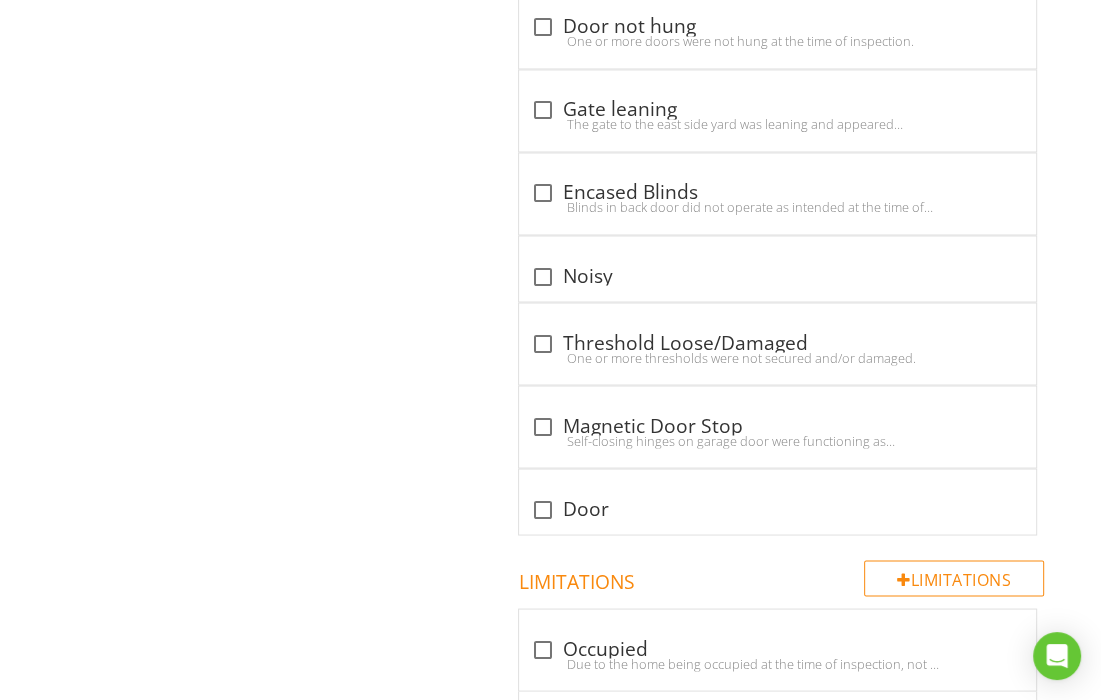 type on "Garage" 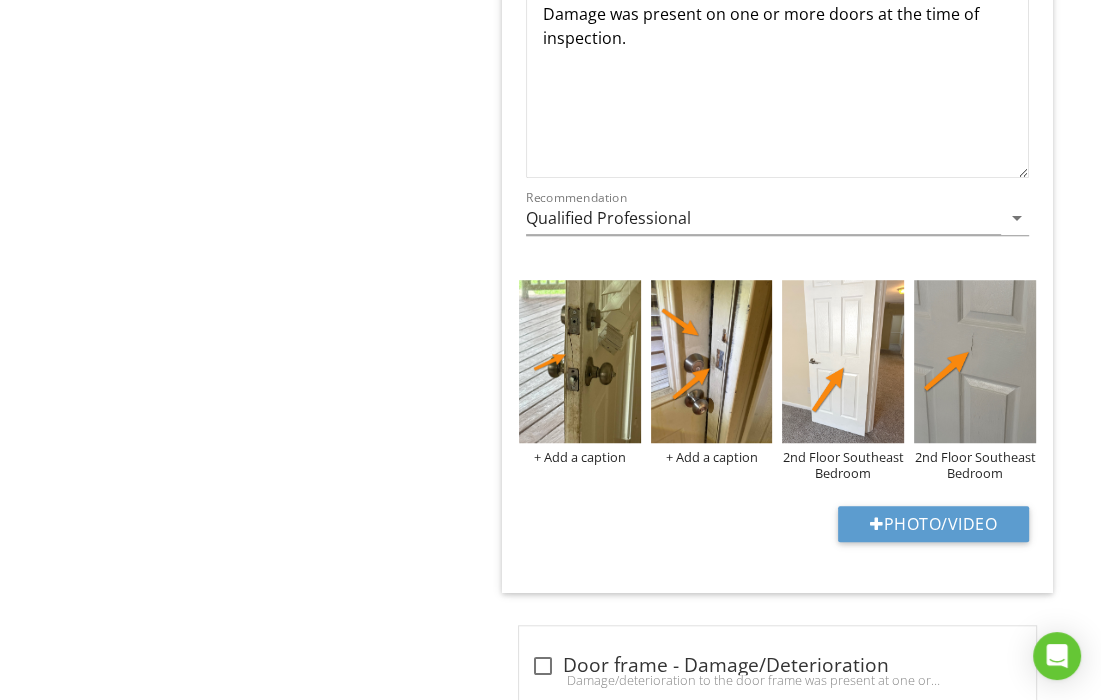 scroll, scrollTop: 6300, scrollLeft: 0, axis: vertical 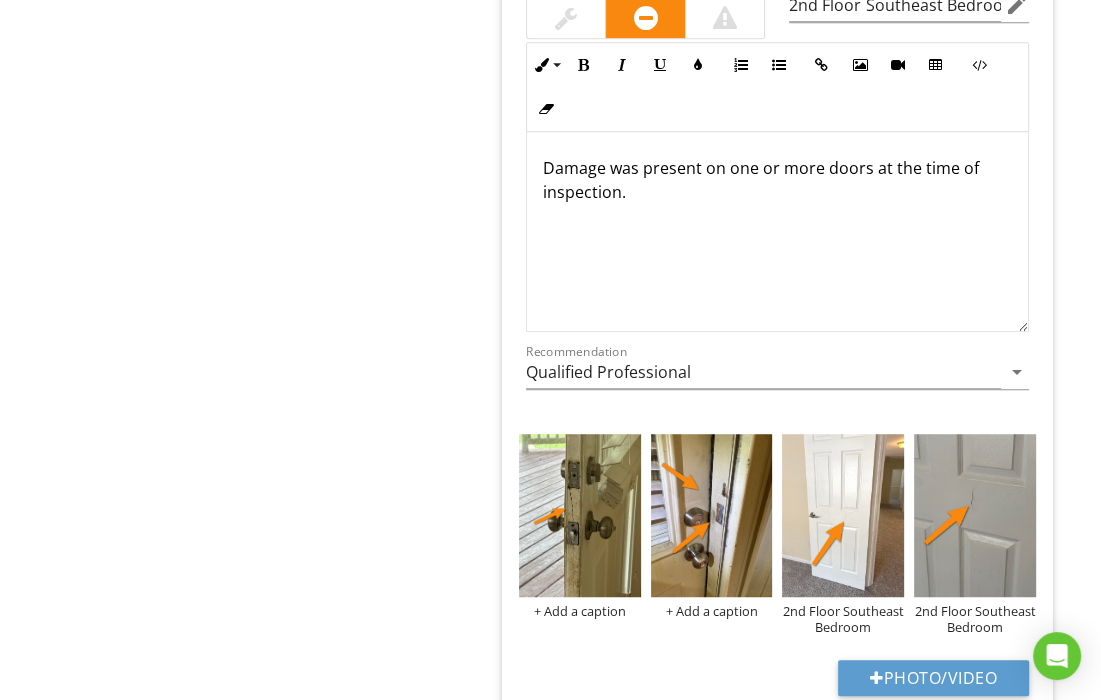 click on "Damage was present on one or more doors at the time of inspection." at bounding box center (777, 180) 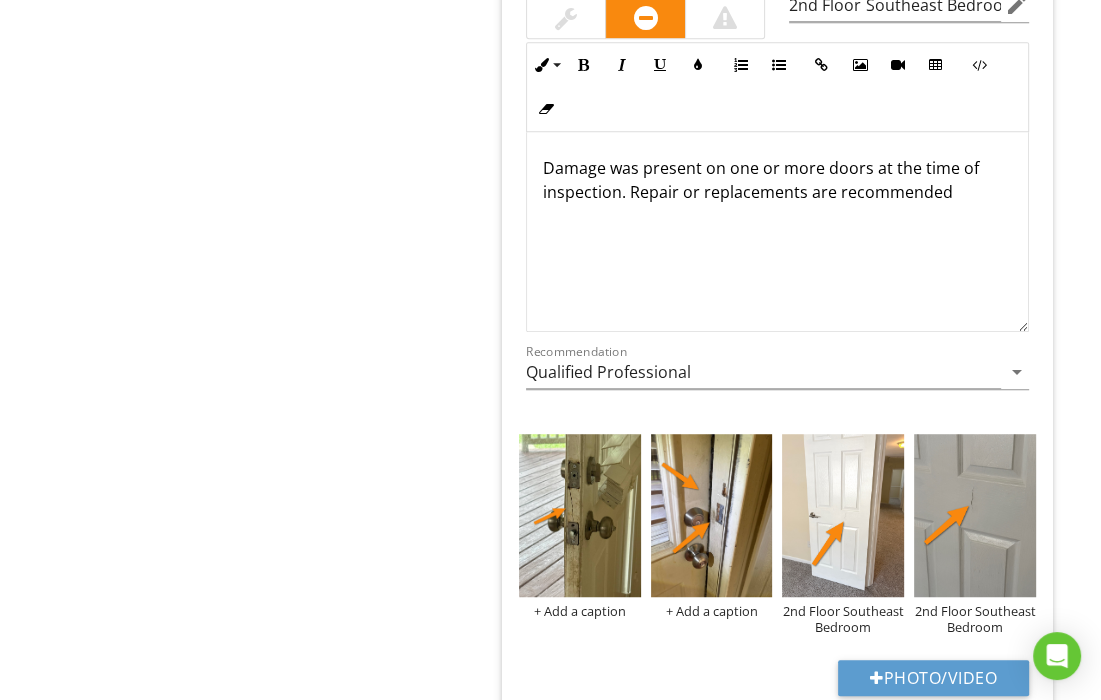 click on "Damage was present on one or more doors at the time of inspection. Repair or replacements are recommended" at bounding box center [777, 180] 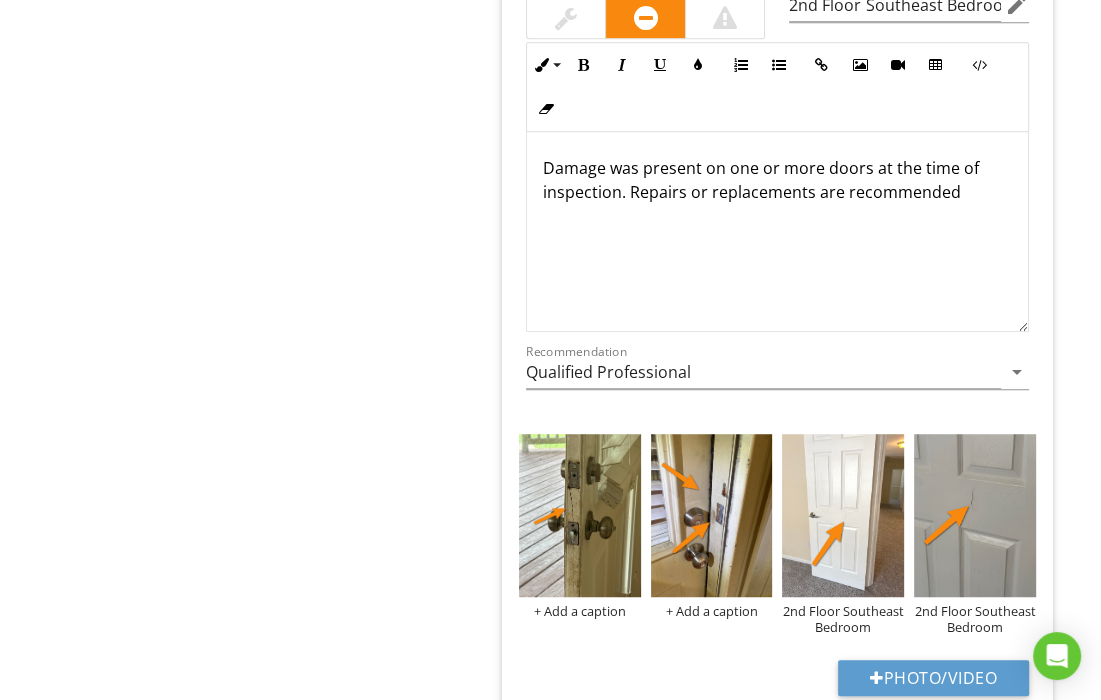 click at bounding box center [777, 224] 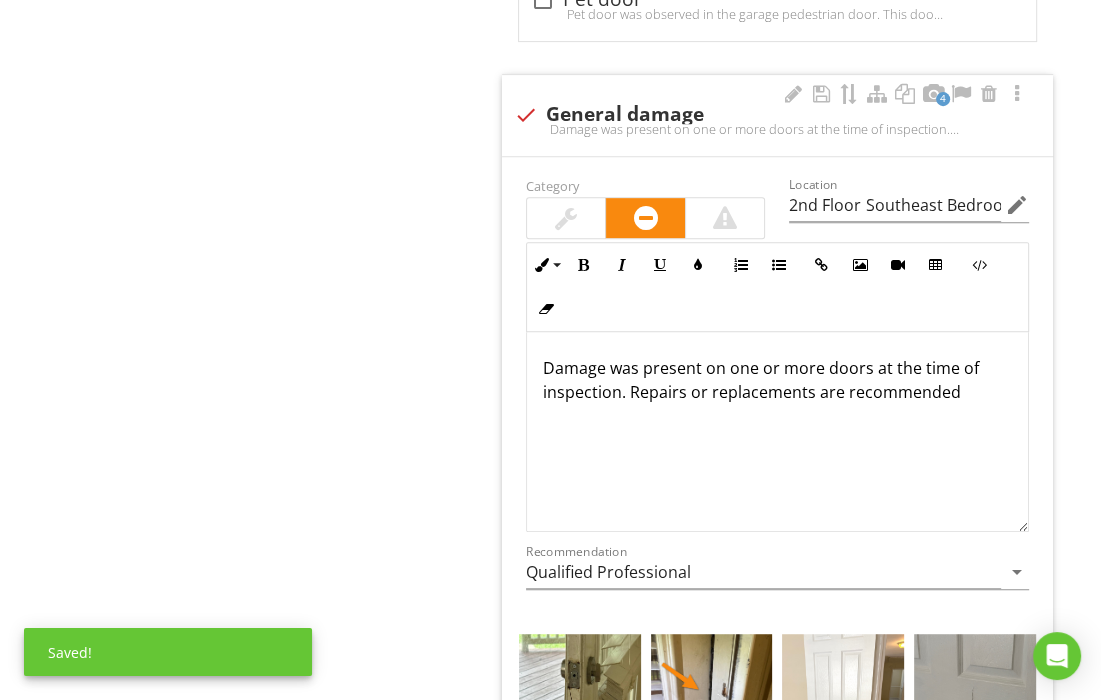 scroll, scrollTop: 5700, scrollLeft: 0, axis: vertical 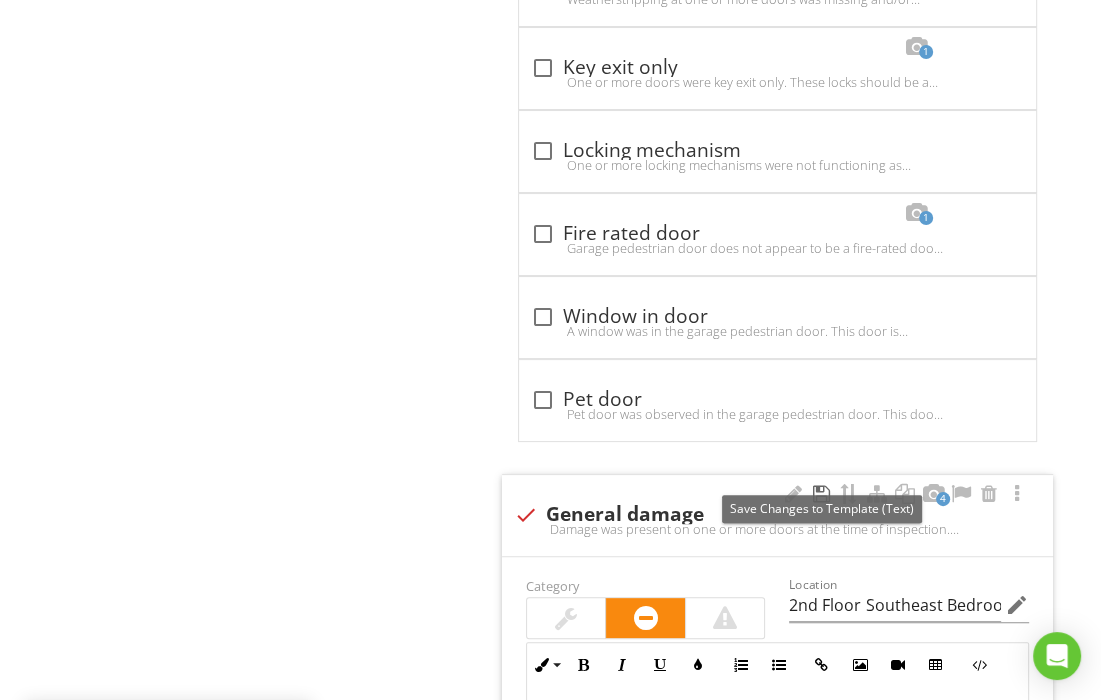 click at bounding box center [821, 494] 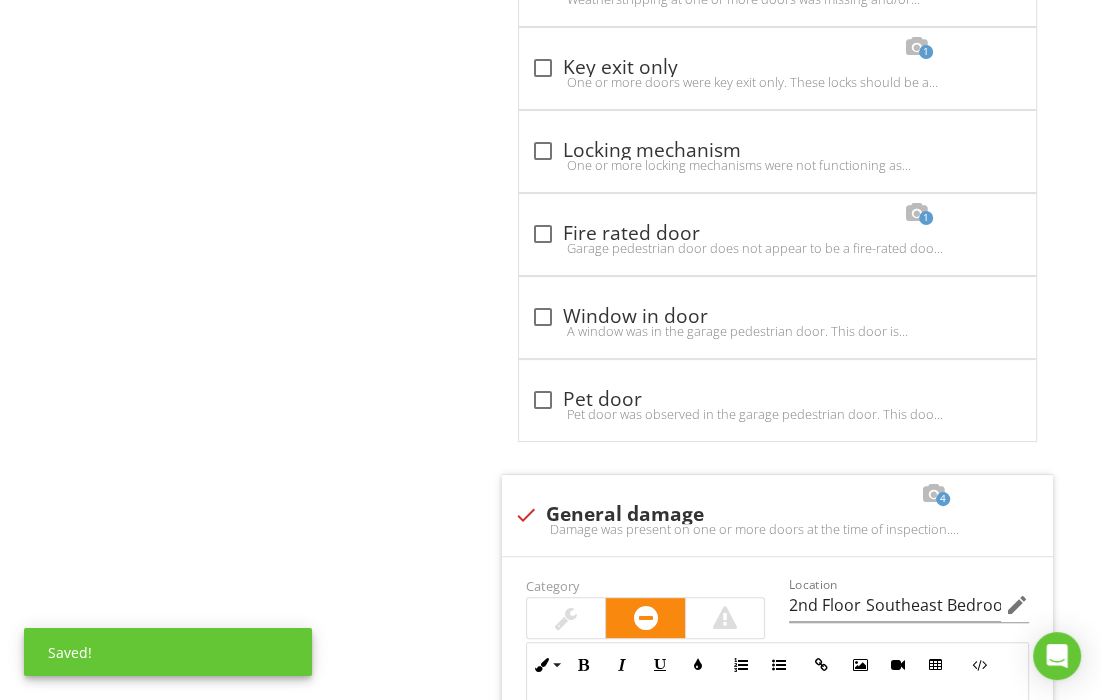 click on "I. Structural Systems
A. Foundations
B. Grading and Drainage
C. Roof Covering Materials
D. Roof Structures and Attics
E. Walls (Interior and Exterior)
F. Ceilings and Floors
G. Doors (Interior and Exterior)
H. Windows
I. Stairways (Interior and Exterior)
J. Fireplaces and Chimneys
K. Porches, Balconies, Decks, and Carports
L. Other
Item
G. Doors (Interior and Exterior)
IN   Inspected NI   Not Inspected NP   Not Present D   Deficiency
Info
Information                       check
Comments
Location edit       Inline Style" at bounding box center [688, -362] 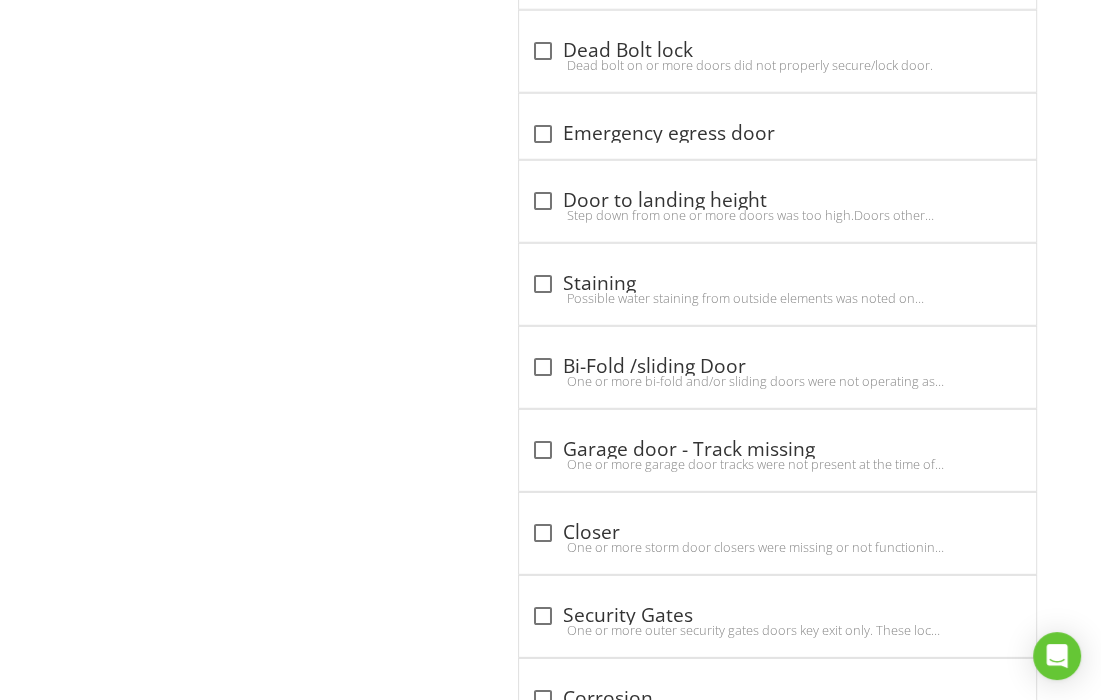 scroll, scrollTop: 9700, scrollLeft: 0, axis: vertical 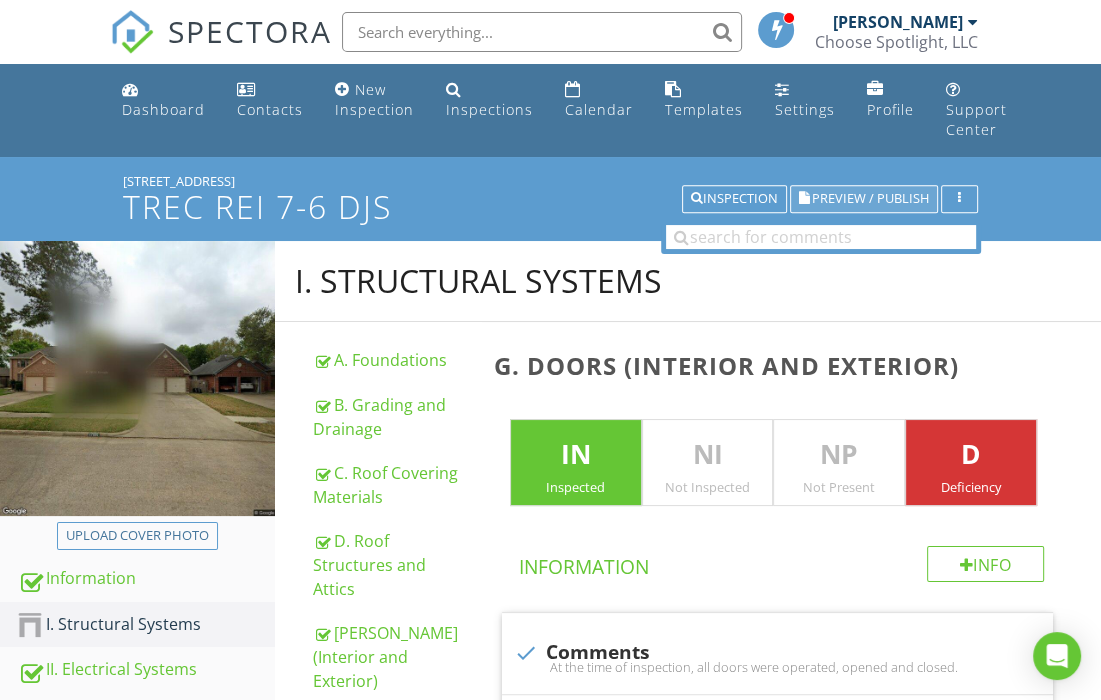 click on "Preview / Publish" at bounding box center (870, 199) 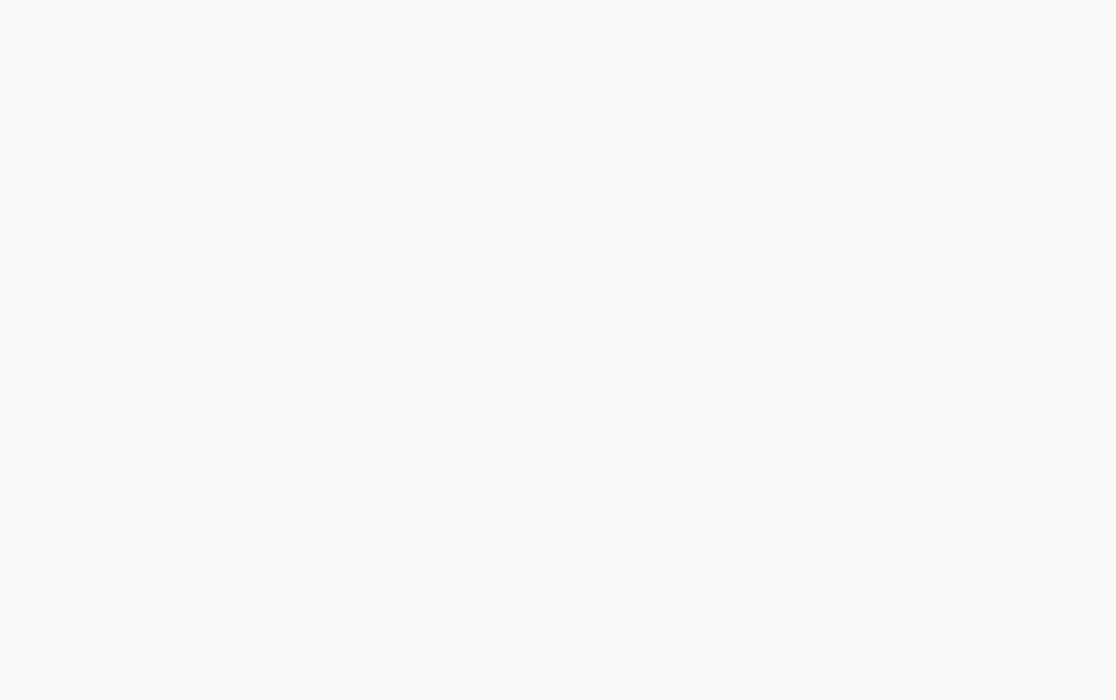 scroll, scrollTop: 0, scrollLeft: 0, axis: both 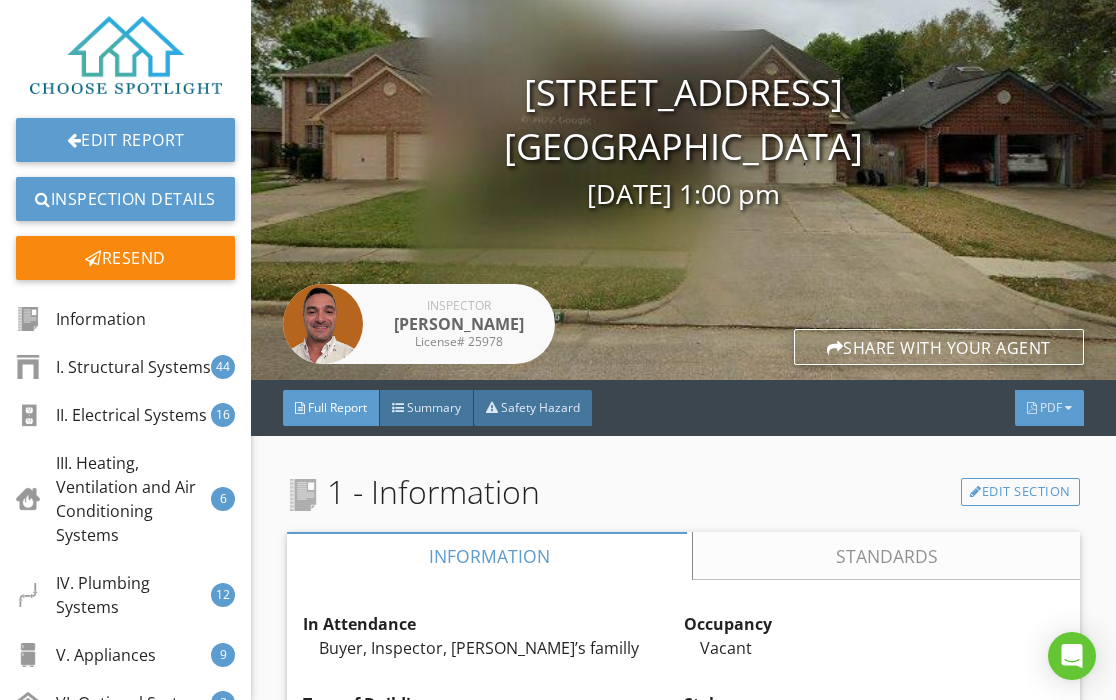 click on "PDF" at bounding box center (1051, 407) 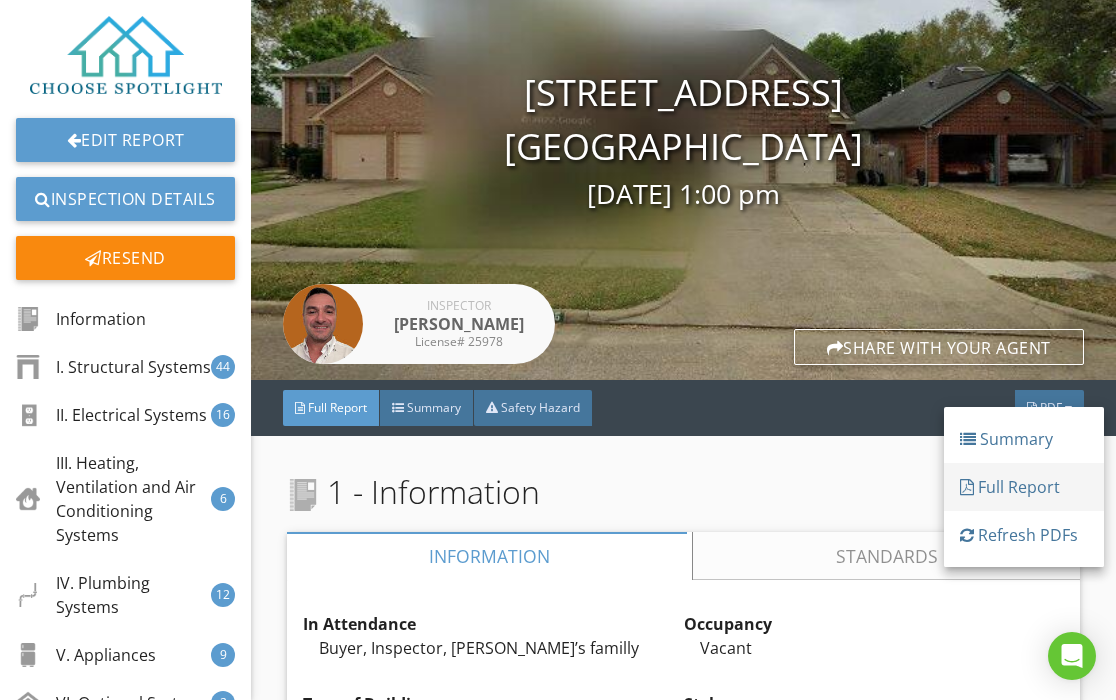 click on "Full Report" at bounding box center (1024, 487) 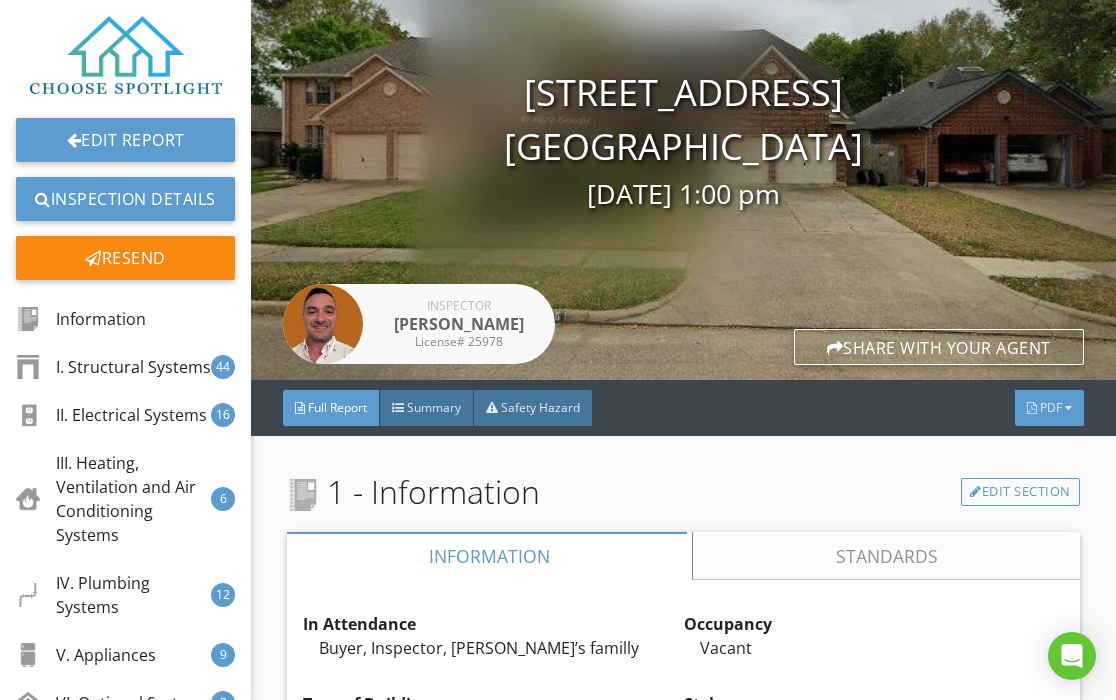 click at bounding box center [1068, 408] 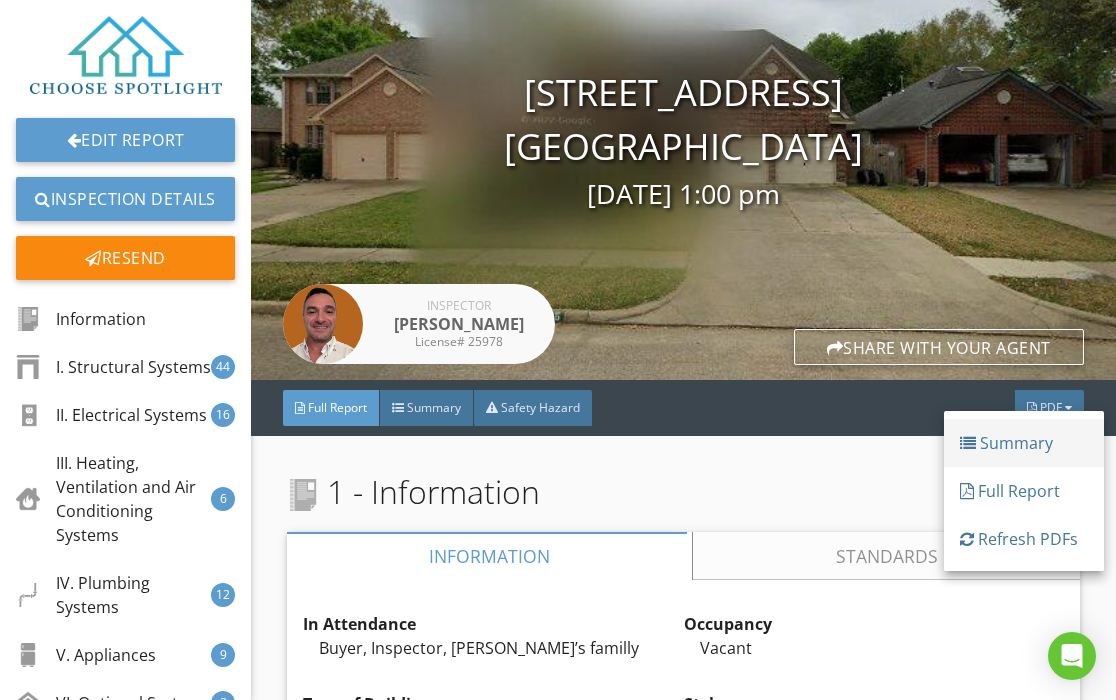 click on "Summary" at bounding box center [1024, 443] 